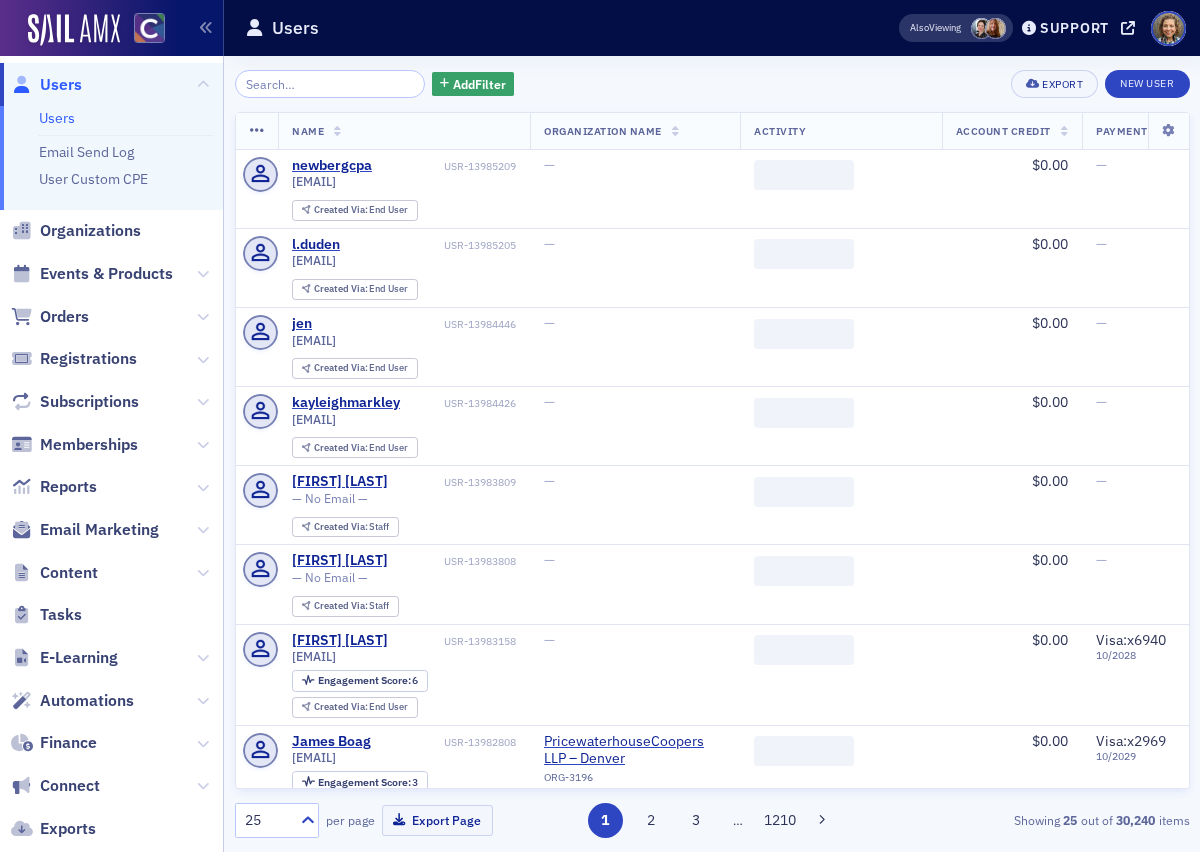 scroll, scrollTop: 0, scrollLeft: 0, axis: both 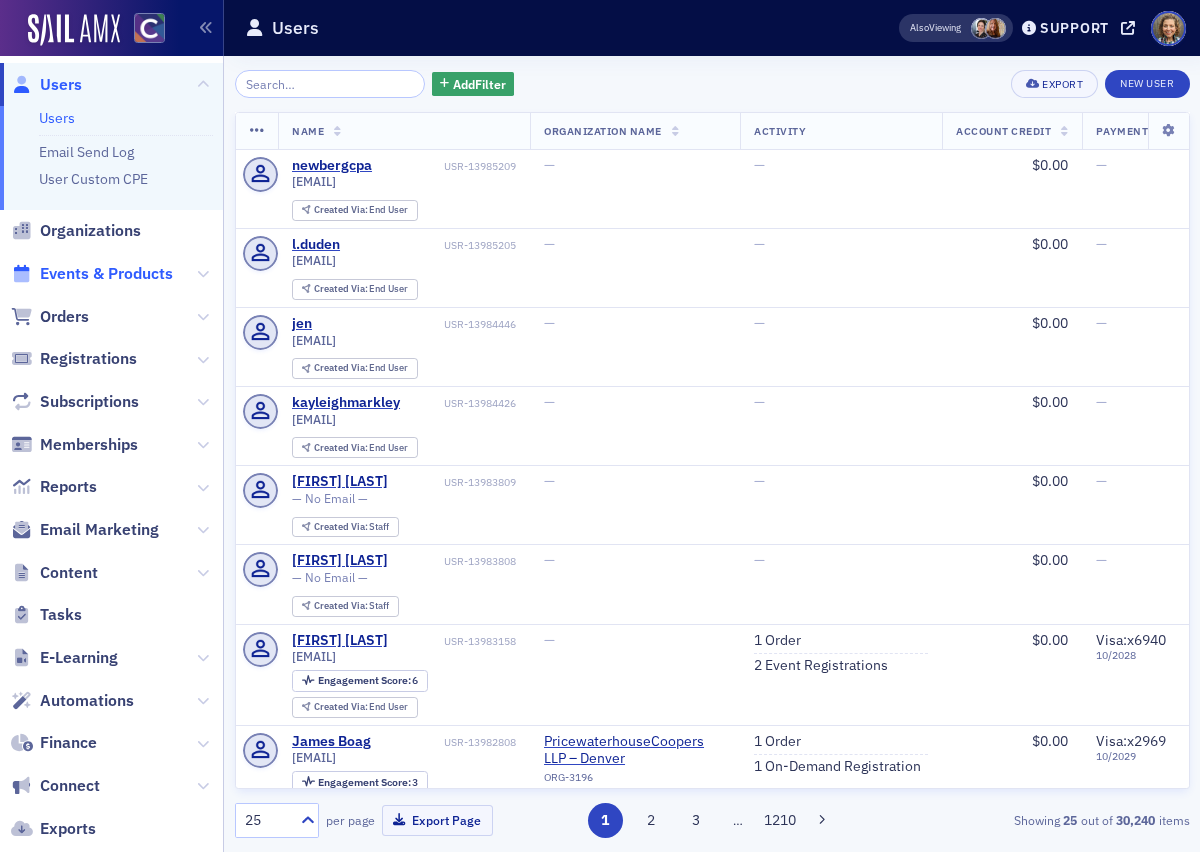 click on "Events & Products" 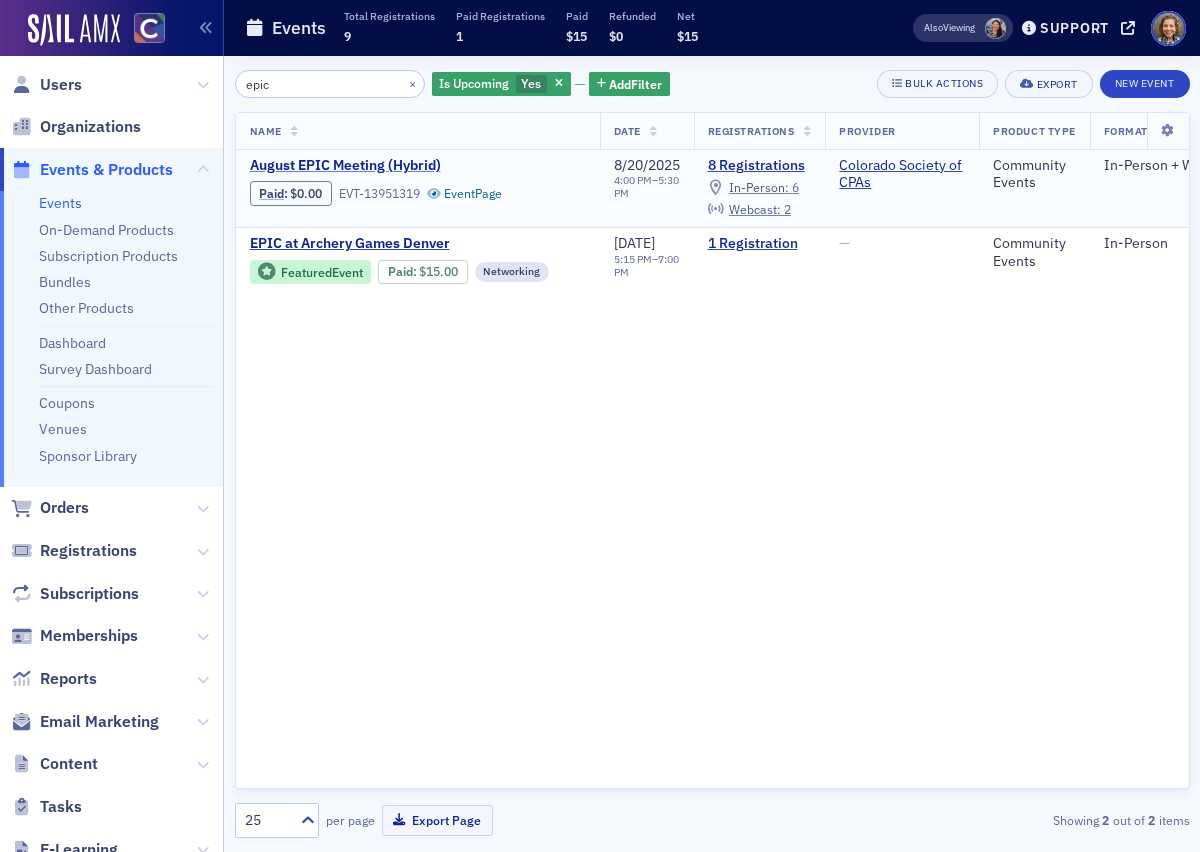 type on "epic" 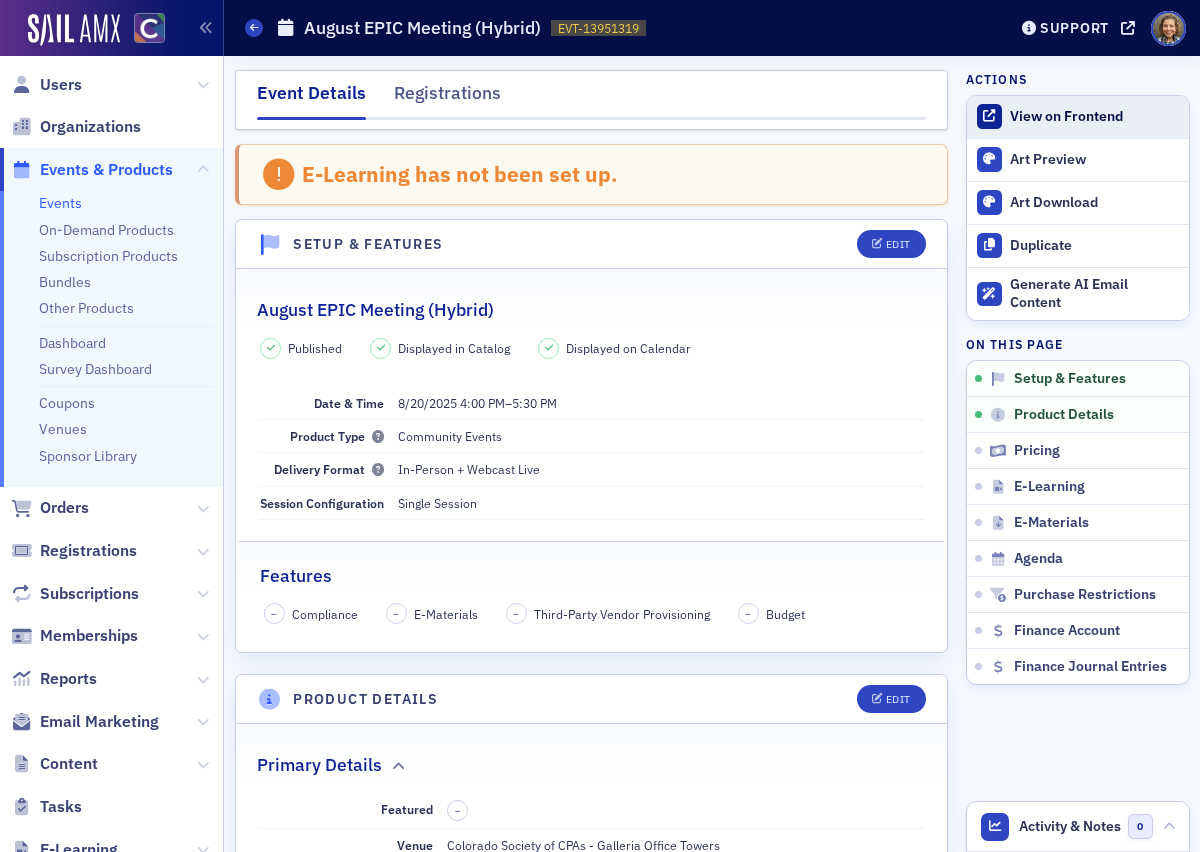 click on "View on Frontend" 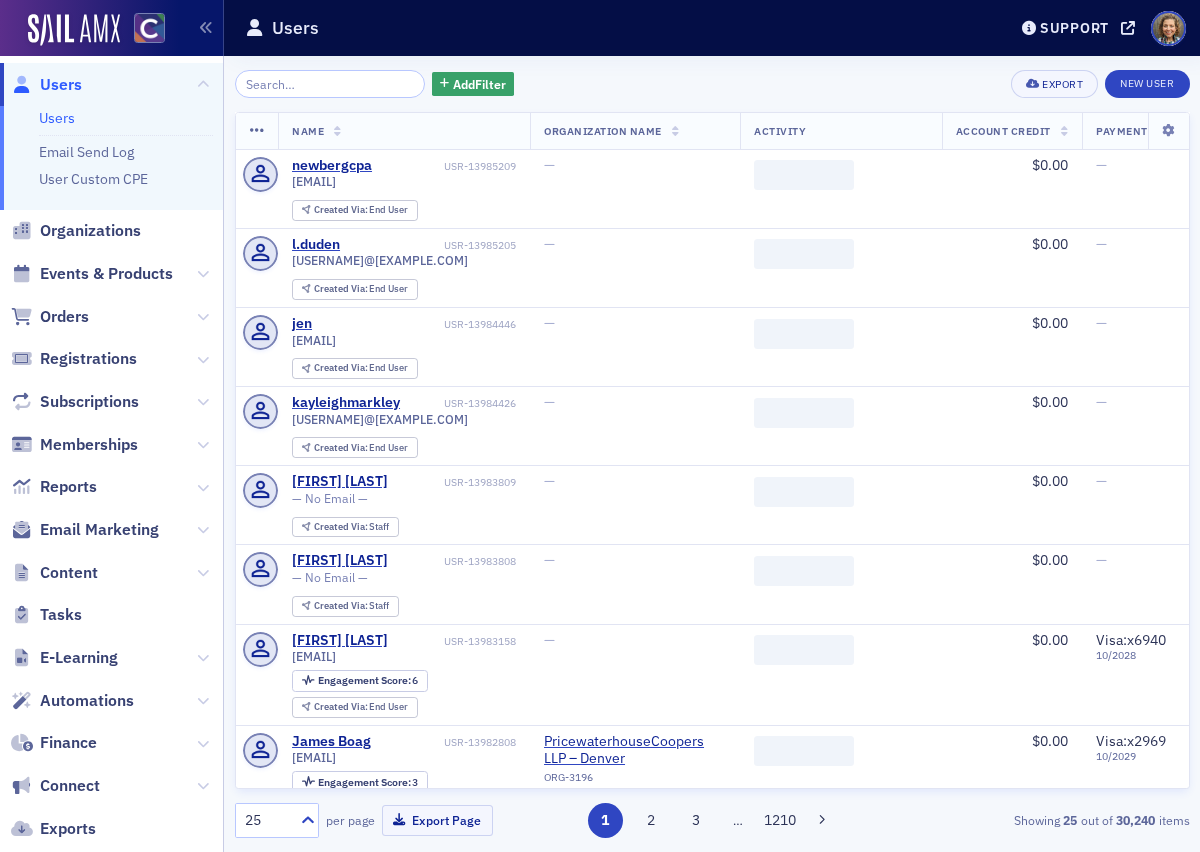 scroll, scrollTop: 0, scrollLeft: 0, axis: both 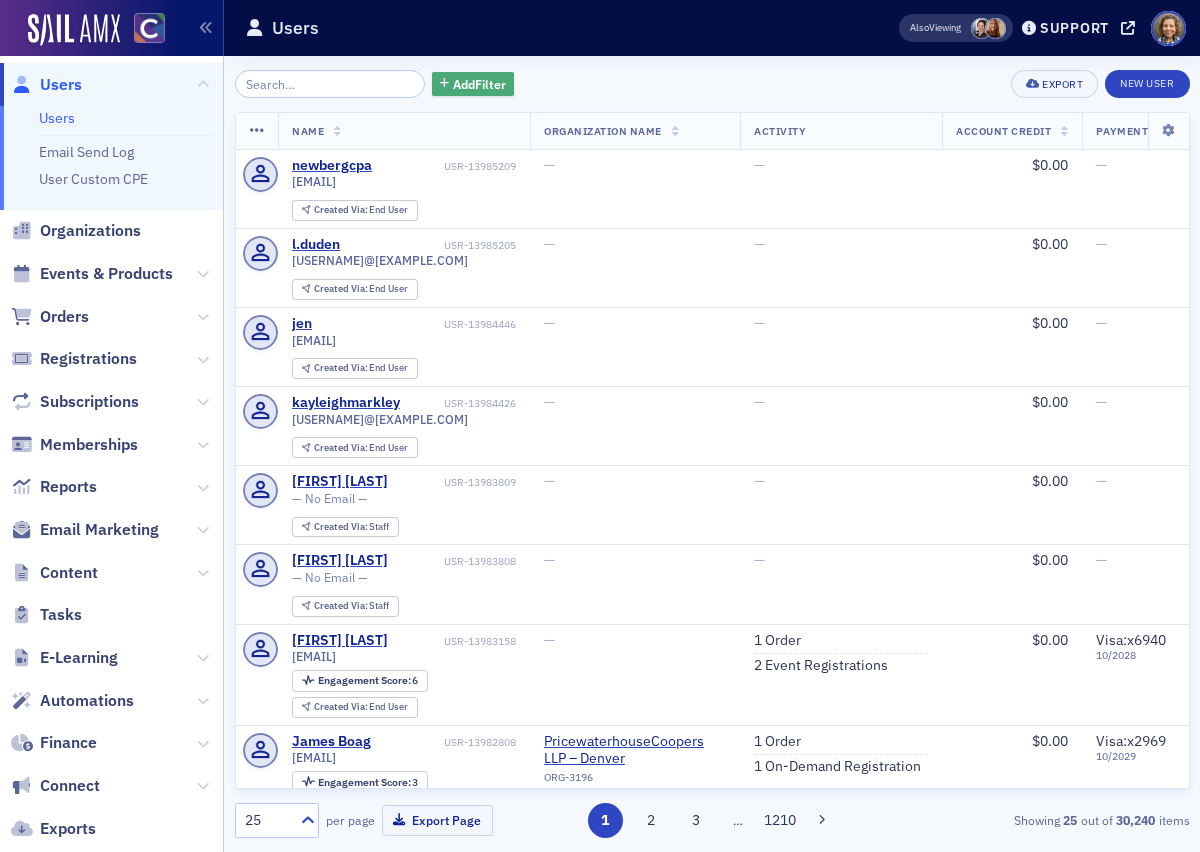 click on "Add  Filter" 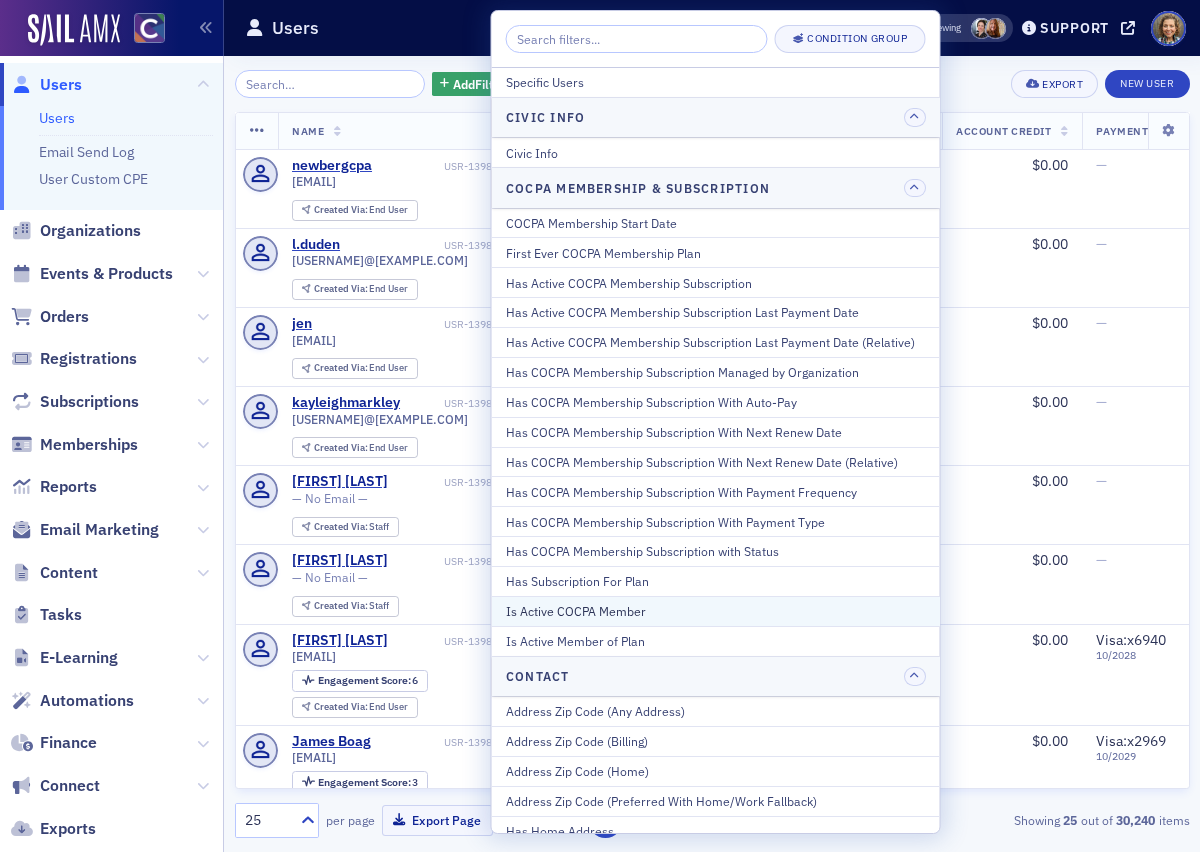 click on "Is Active COCPA Member" at bounding box center (716, 611) 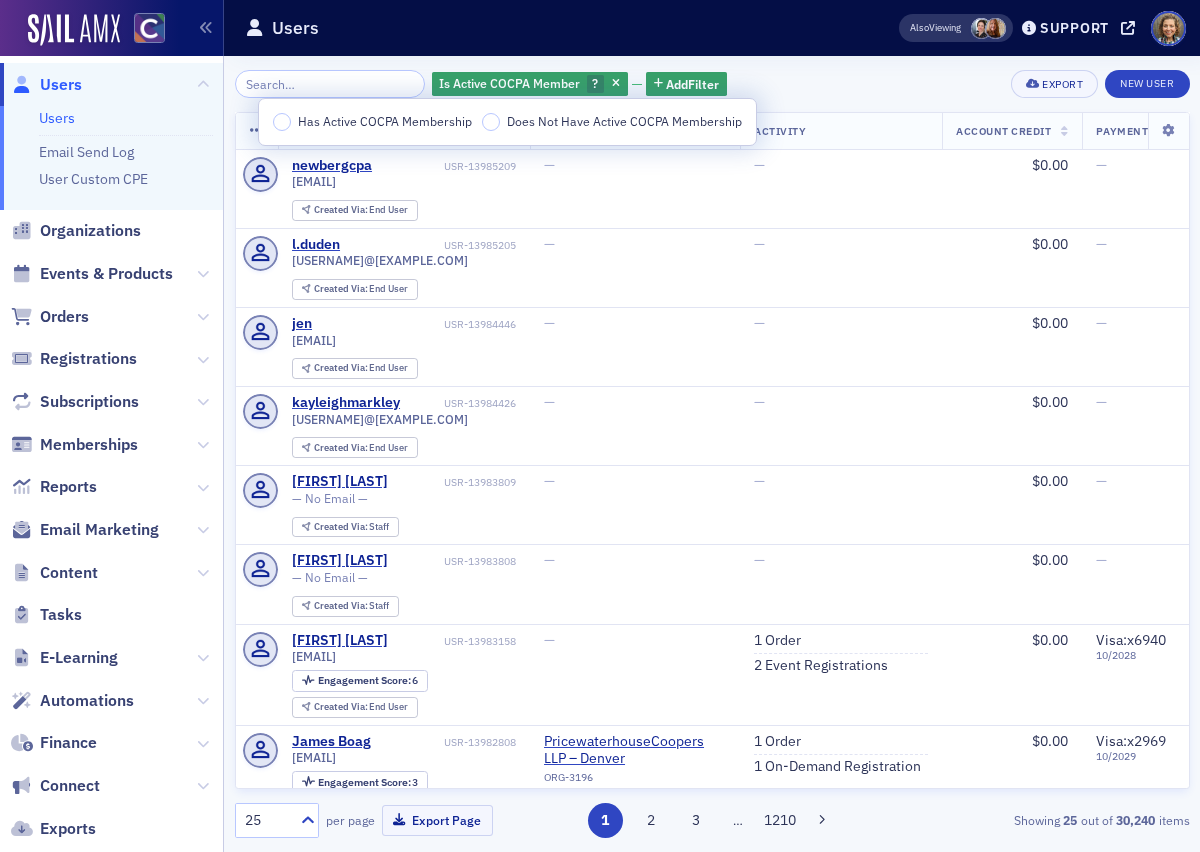 click on "Has Active COCPA Membership" at bounding box center [385, 121] 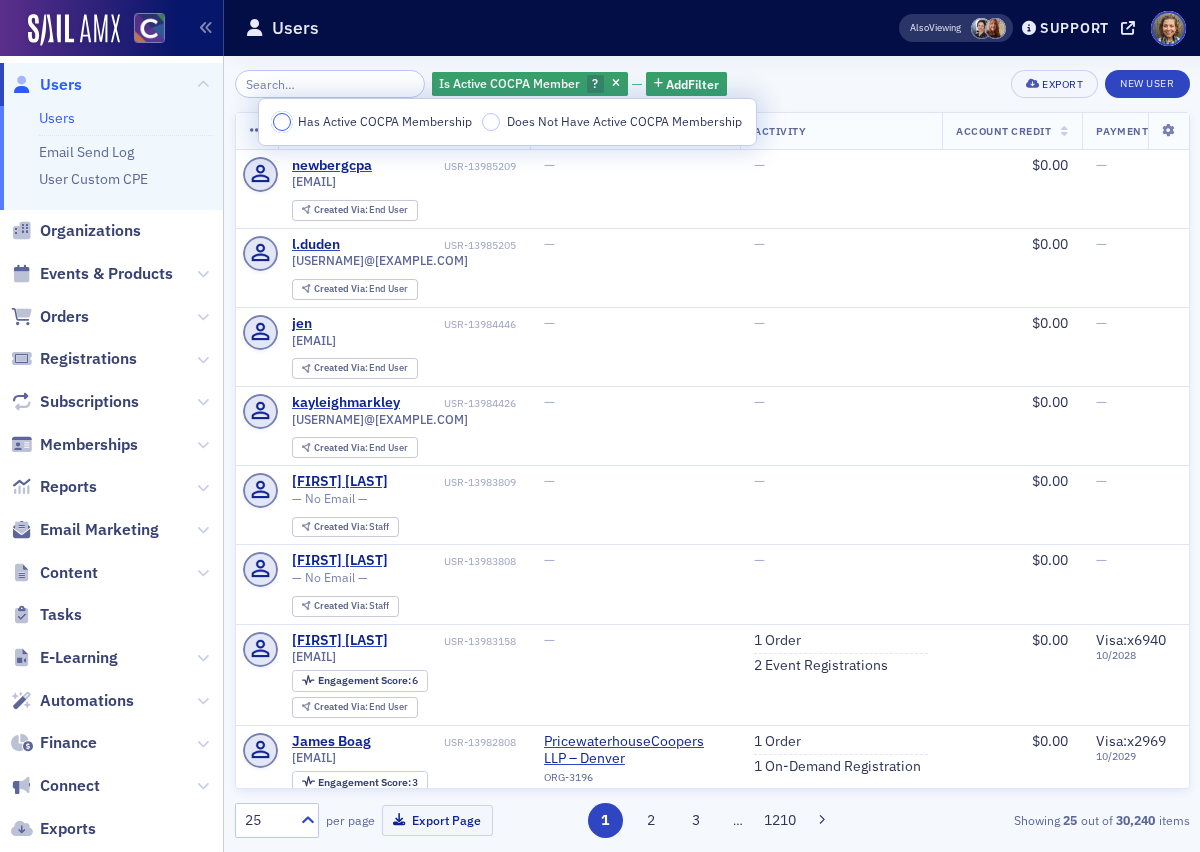 click on "Has Active COCPA Membership" at bounding box center (282, 122) 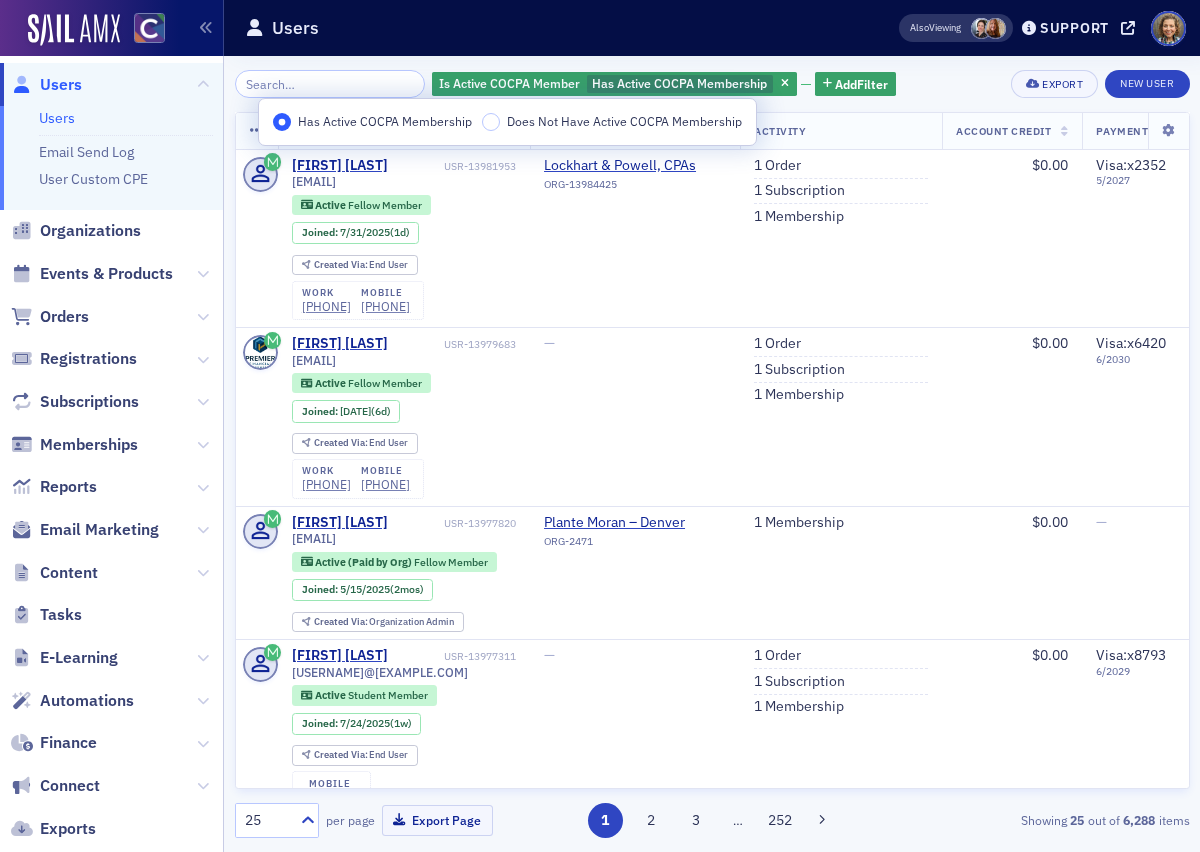 click on "Is Active COCPA Member Has Active COCPA Membership Add Filter Export New User" 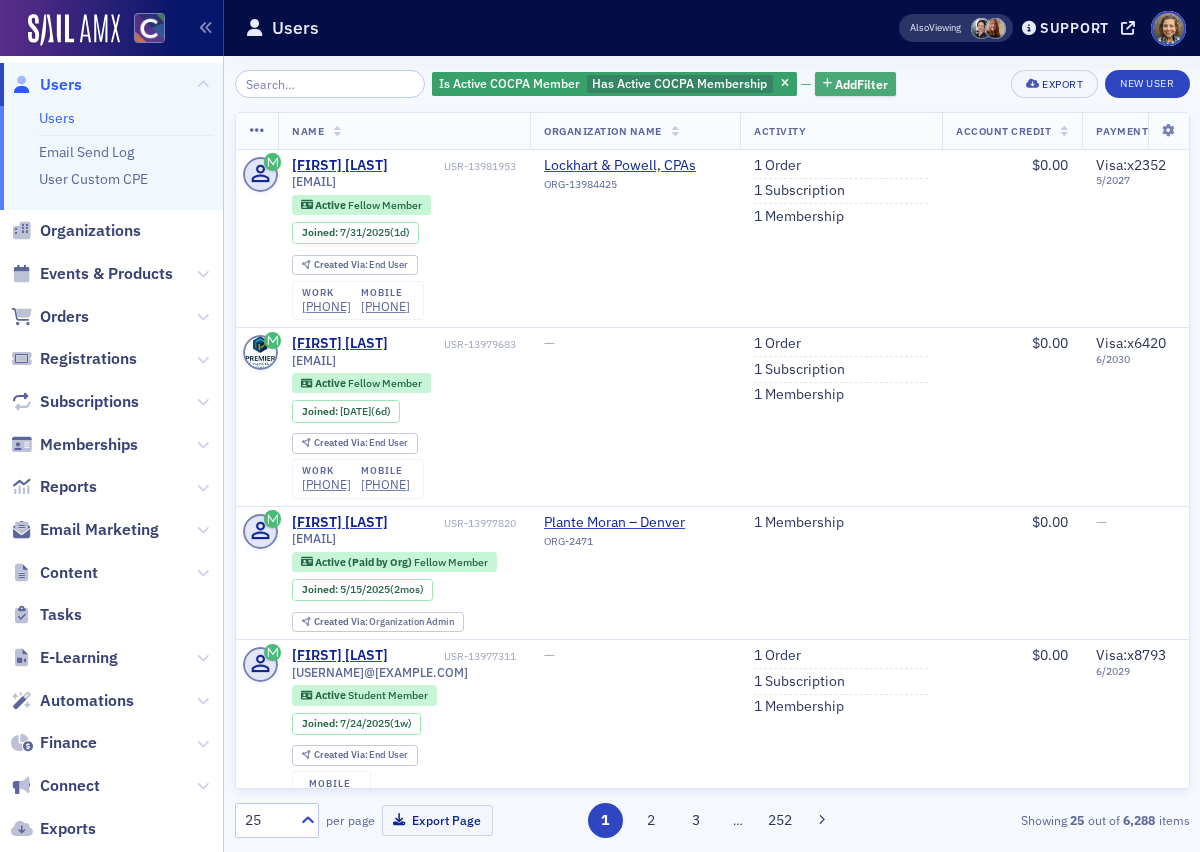 click on "Add  Filter" 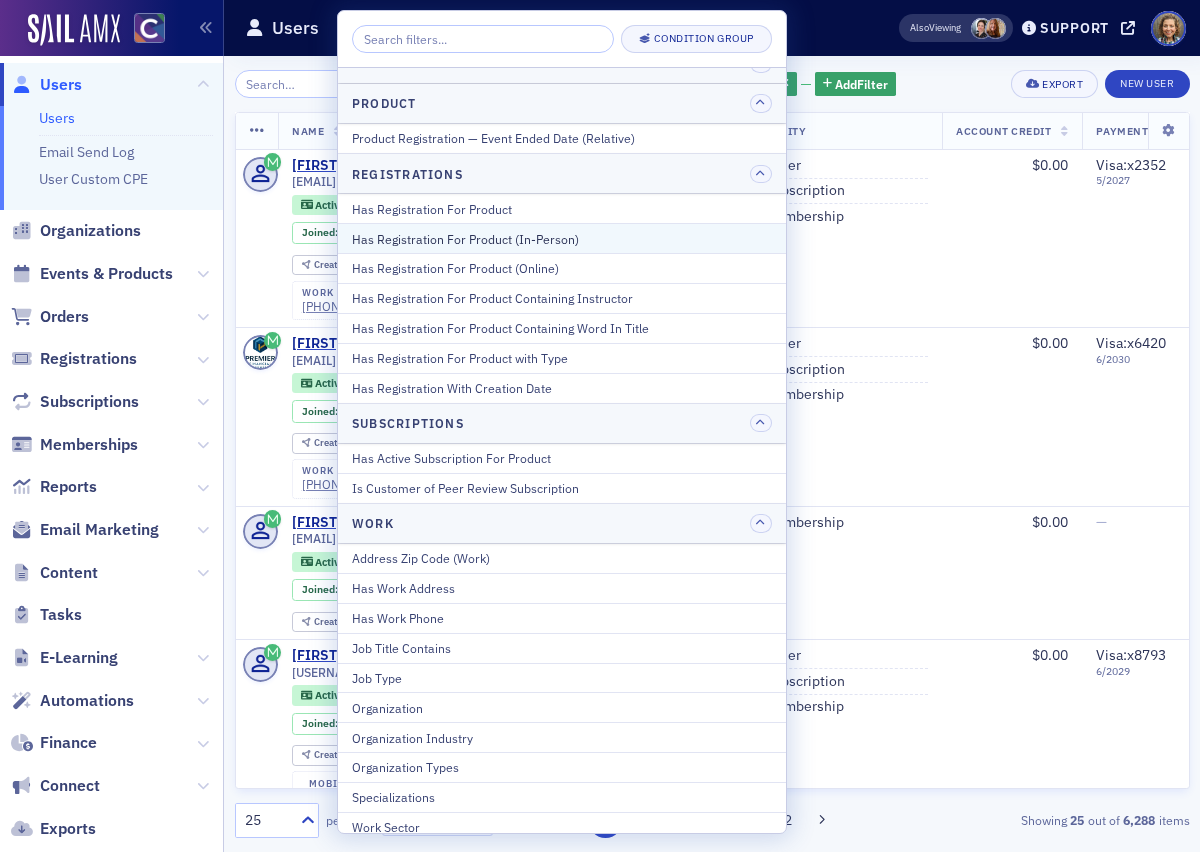 scroll, scrollTop: 2440, scrollLeft: 0, axis: vertical 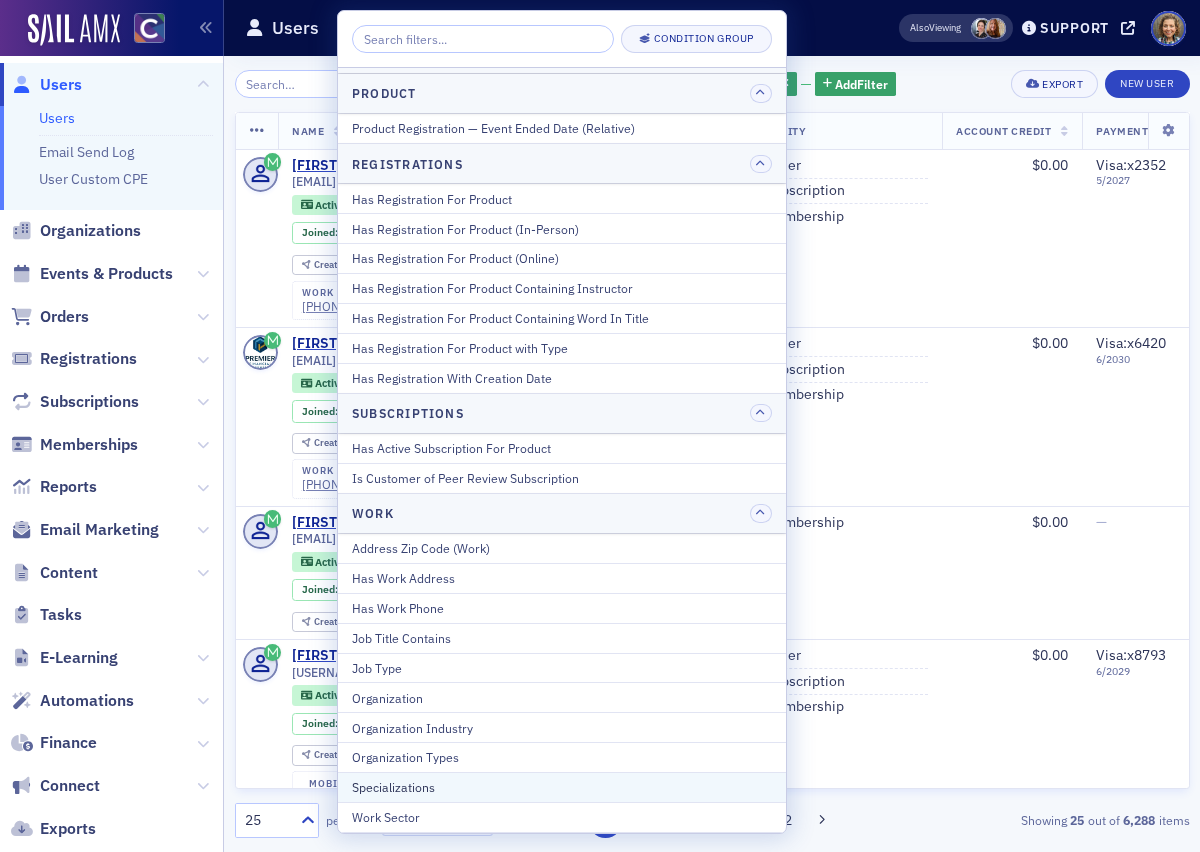 click on "Specializations" at bounding box center [562, 787] 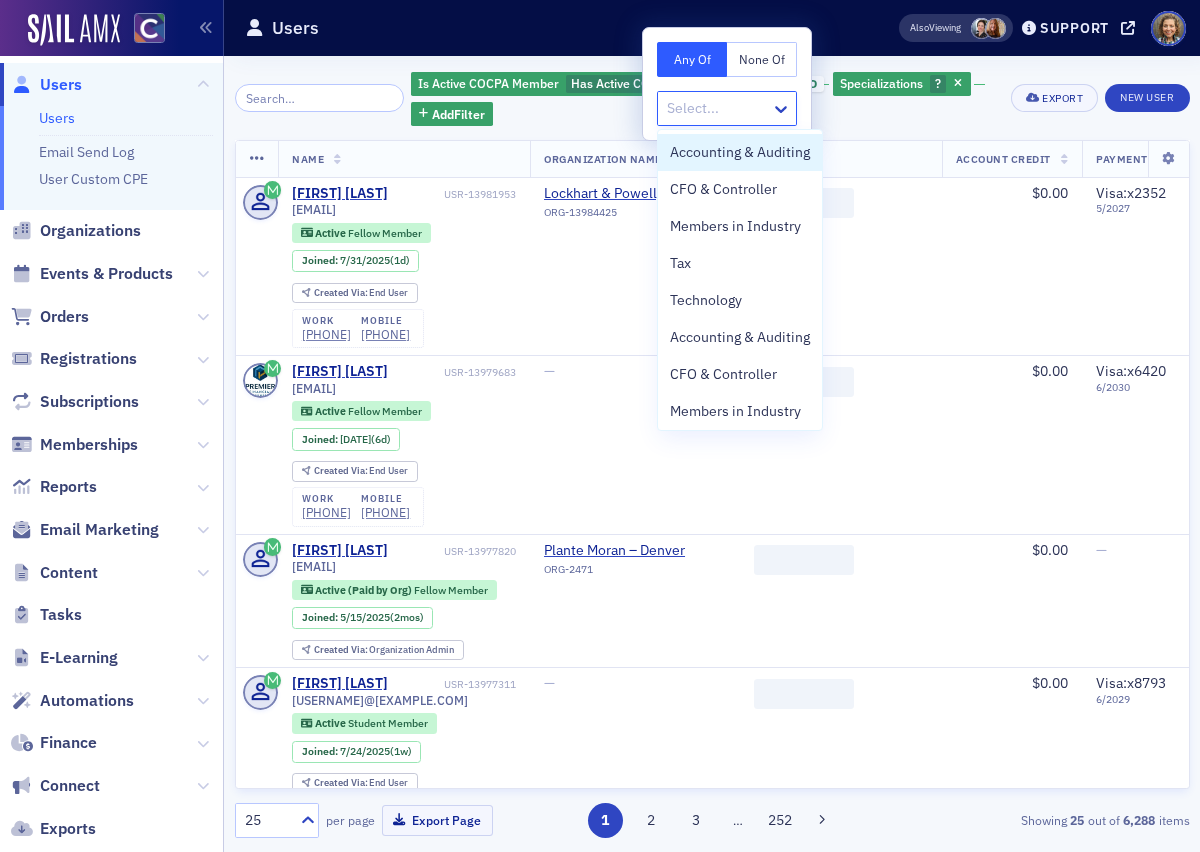 click at bounding box center (717, 108) 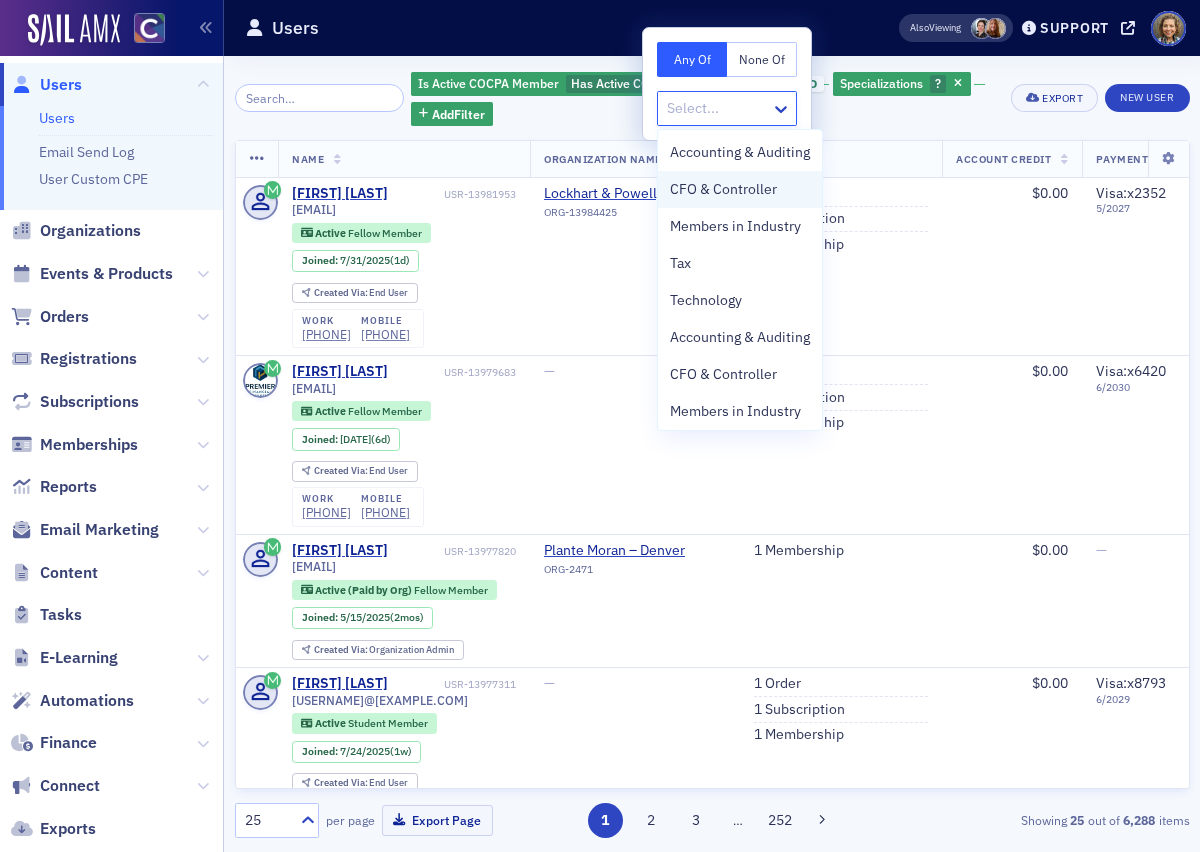 click on "CFO & Controller" at bounding box center [723, 189] 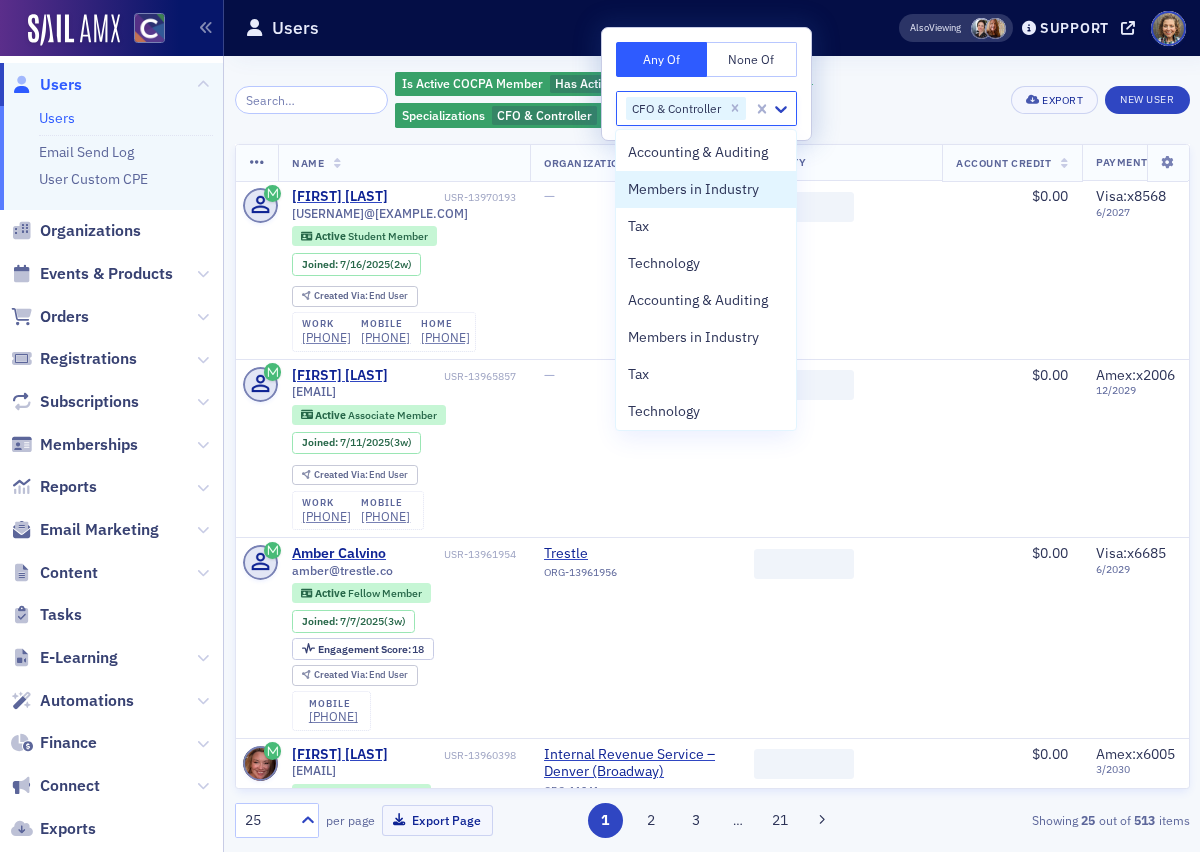 click on "Members in Industry" at bounding box center (693, 189) 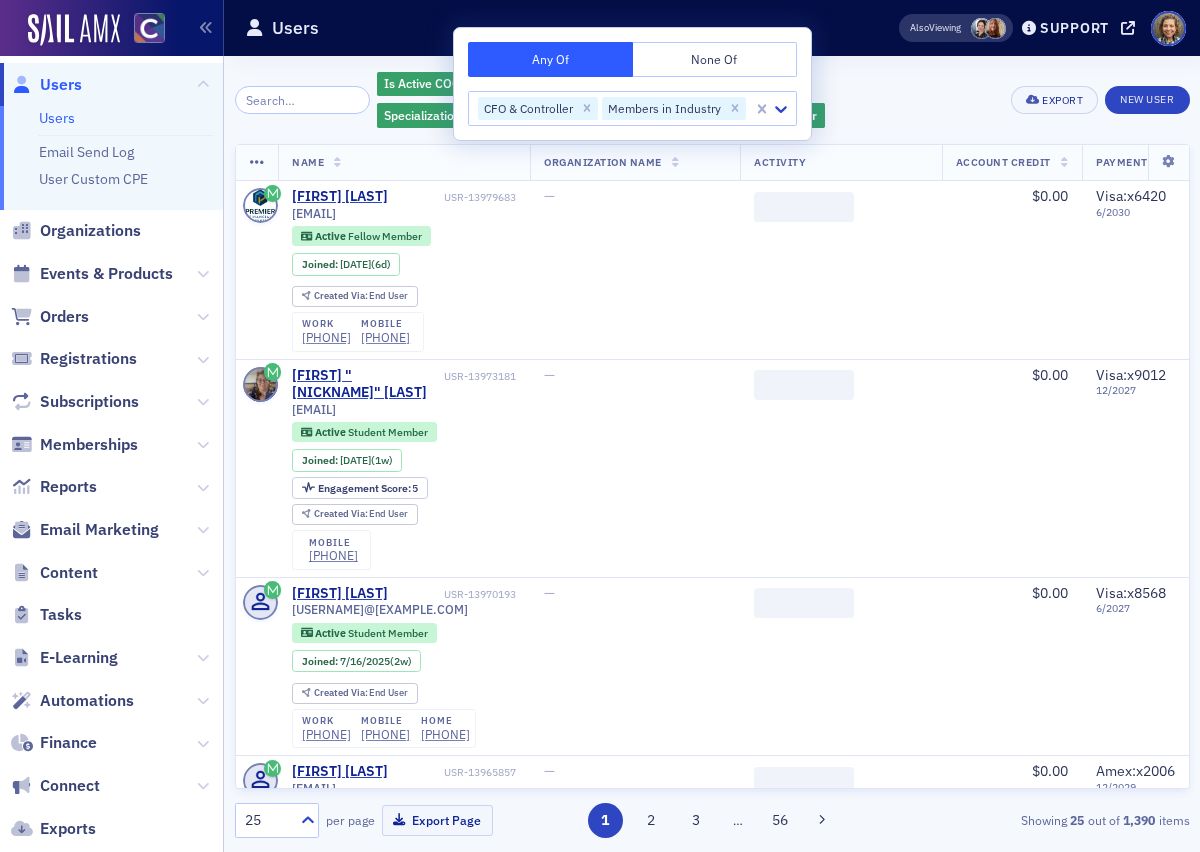 click on "Is Active COCPA Member Has Active COCPA Membership and Specializations CFO & Controller, Members in Industry Add  Filter" 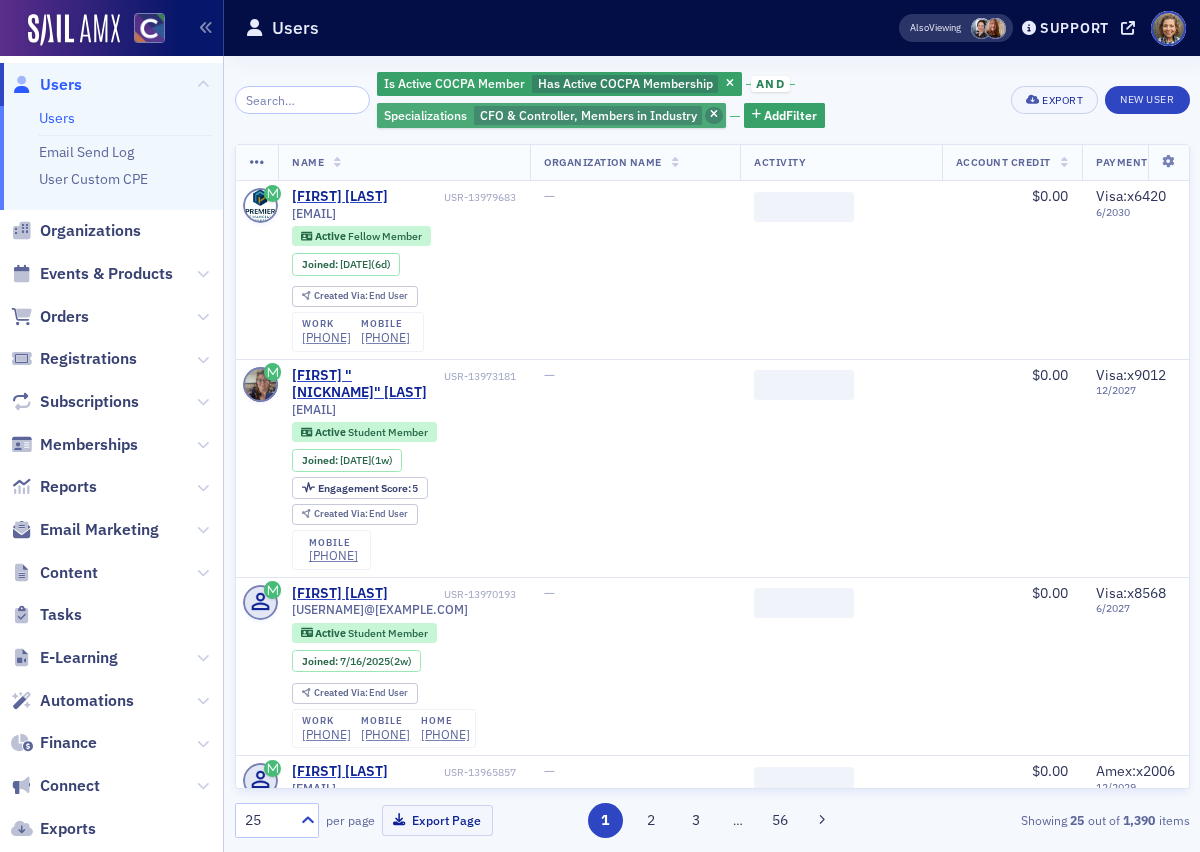 click 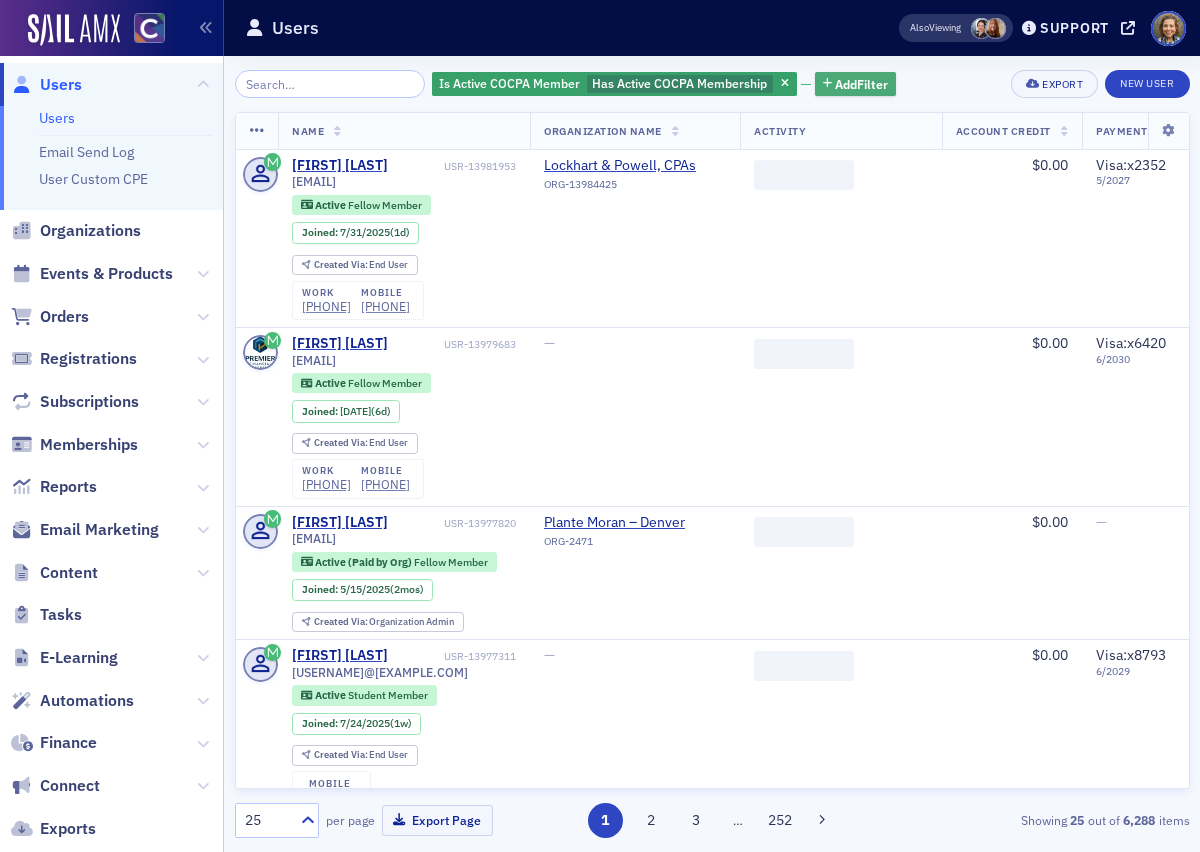 click on "Add  Filter" 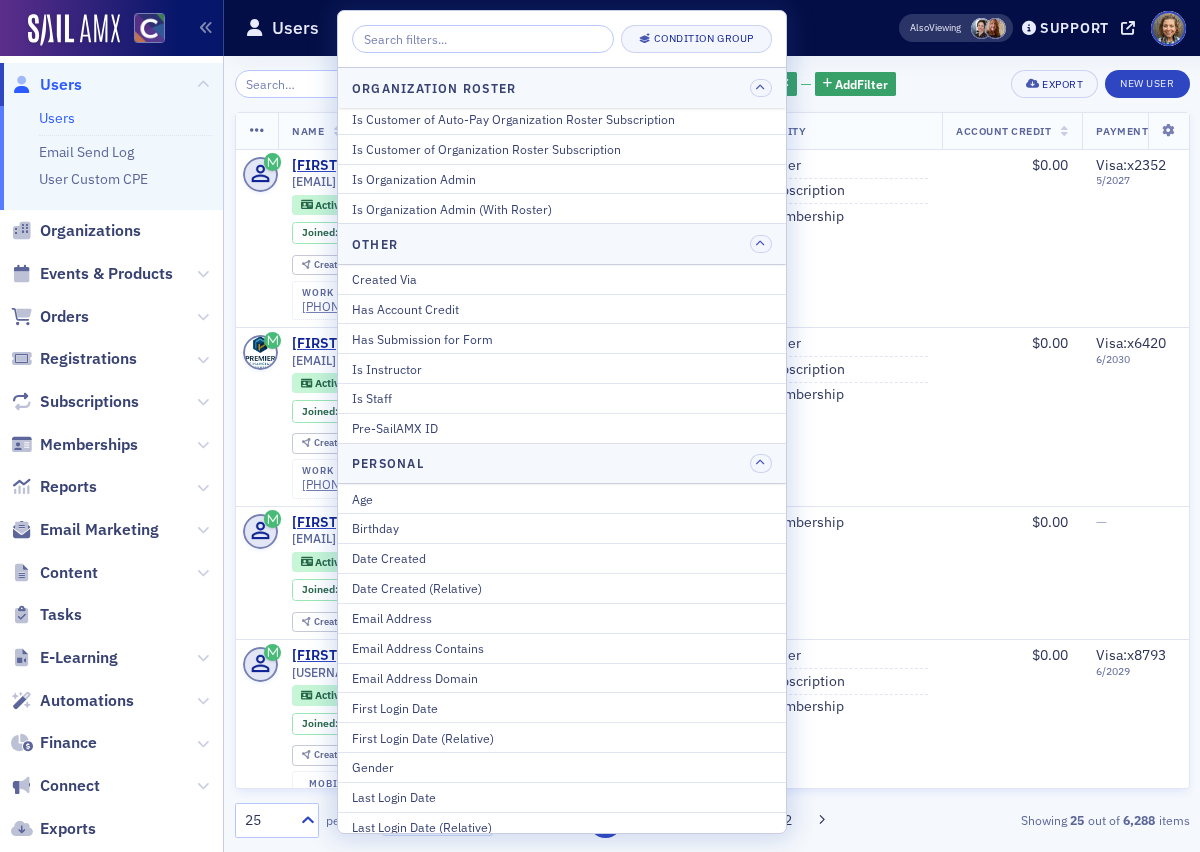scroll, scrollTop: 2440, scrollLeft: 0, axis: vertical 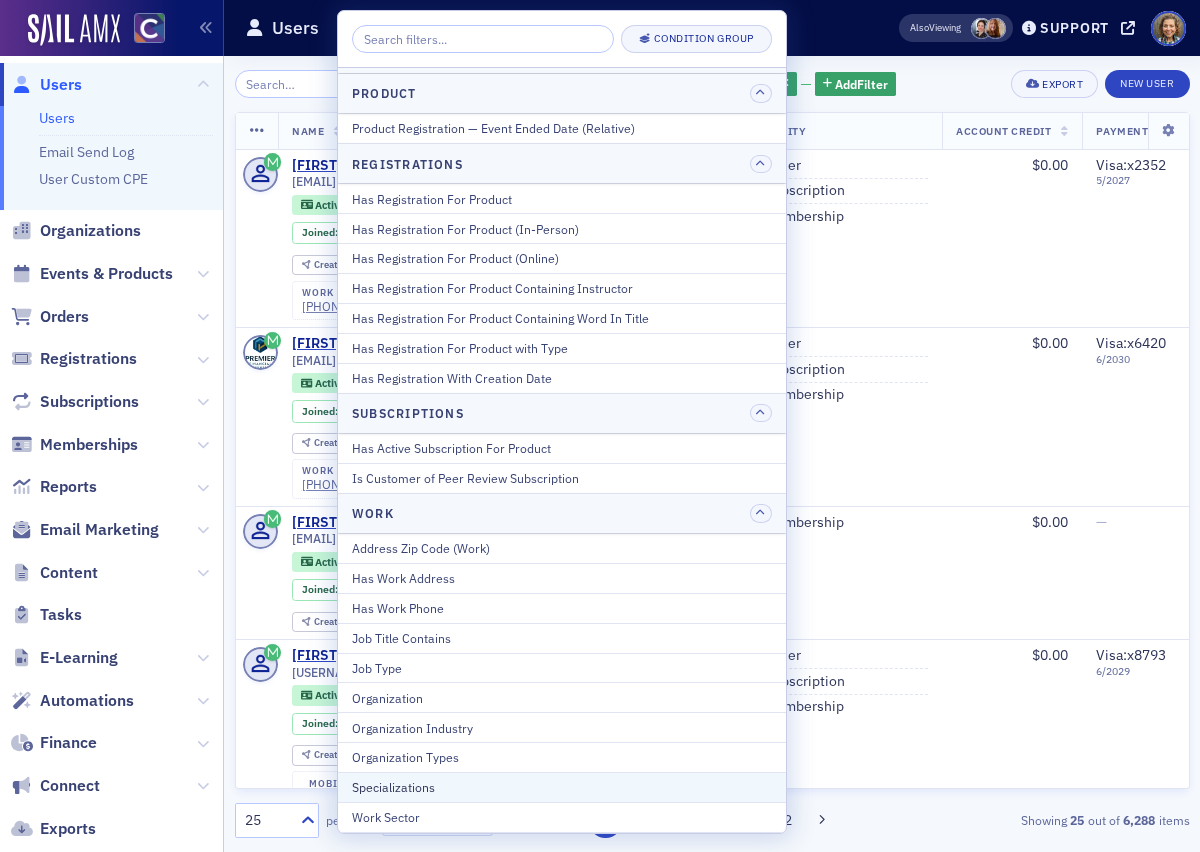 click on "Specializations" at bounding box center [562, 787] 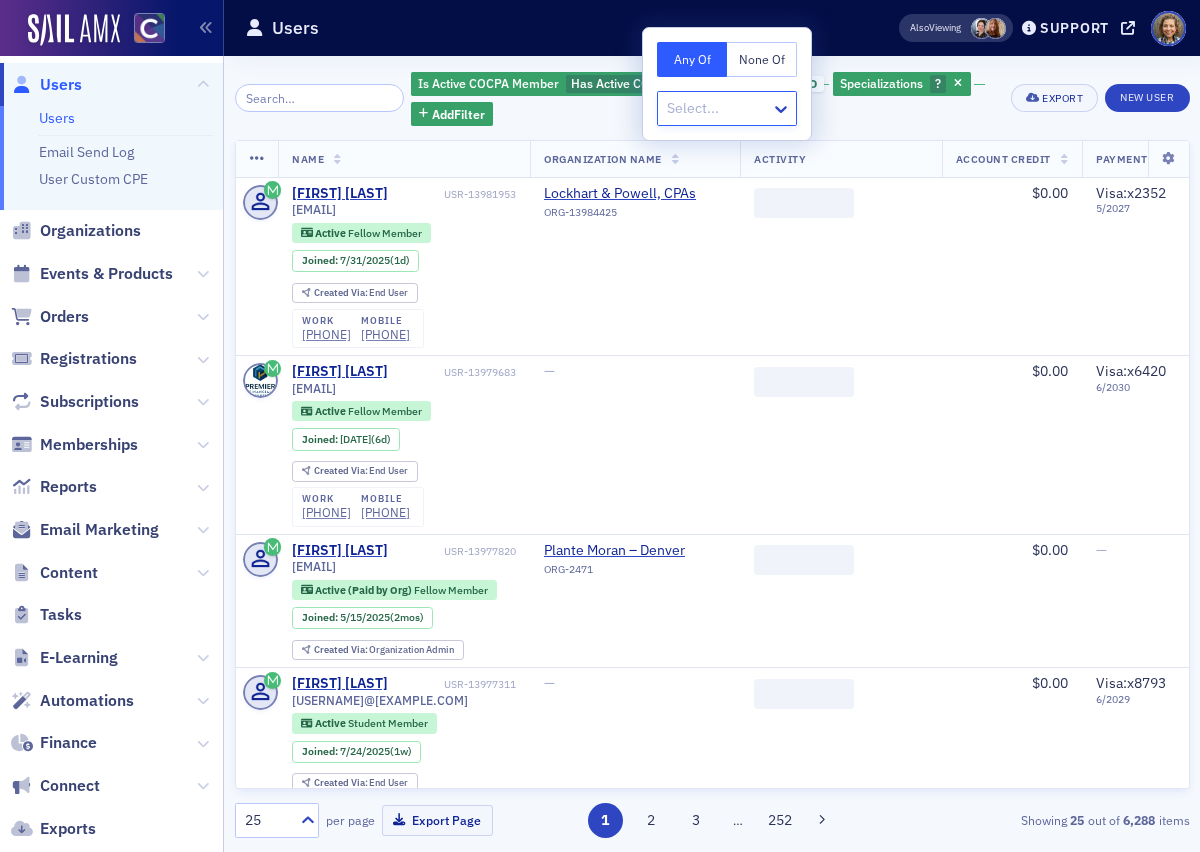 click at bounding box center [717, 108] 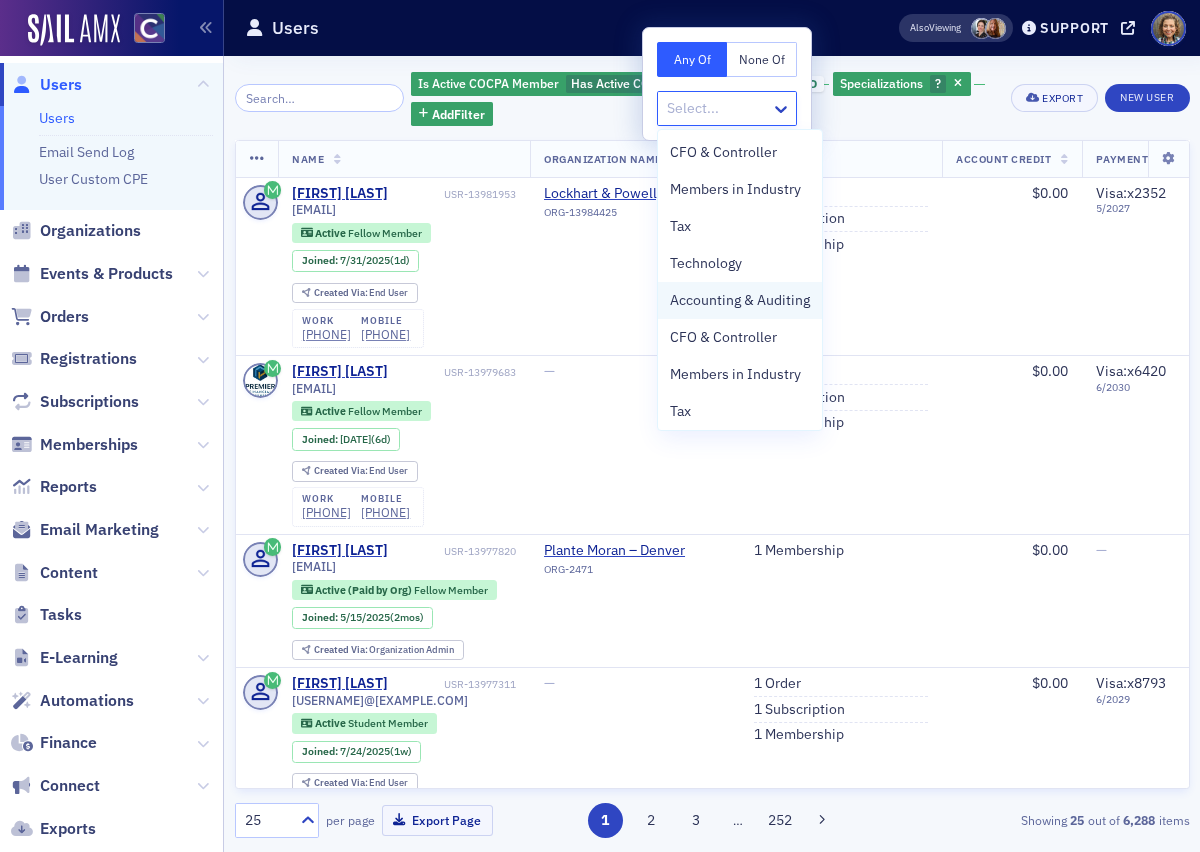 scroll, scrollTop: 0, scrollLeft: 0, axis: both 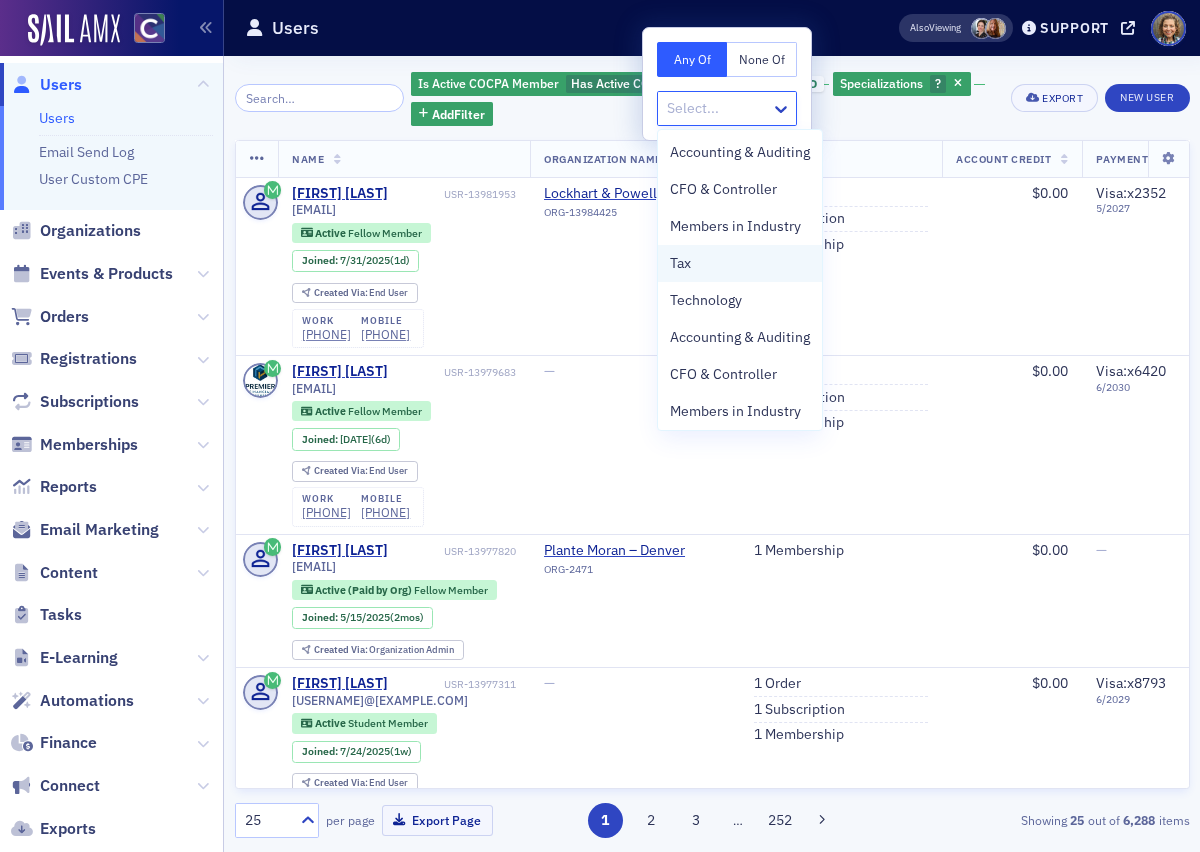 click on "Tax" at bounding box center (740, 263) 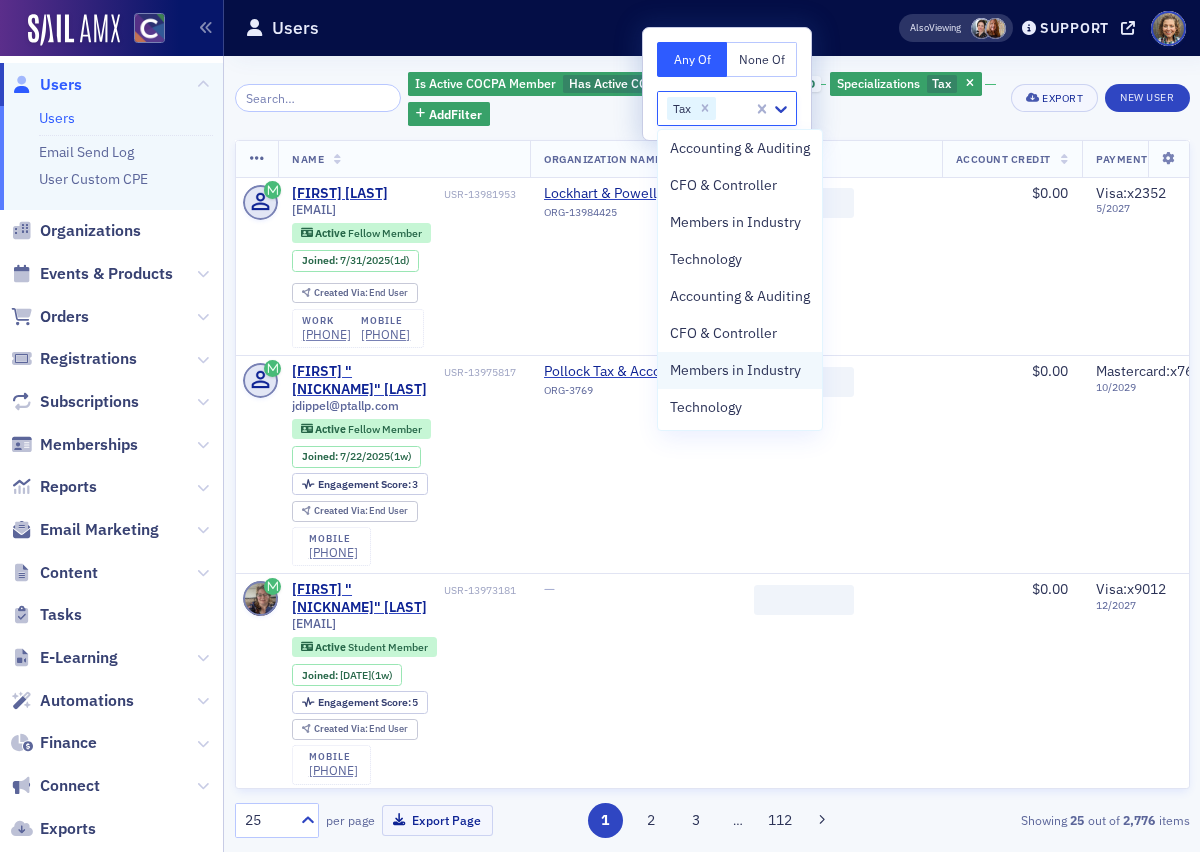 scroll, scrollTop: 0, scrollLeft: 0, axis: both 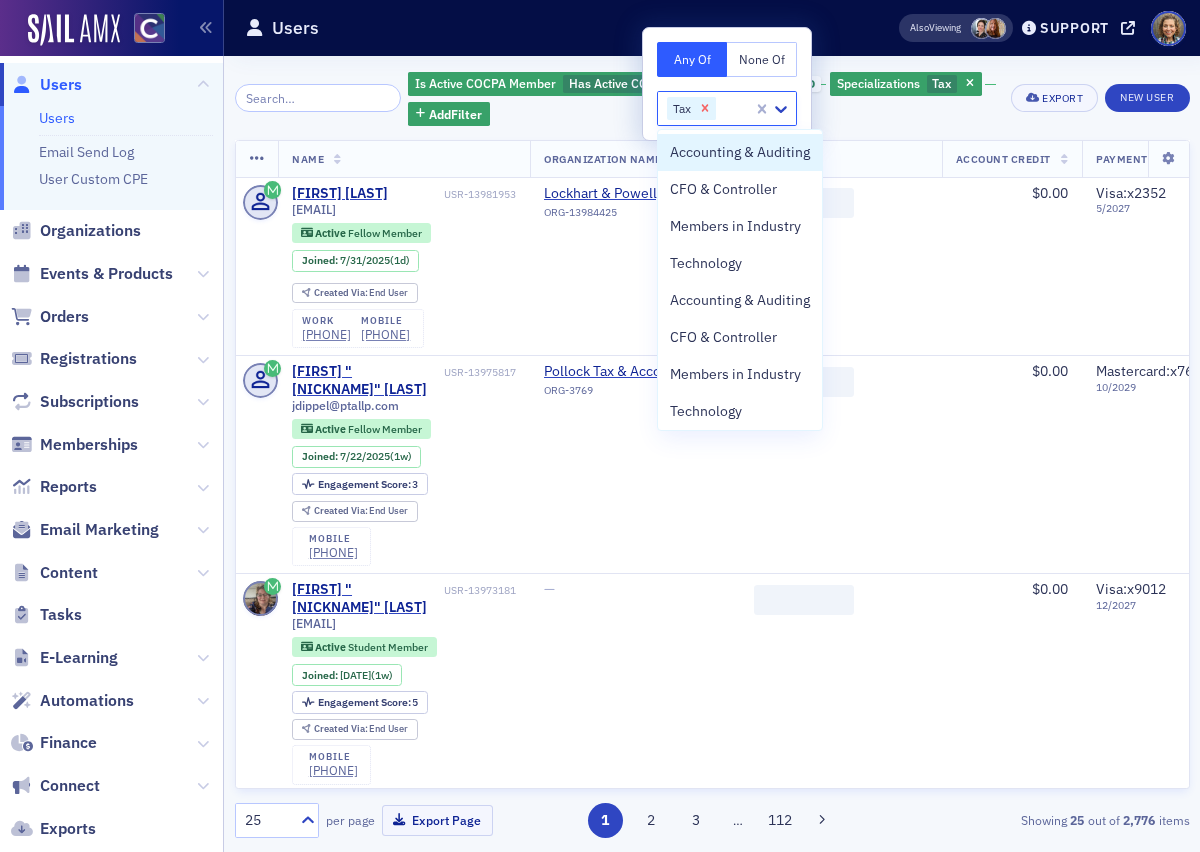 click 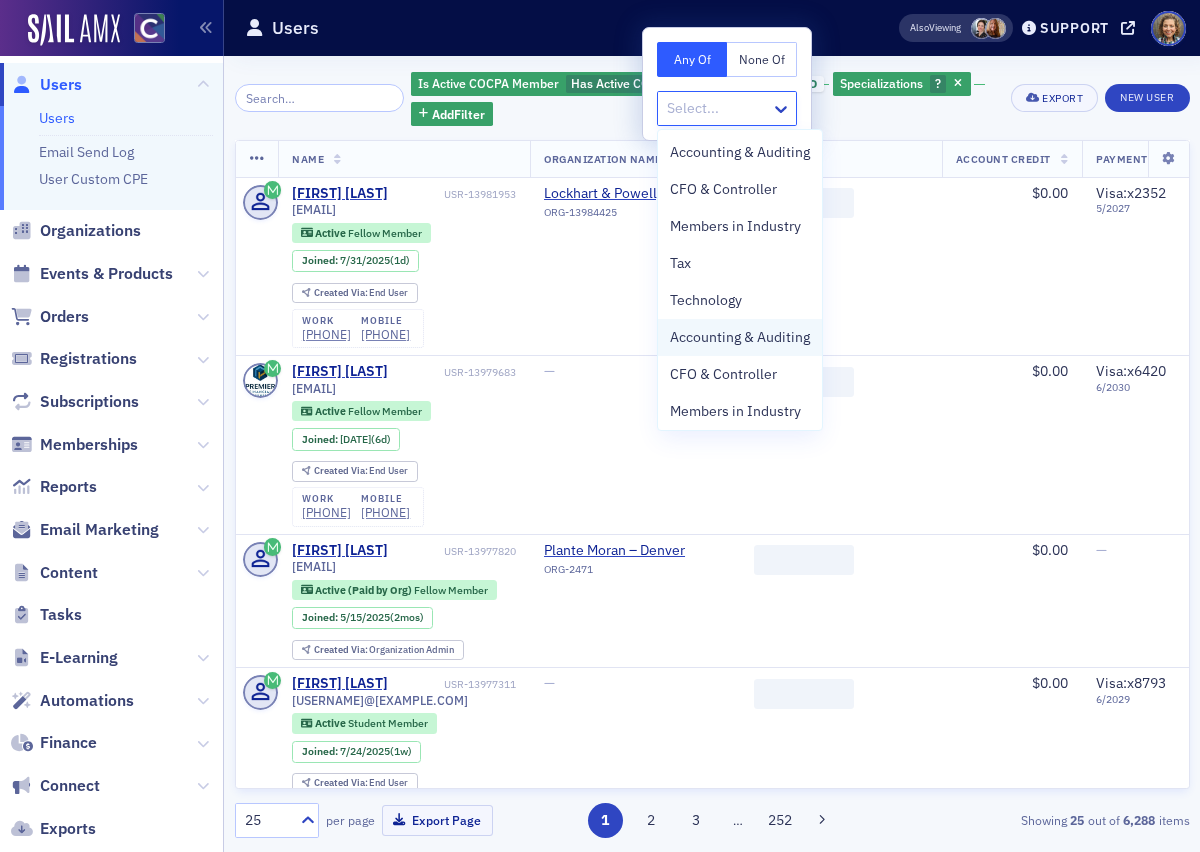 click on "Accounting & Auditing" at bounding box center [740, 337] 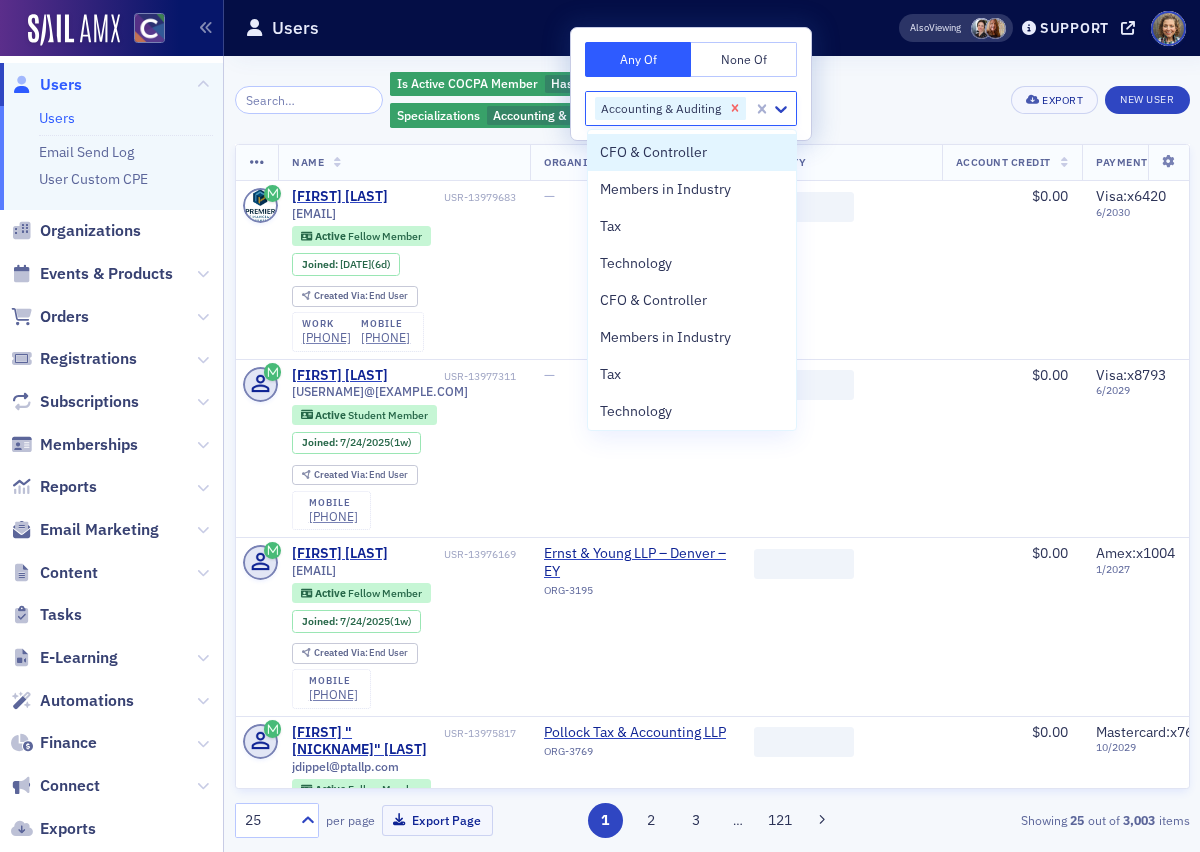 click 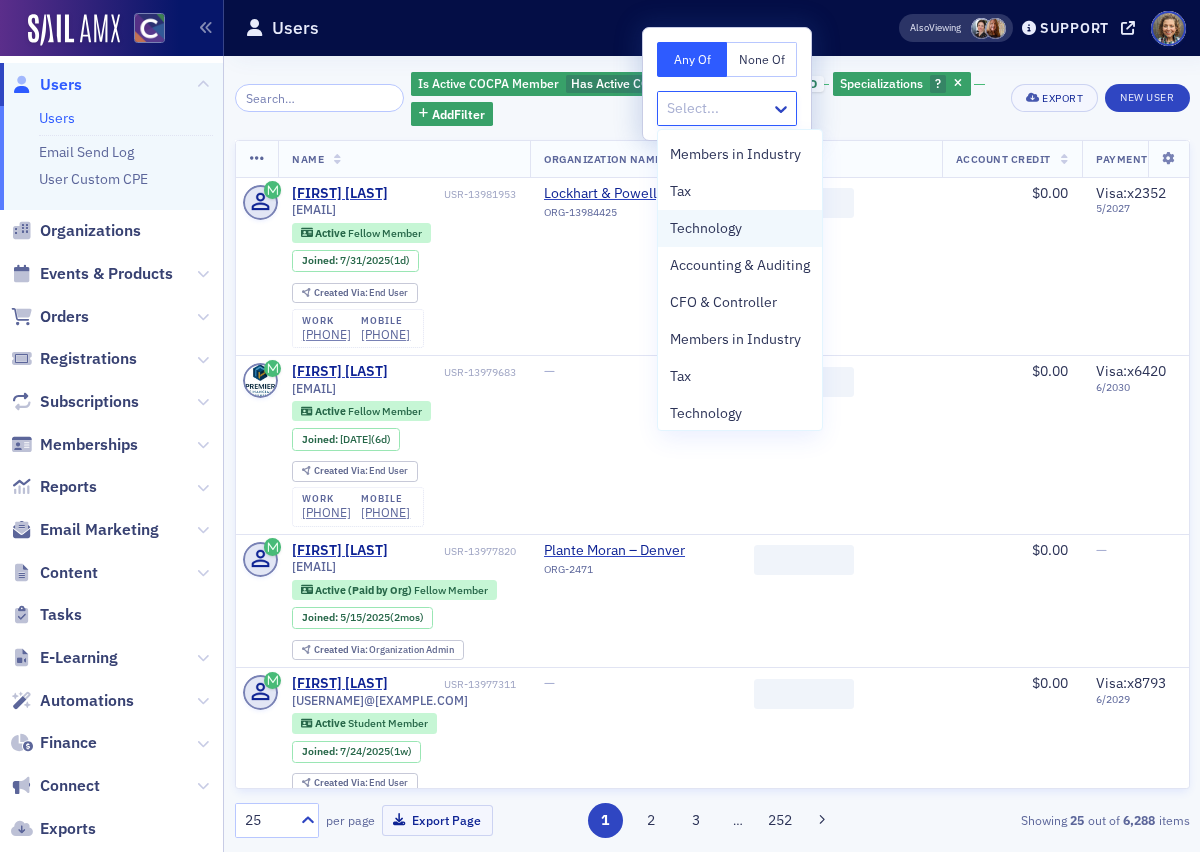 scroll, scrollTop: 78, scrollLeft: 0, axis: vertical 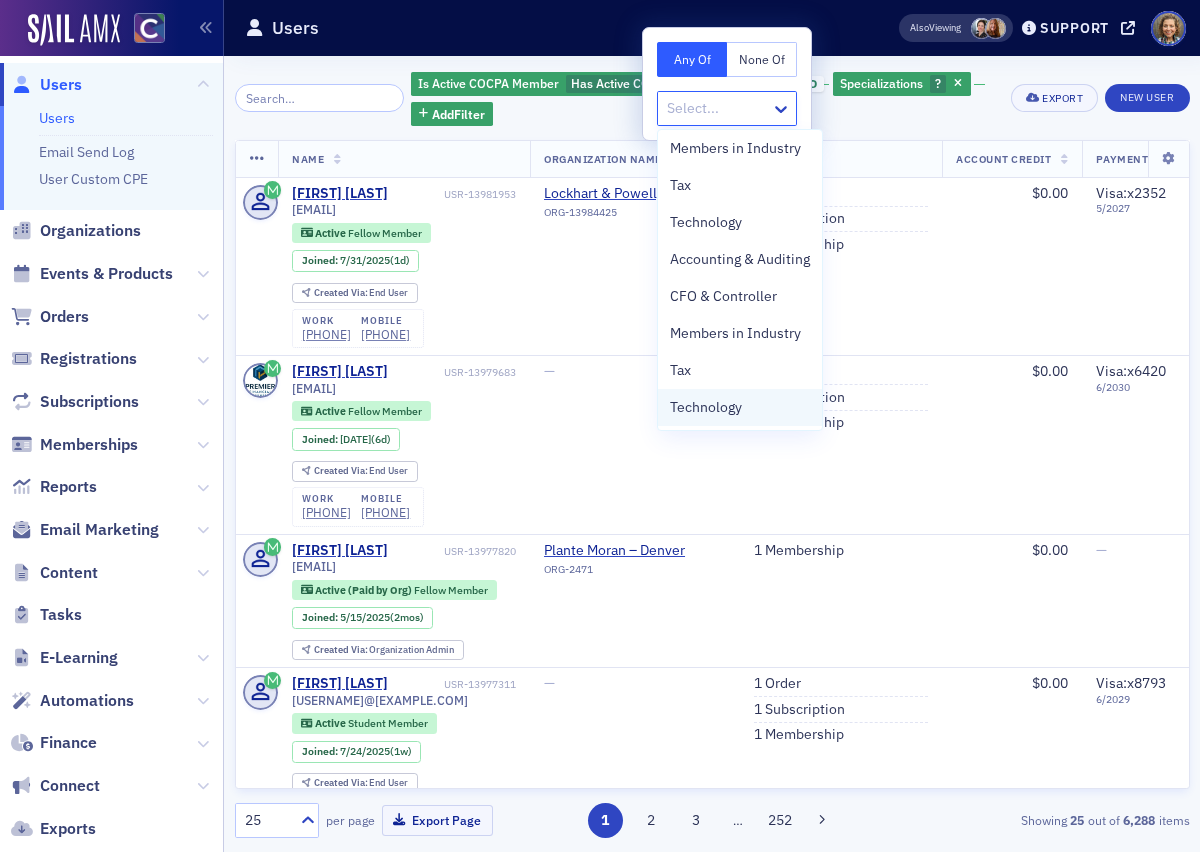 click on "Technology" at bounding box center [706, 407] 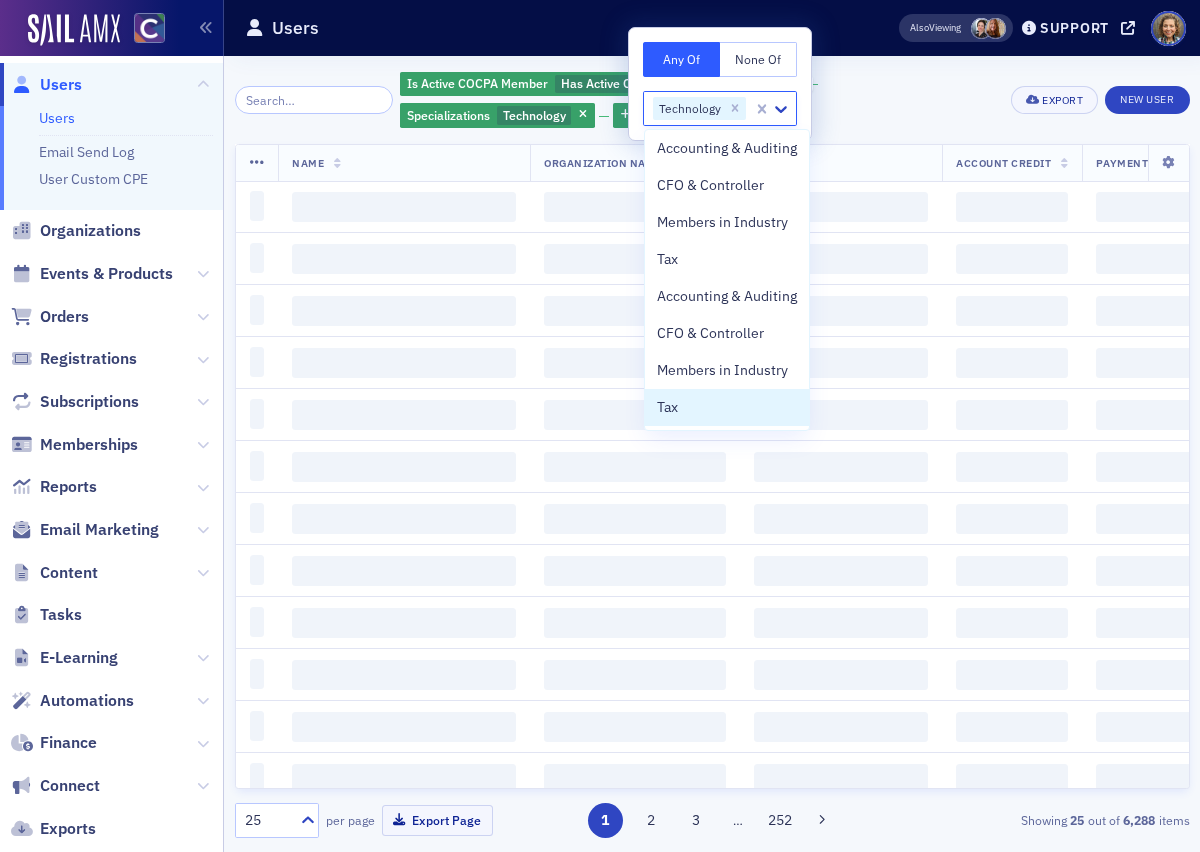 scroll, scrollTop: 4, scrollLeft: 0, axis: vertical 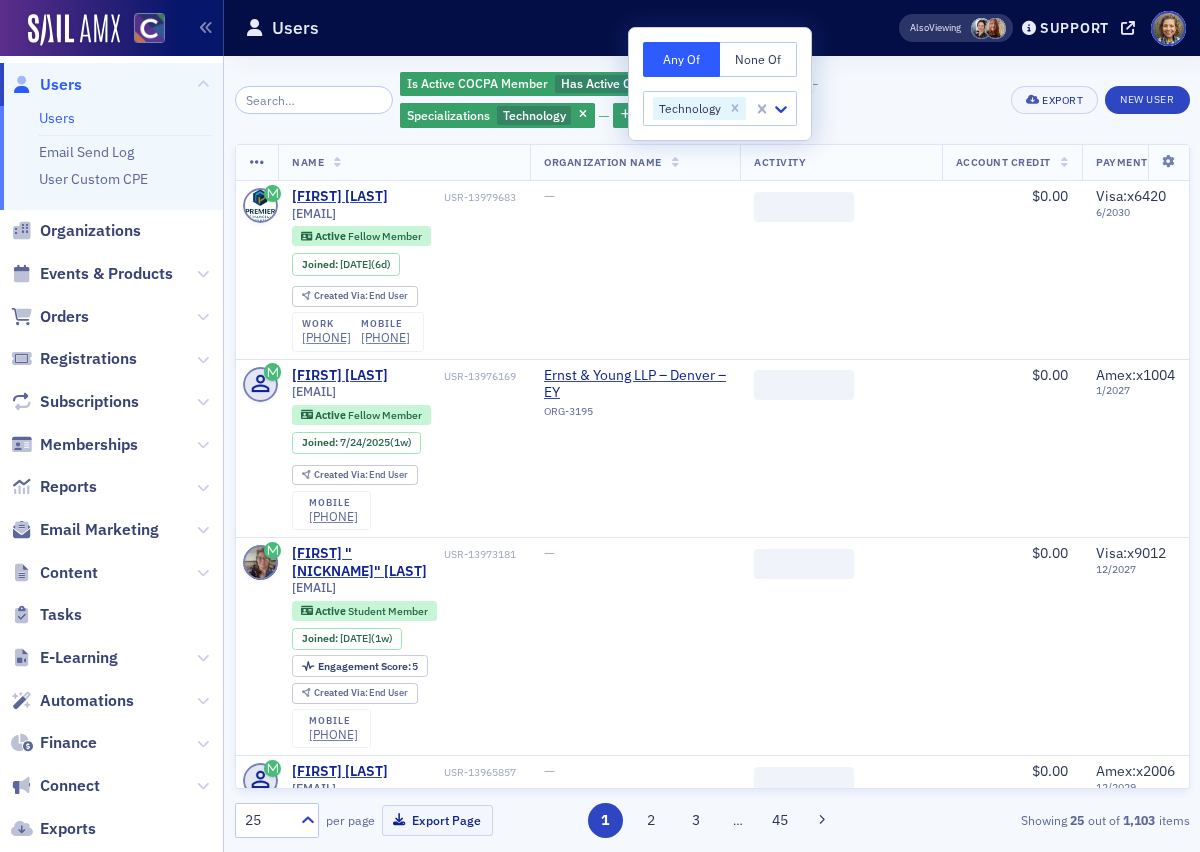 click on "Is Active[ORG] Member Has Active[ORG] Membership and Specializations Technology Add Filter" 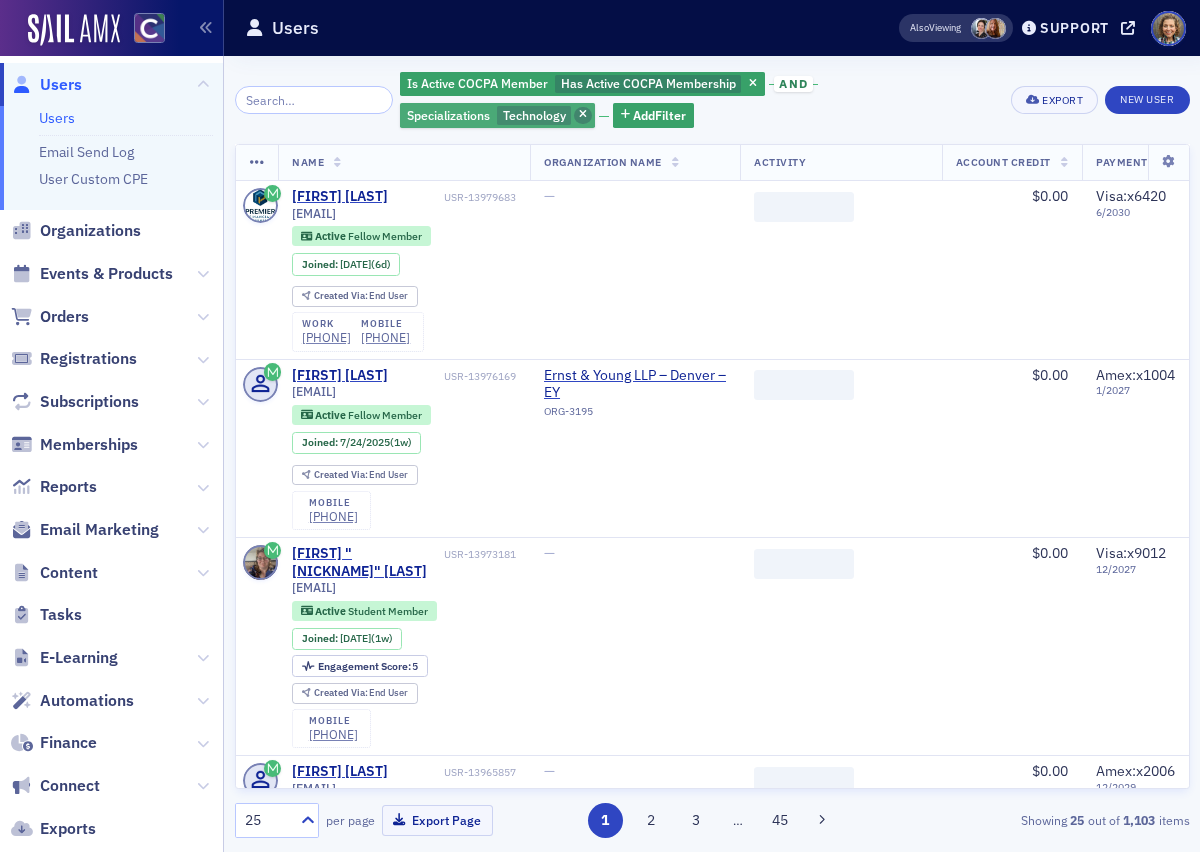 click 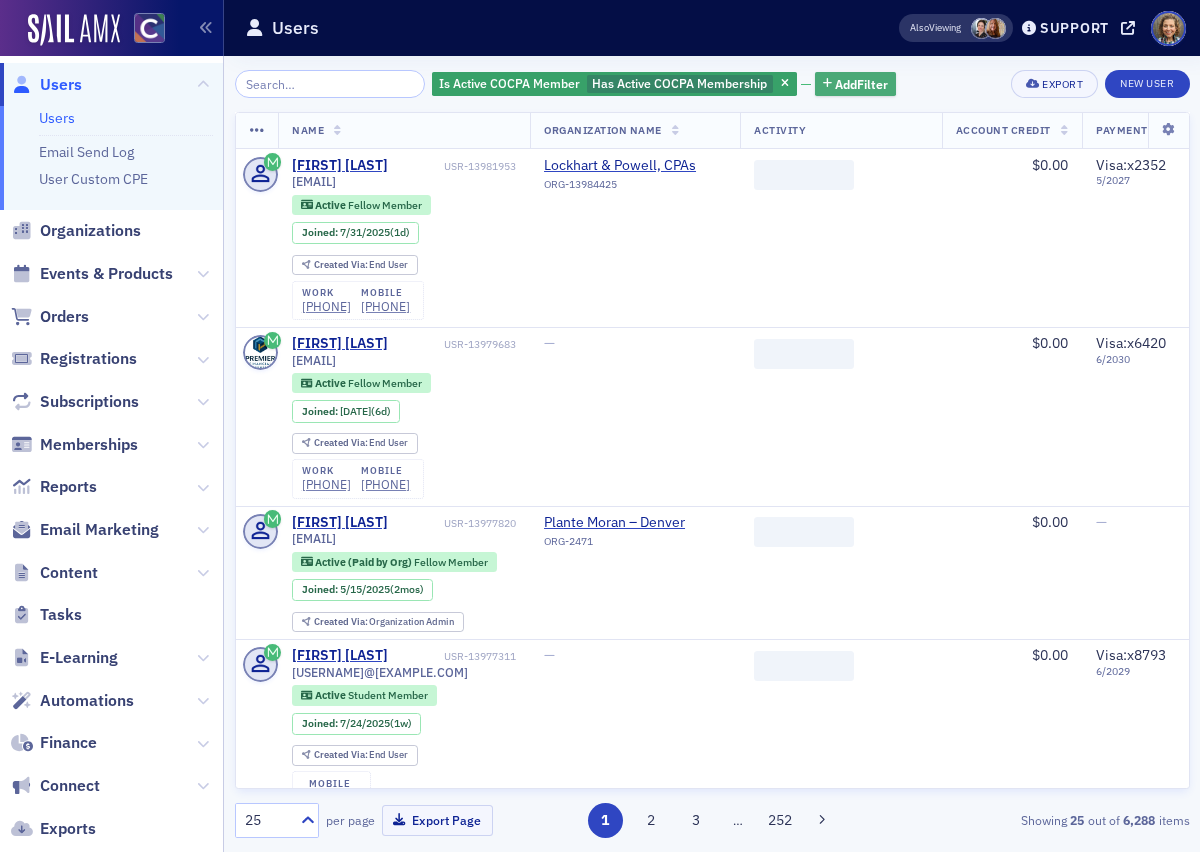 click on "Add  Filter" 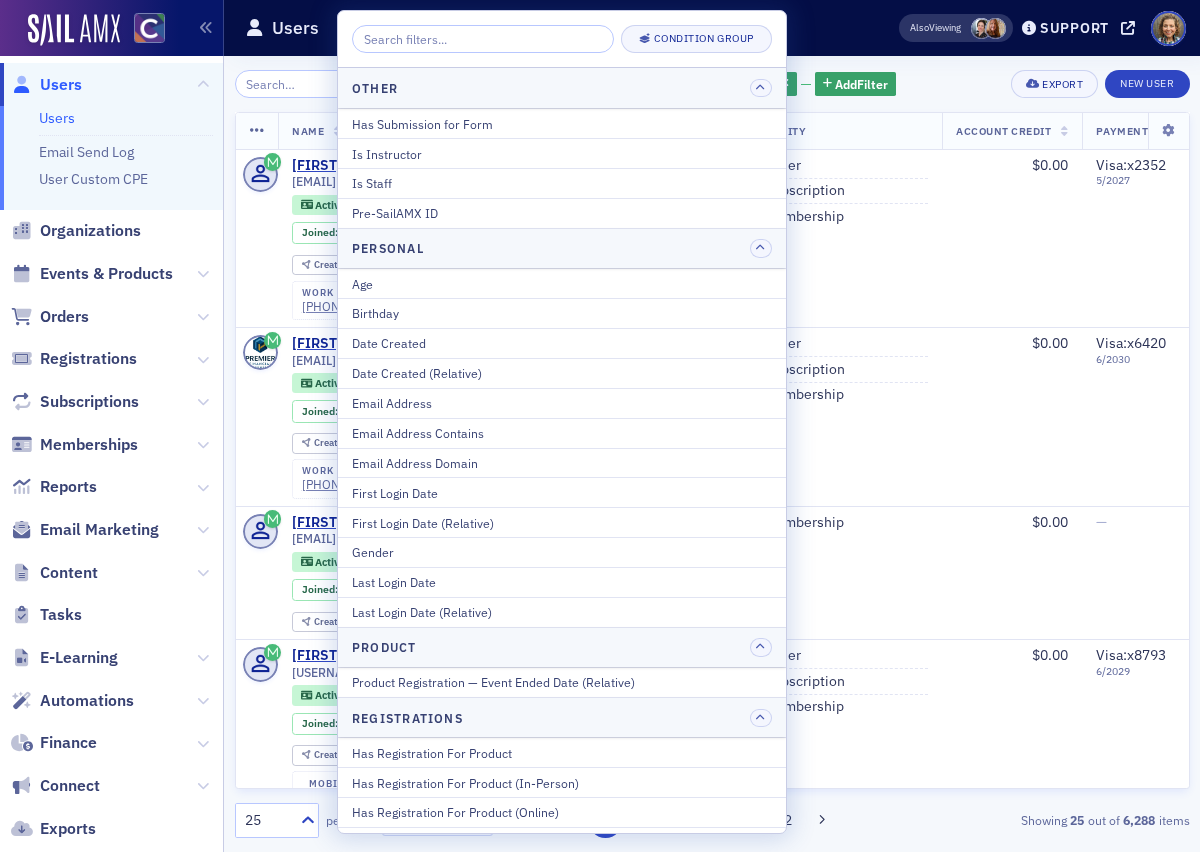 scroll, scrollTop: 2440, scrollLeft: 0, axis: vertical 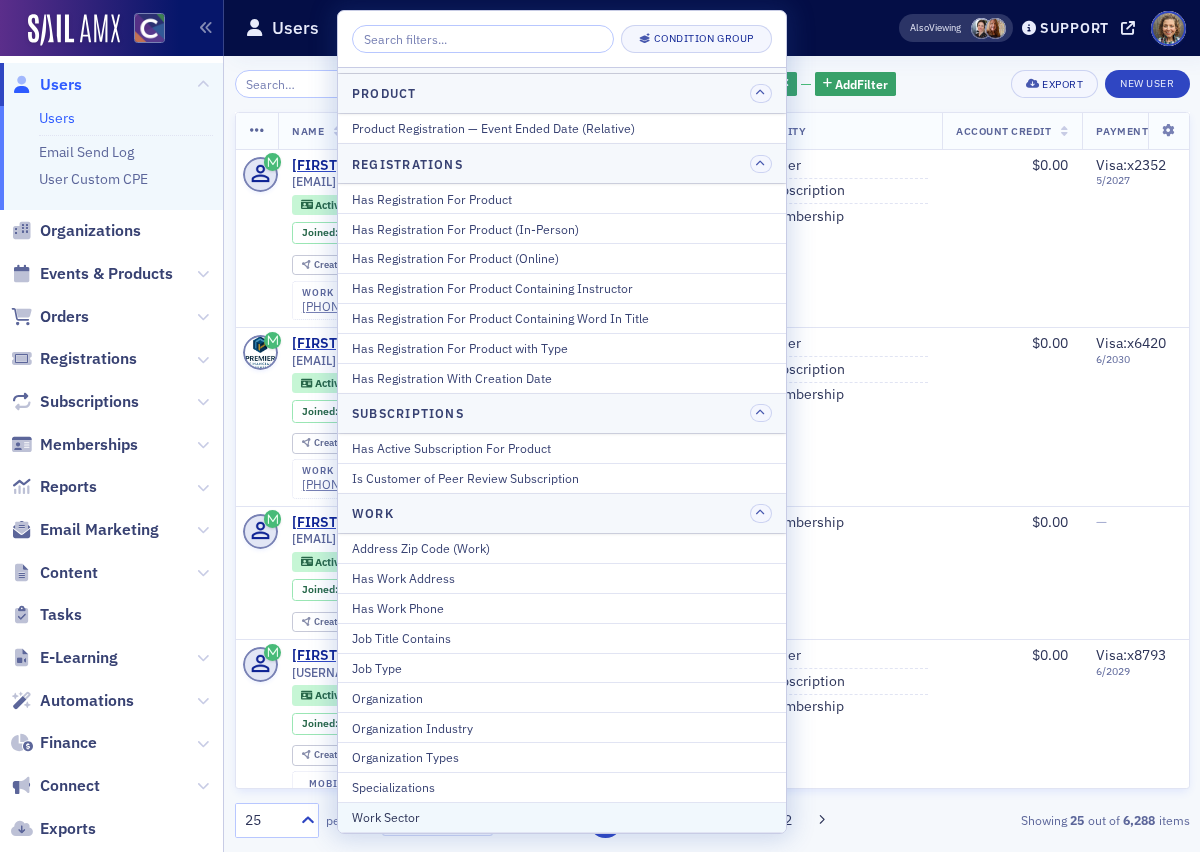 click on "Work Sector" at bounding box center [562, 817] 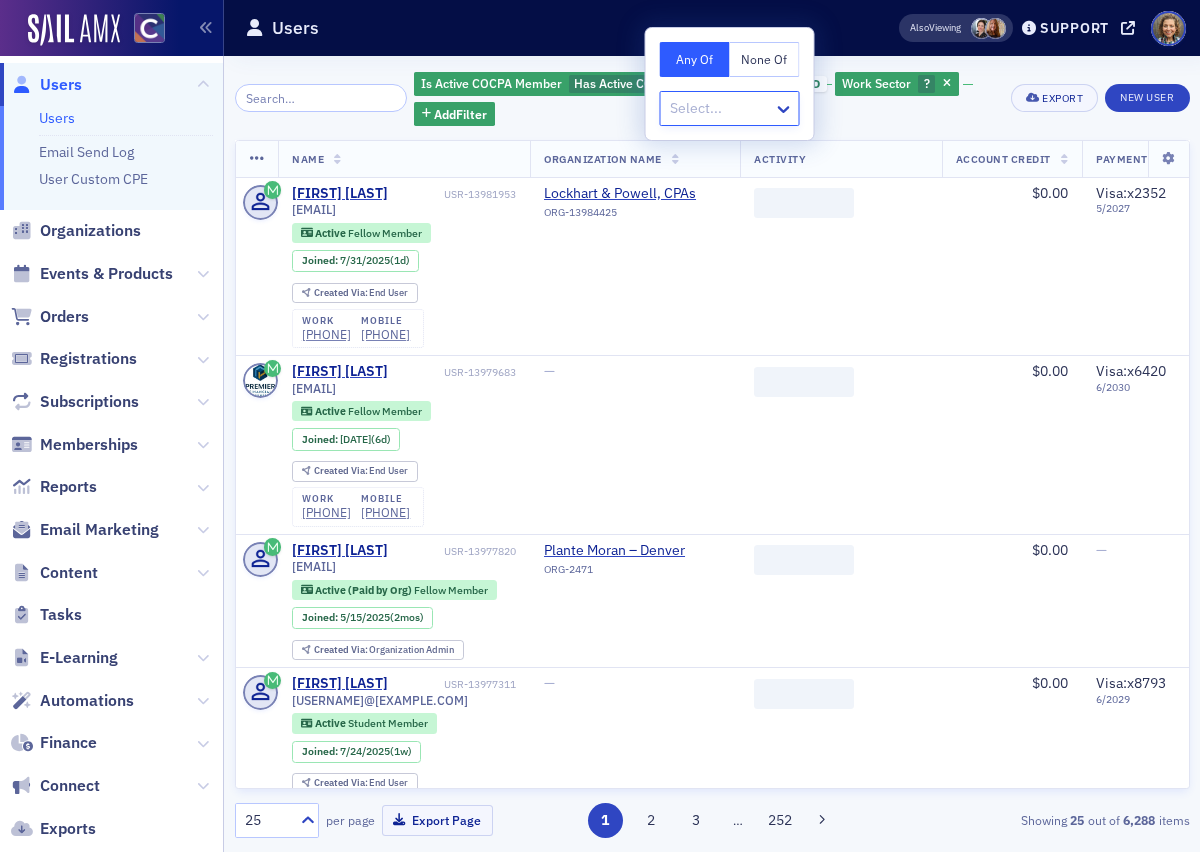 click at bounding box center (720, 108) 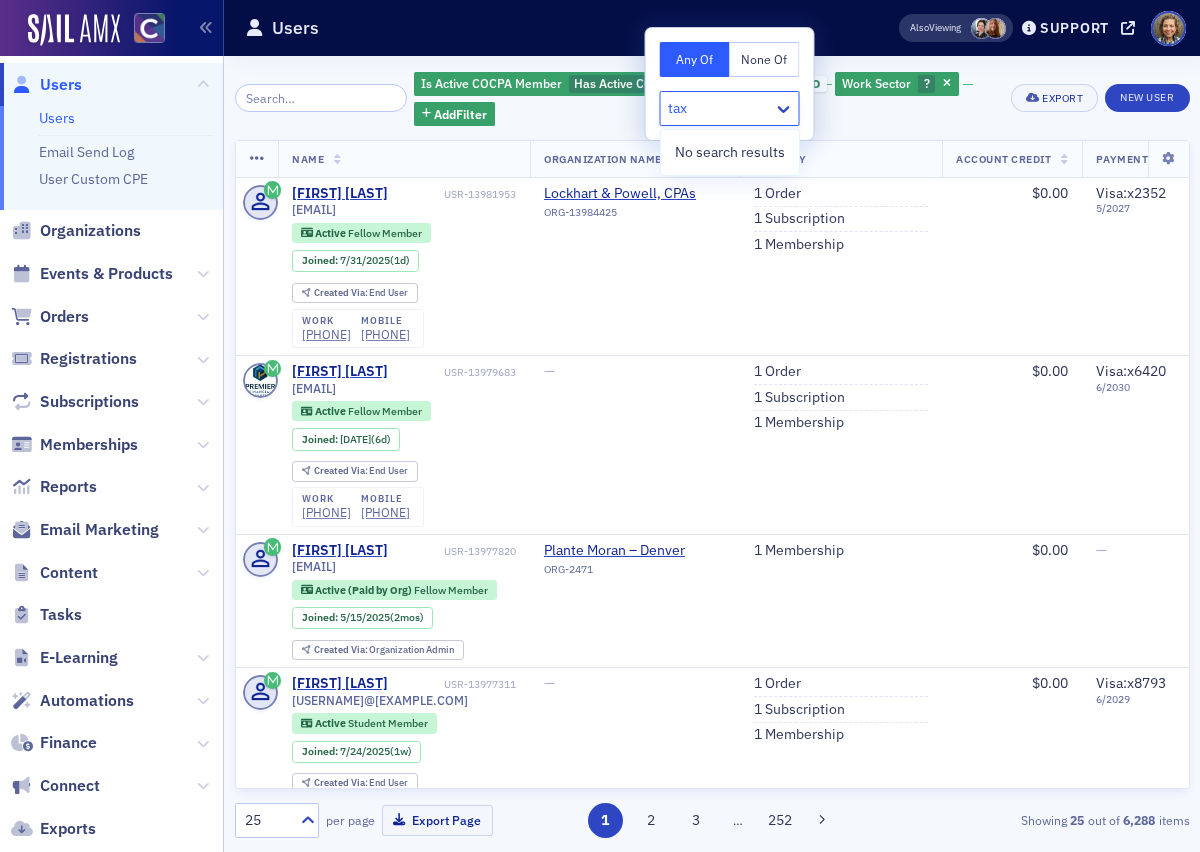 type on "tax" 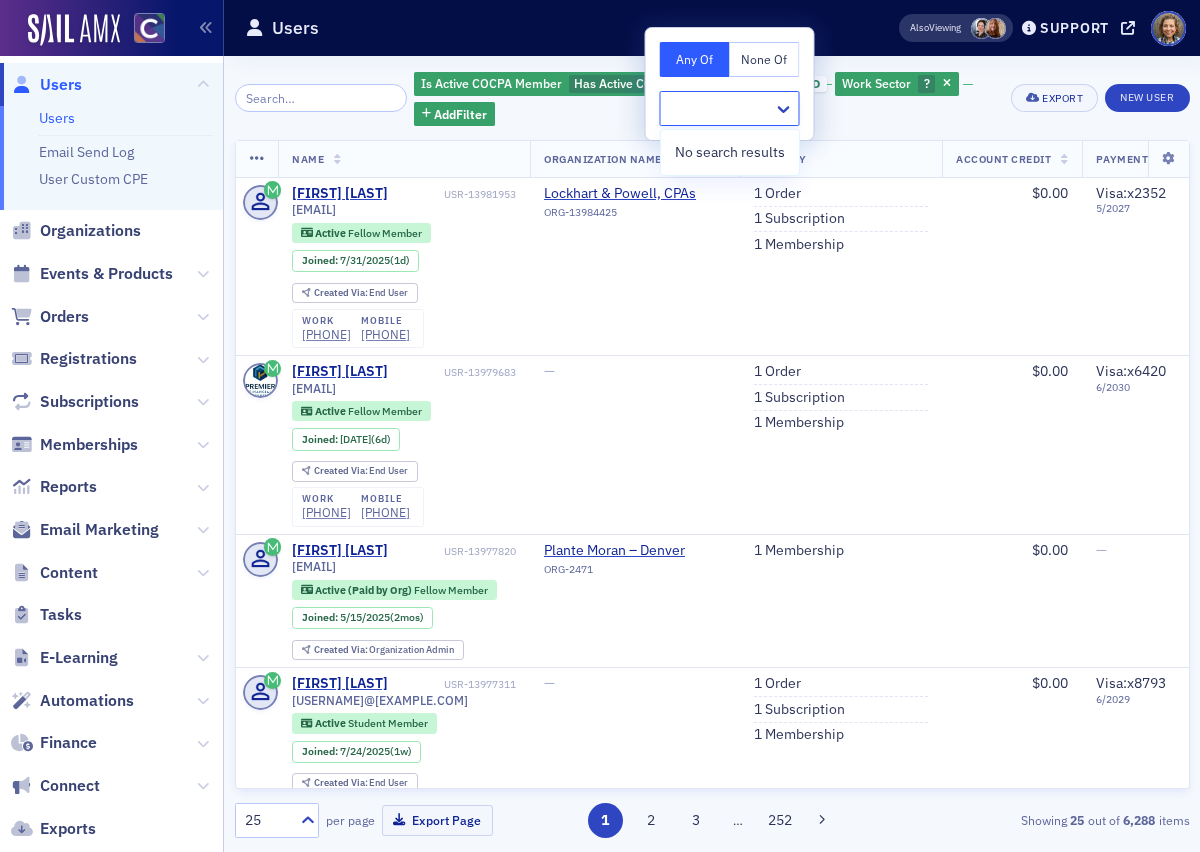 click on "[FIRST] [LAST] USR-[ID] [USERNAME]@[EXAMPLE.COM] Active   Fellow Member Joined :  [DATE]  (AGE) Created Via :  End User work ([PHONE]) mobile ([PHONE]) — 1   Order 1   Subscription 1   Membership $0.00 Visa :   x[NUMBER]   [DATE] [JOB TITLE] [DATE] [DATE]" 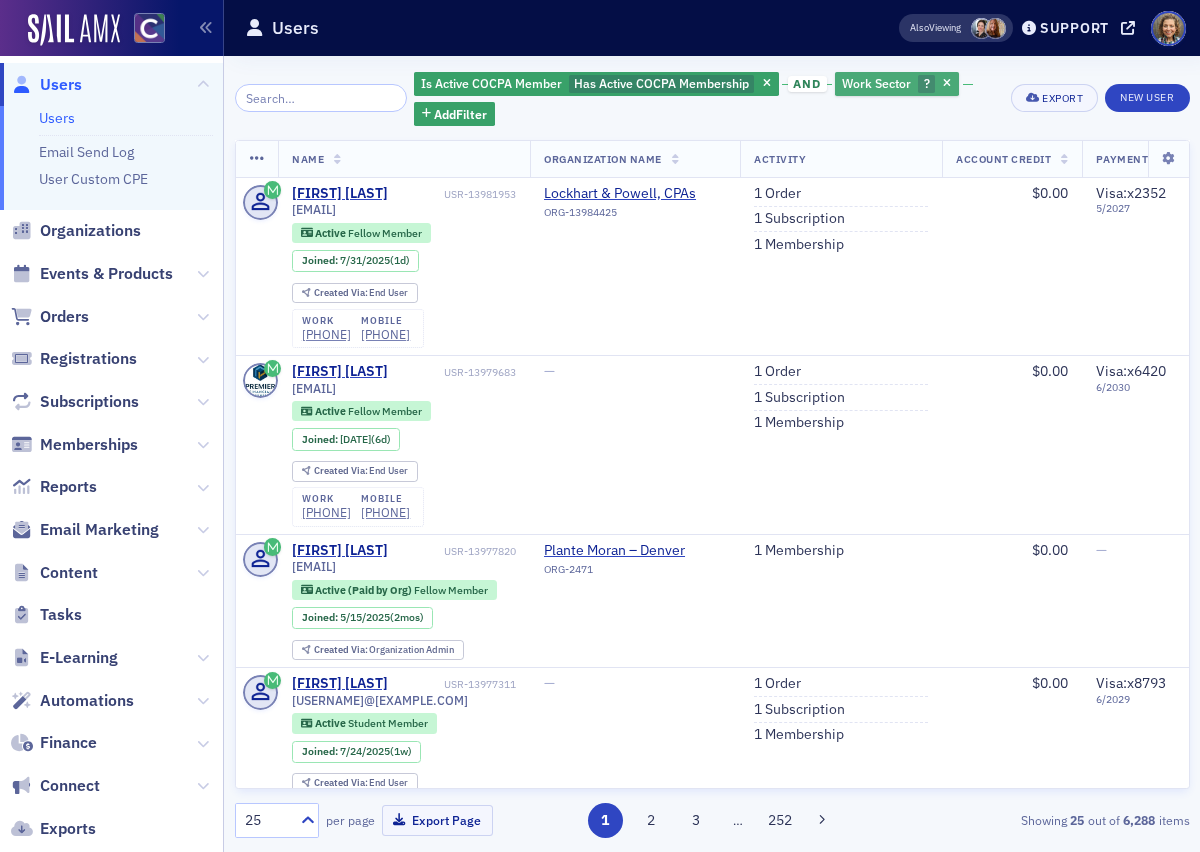 click on "Work Sector" 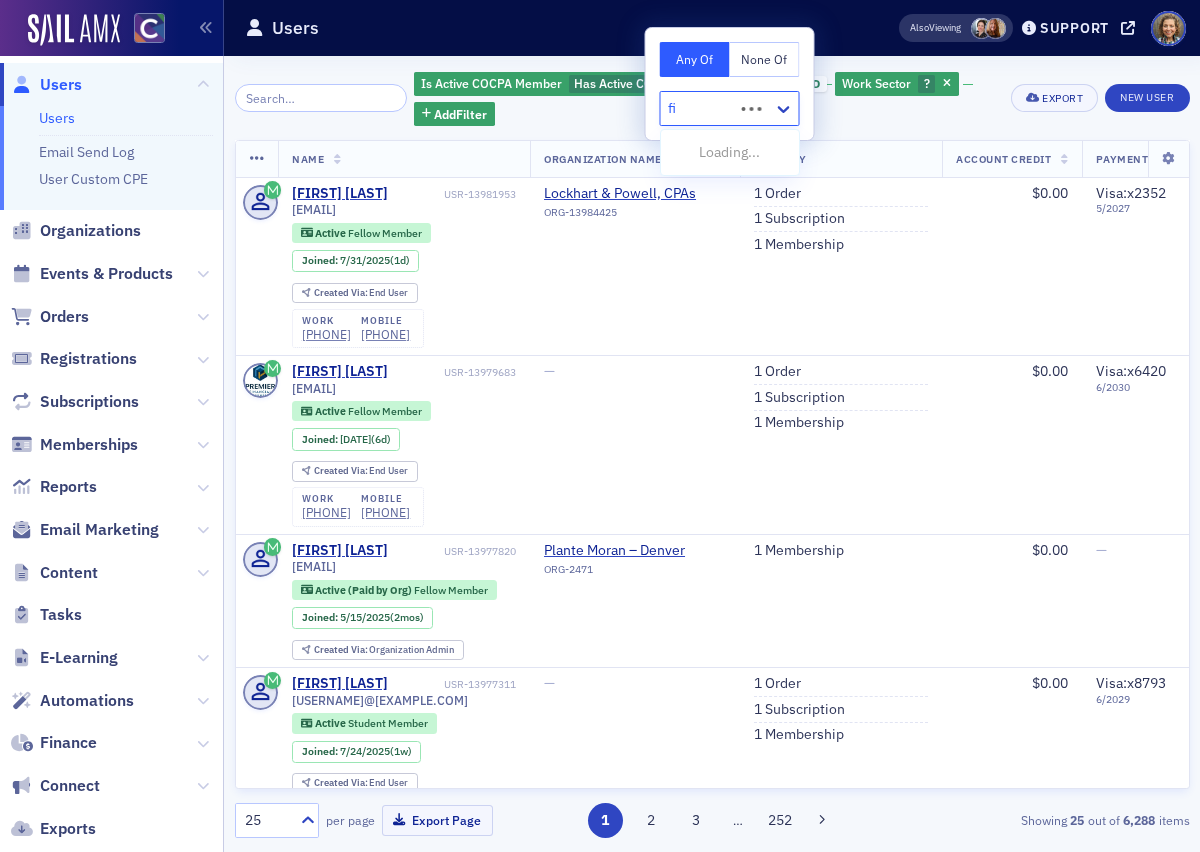 type on "f" 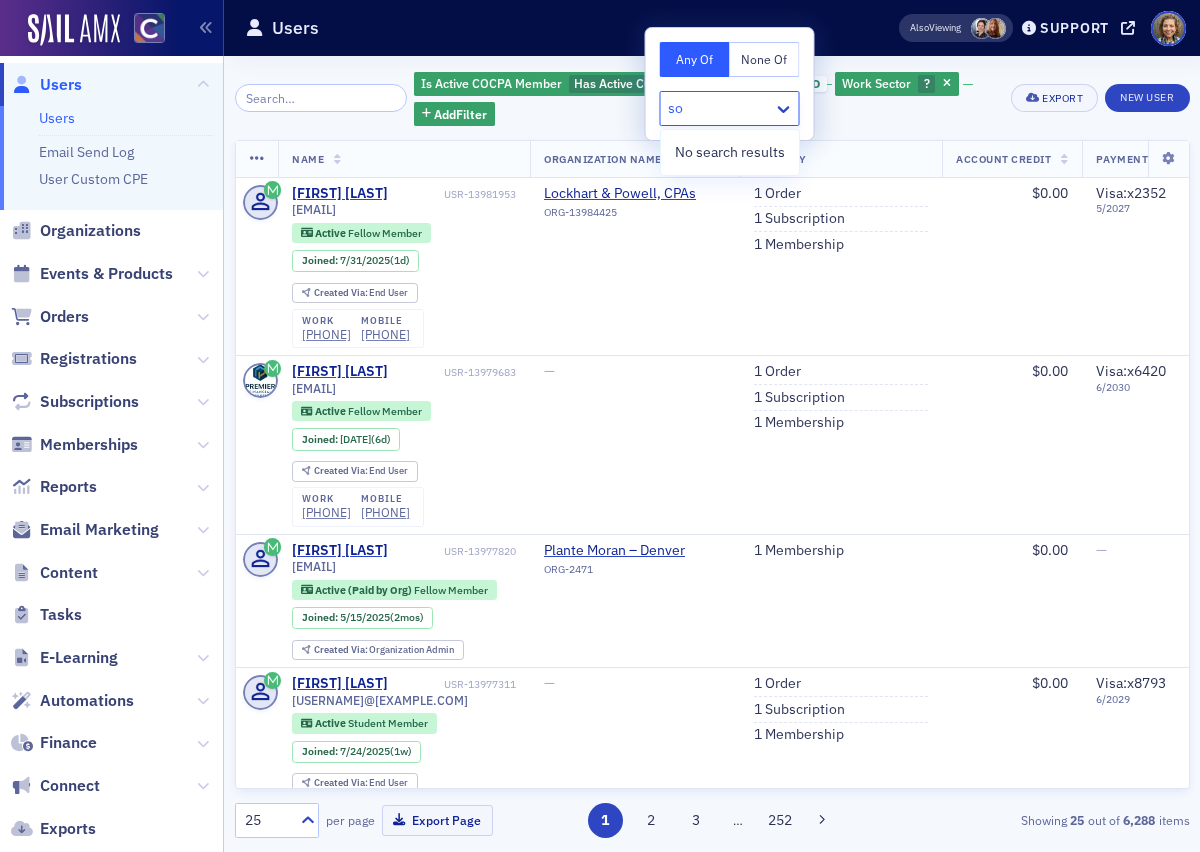 type on "s" 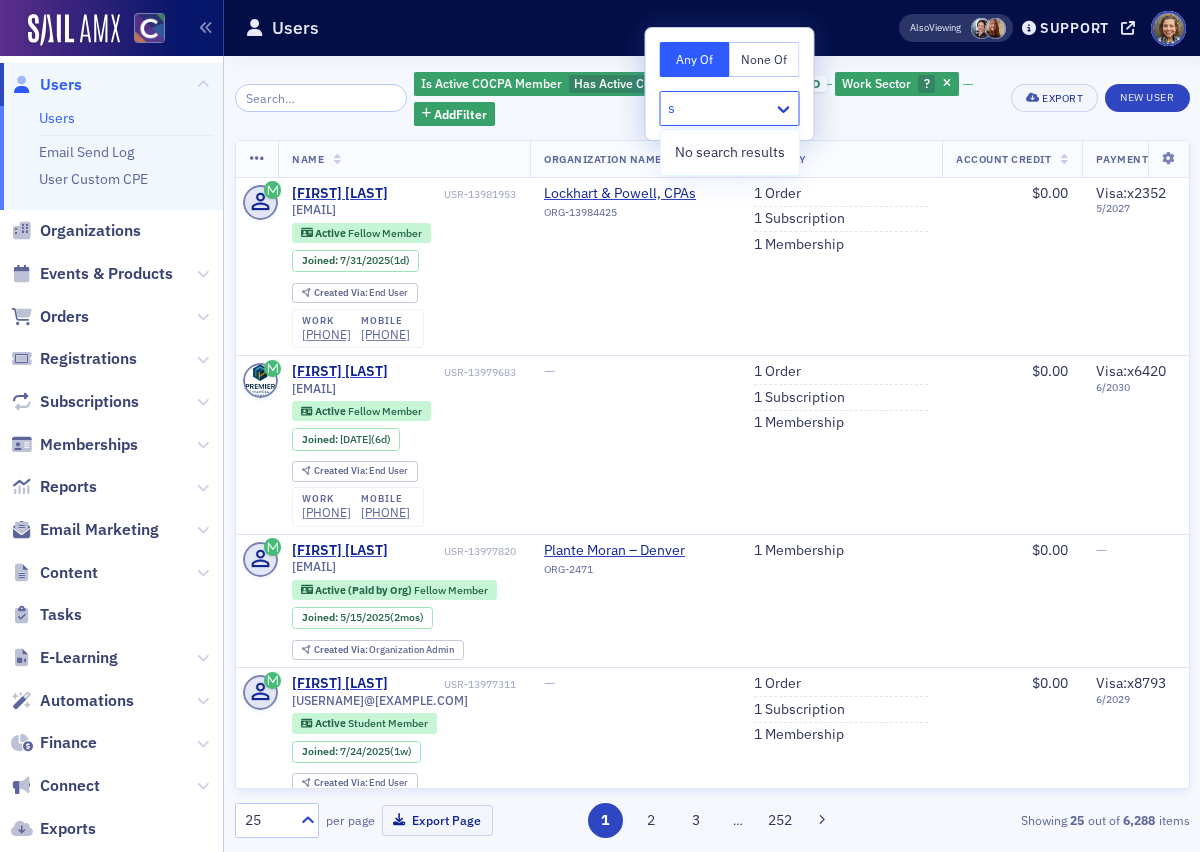 type 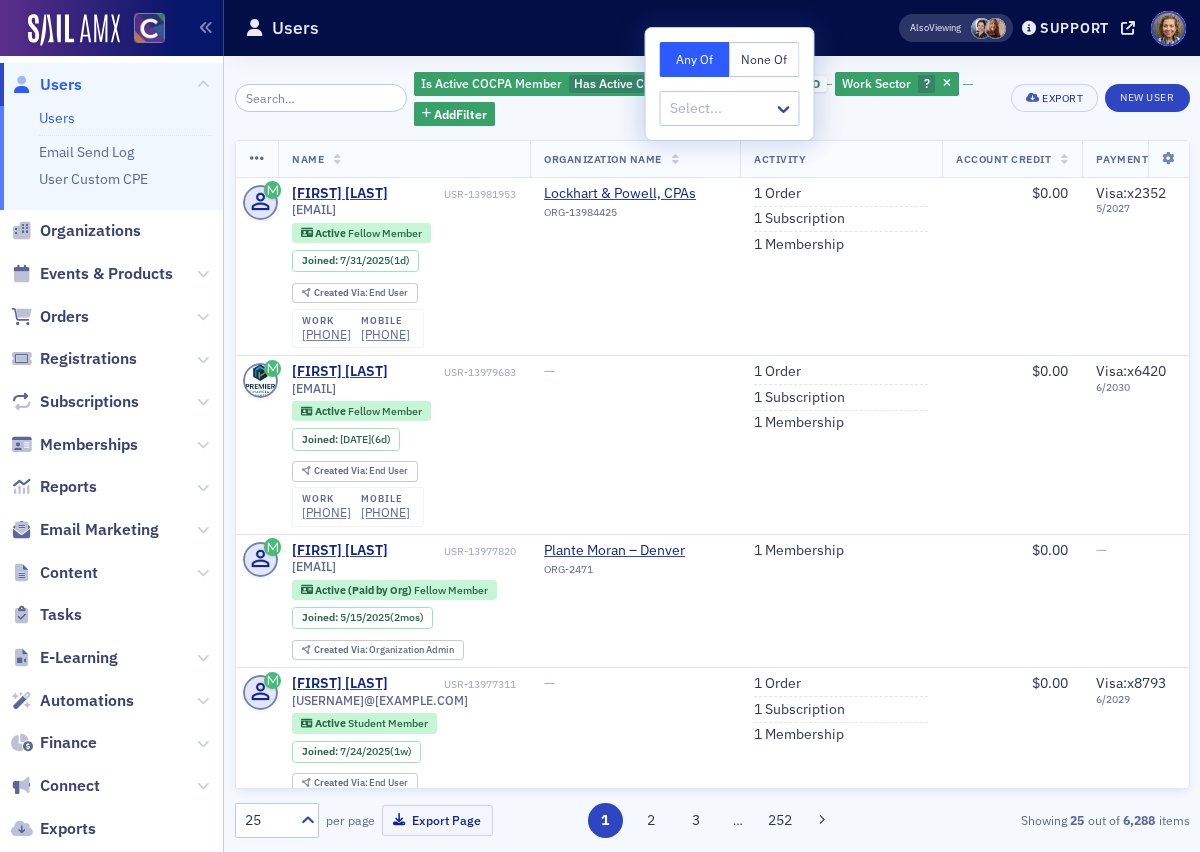 click on "Activity" 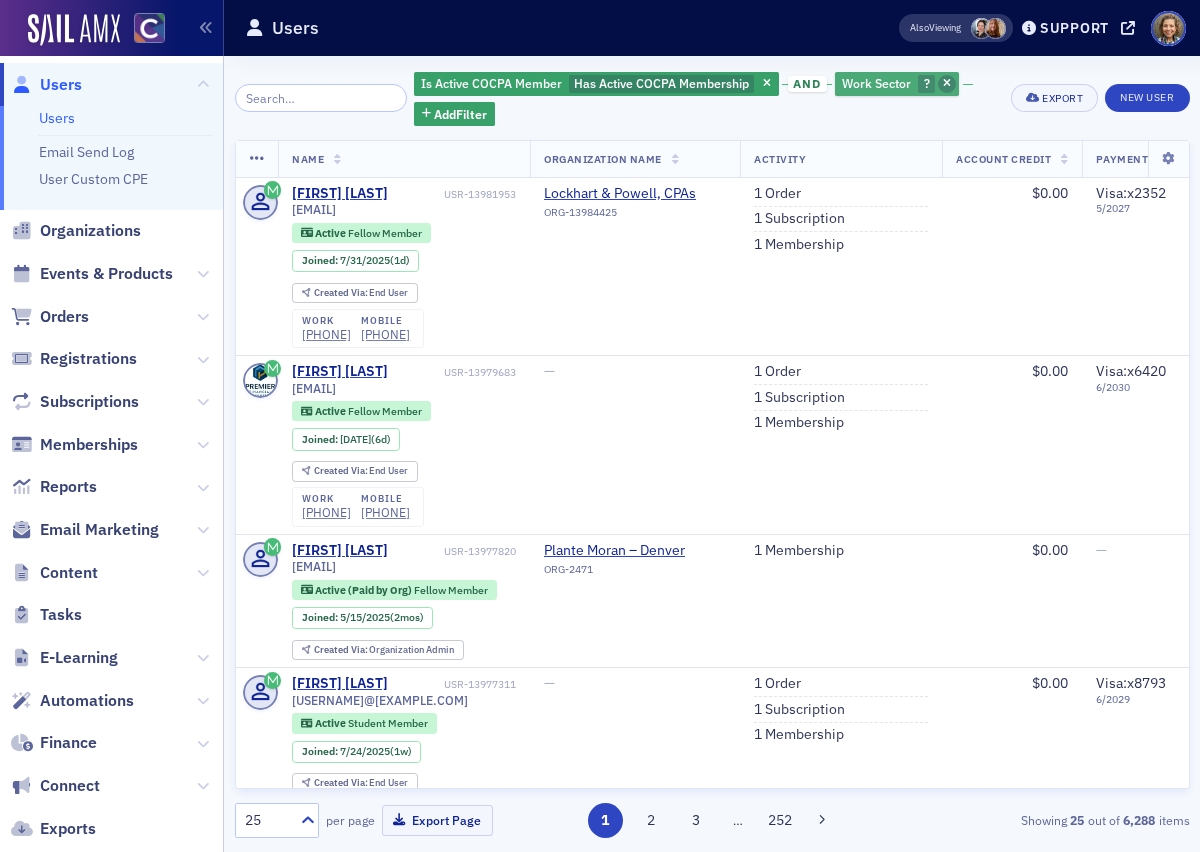 click 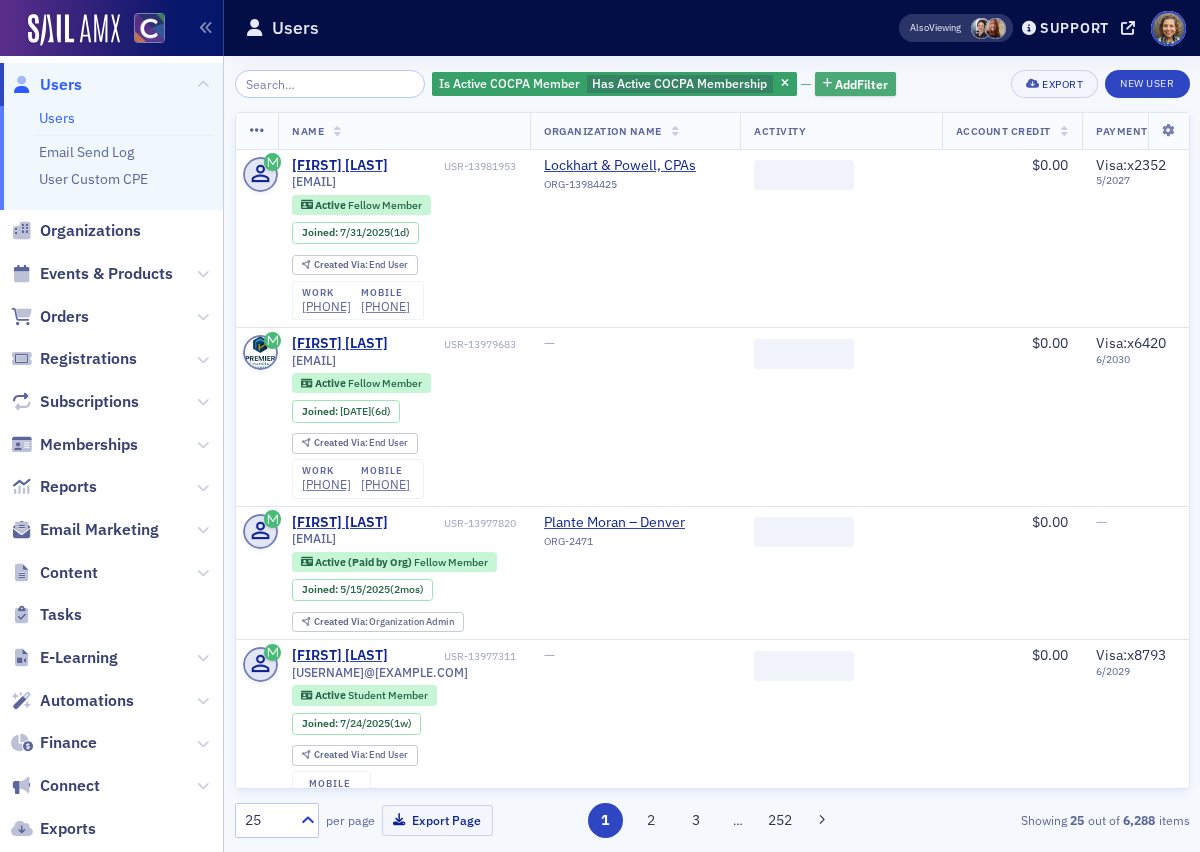 click on "Add  Filter" 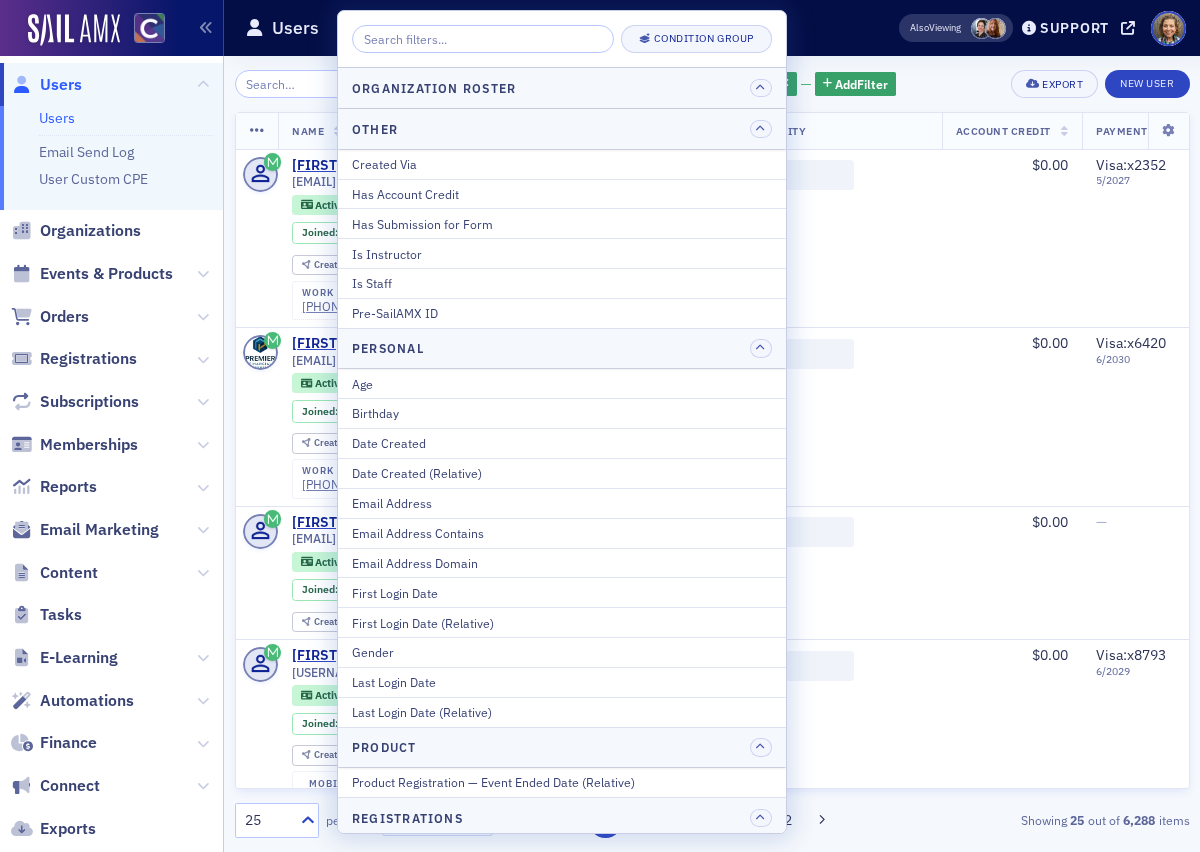 scroll, scrollTop: 2440, scrollLeft: 0, axis: vertical 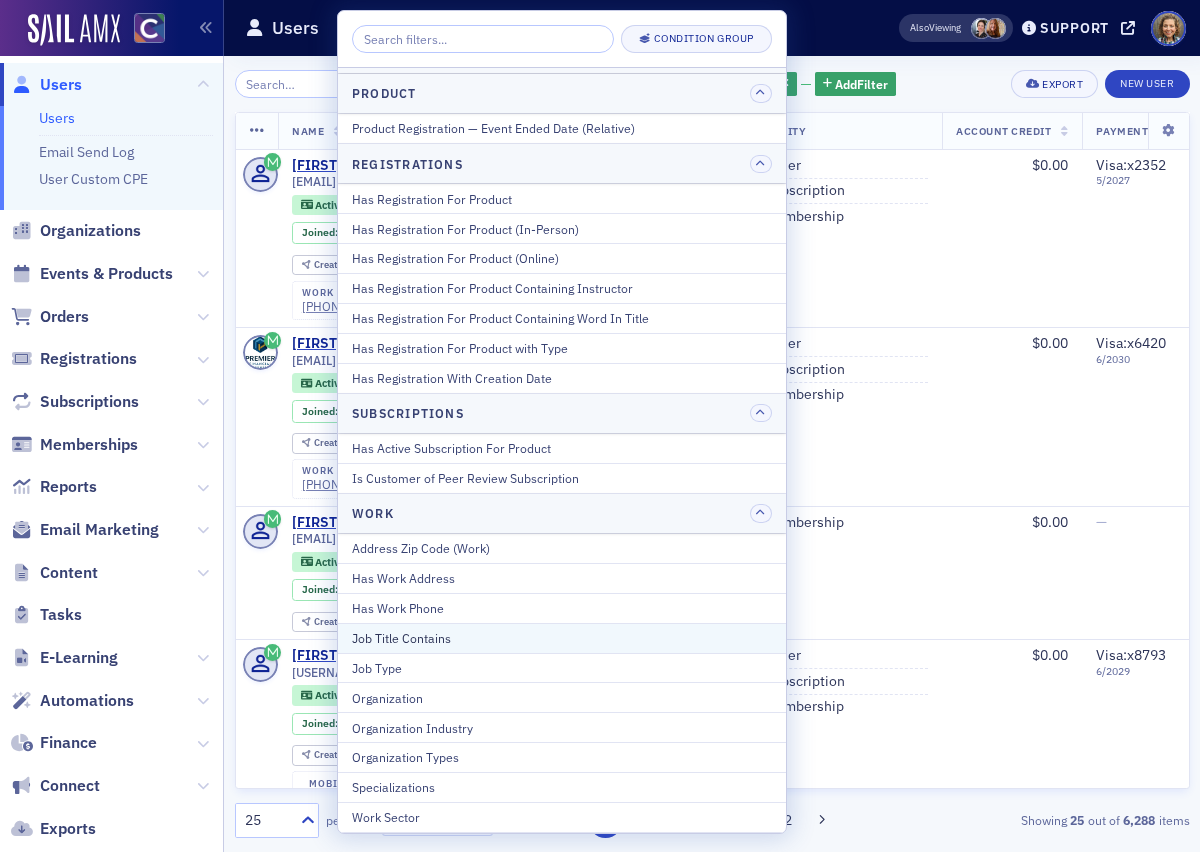 click on "Job Title Contains" at bounding box center (562, 638) 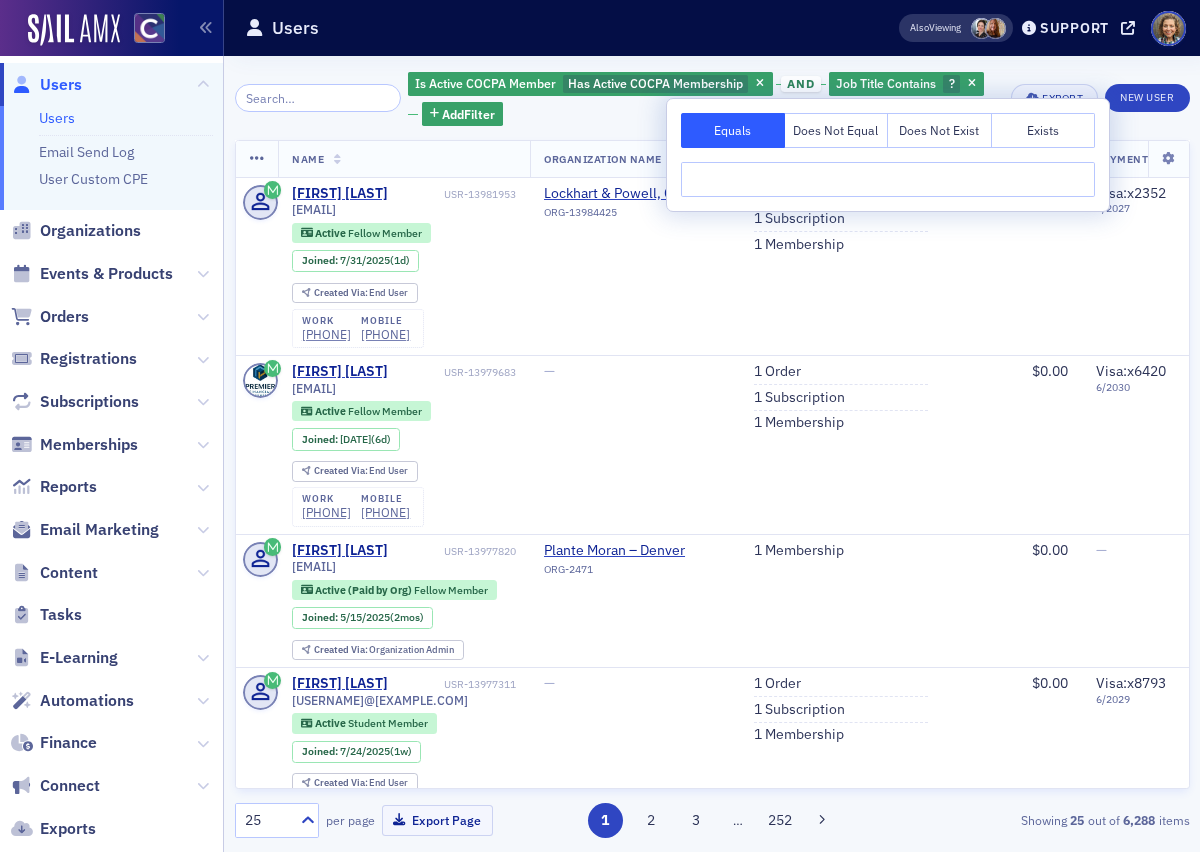 type on "s" 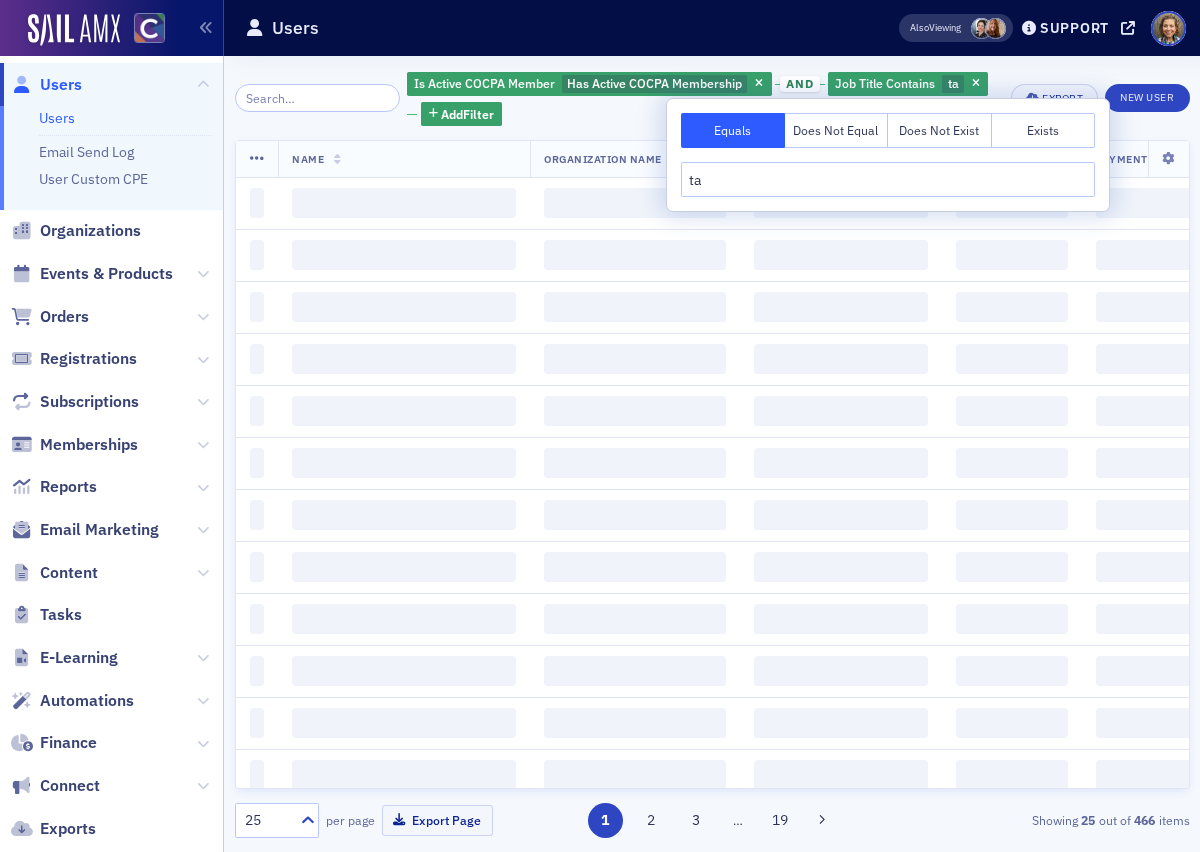 type on "t" 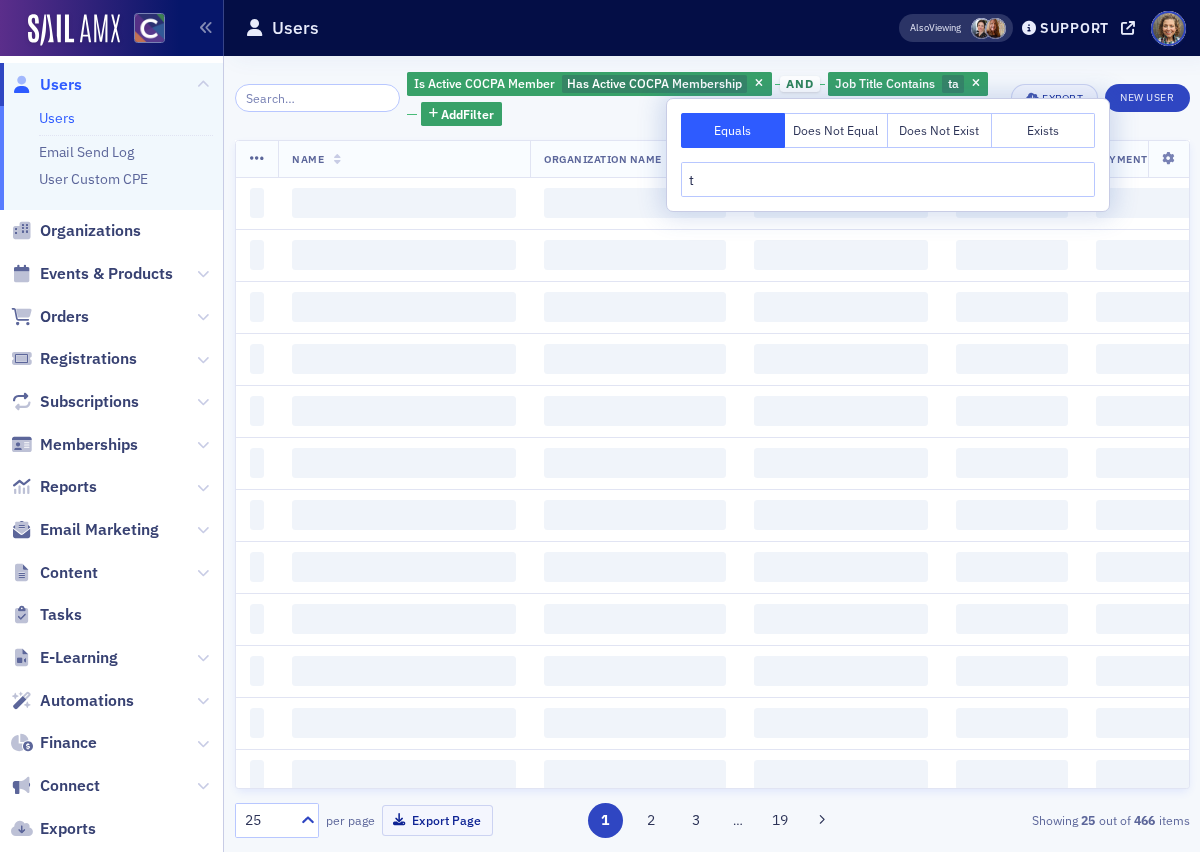 type 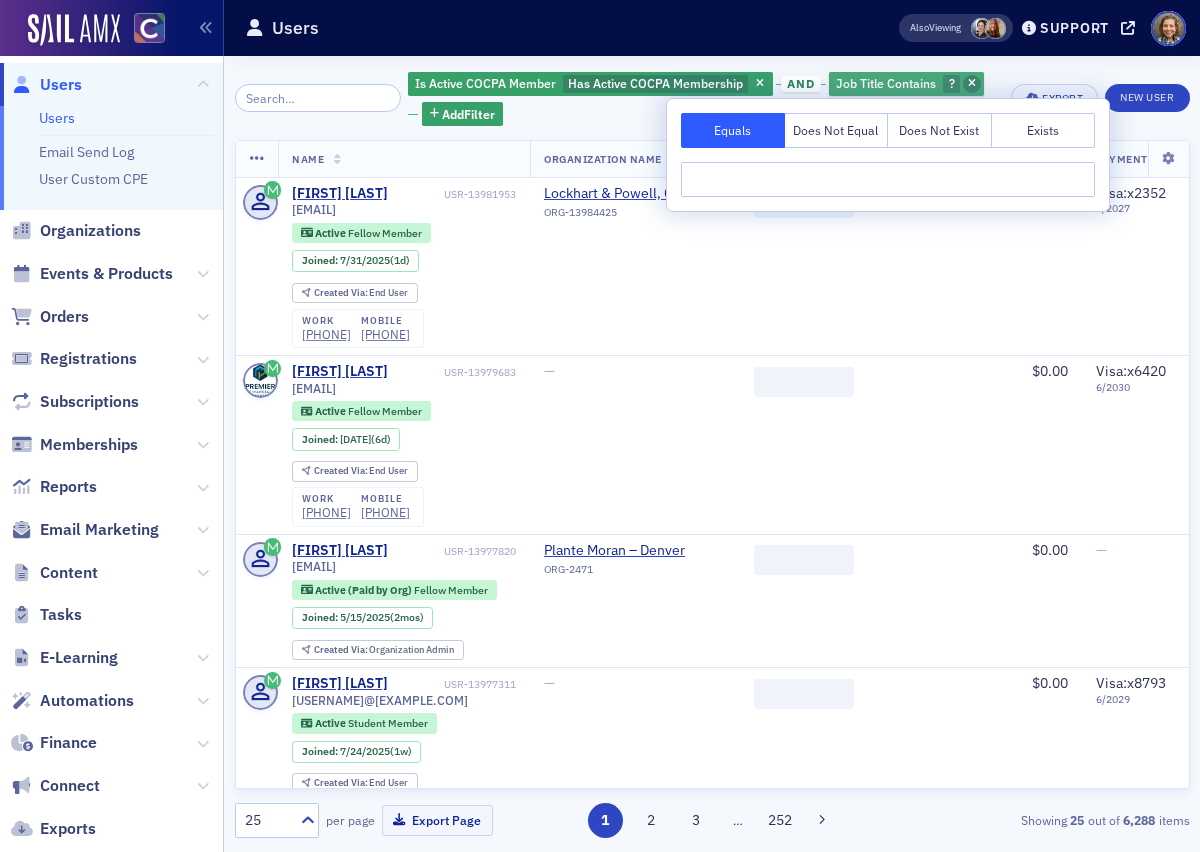 click 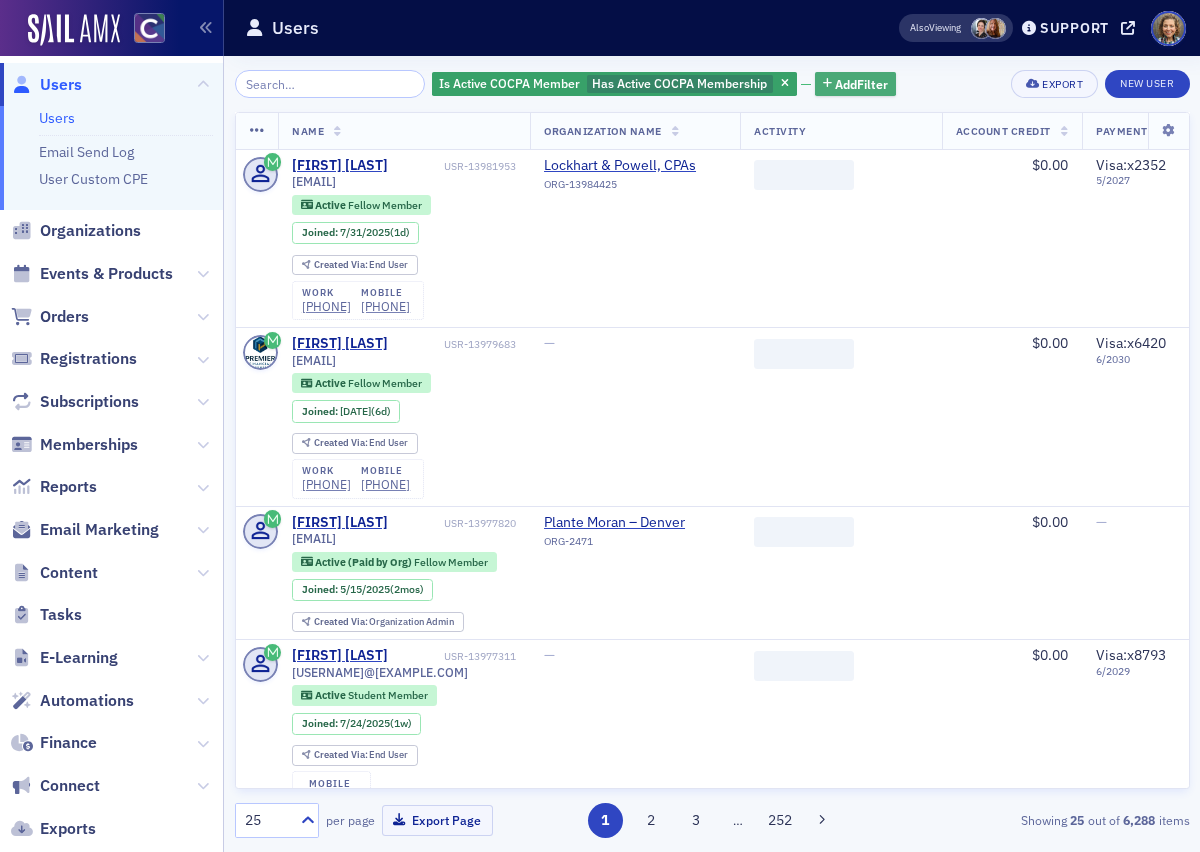 click on "Add  Filter" 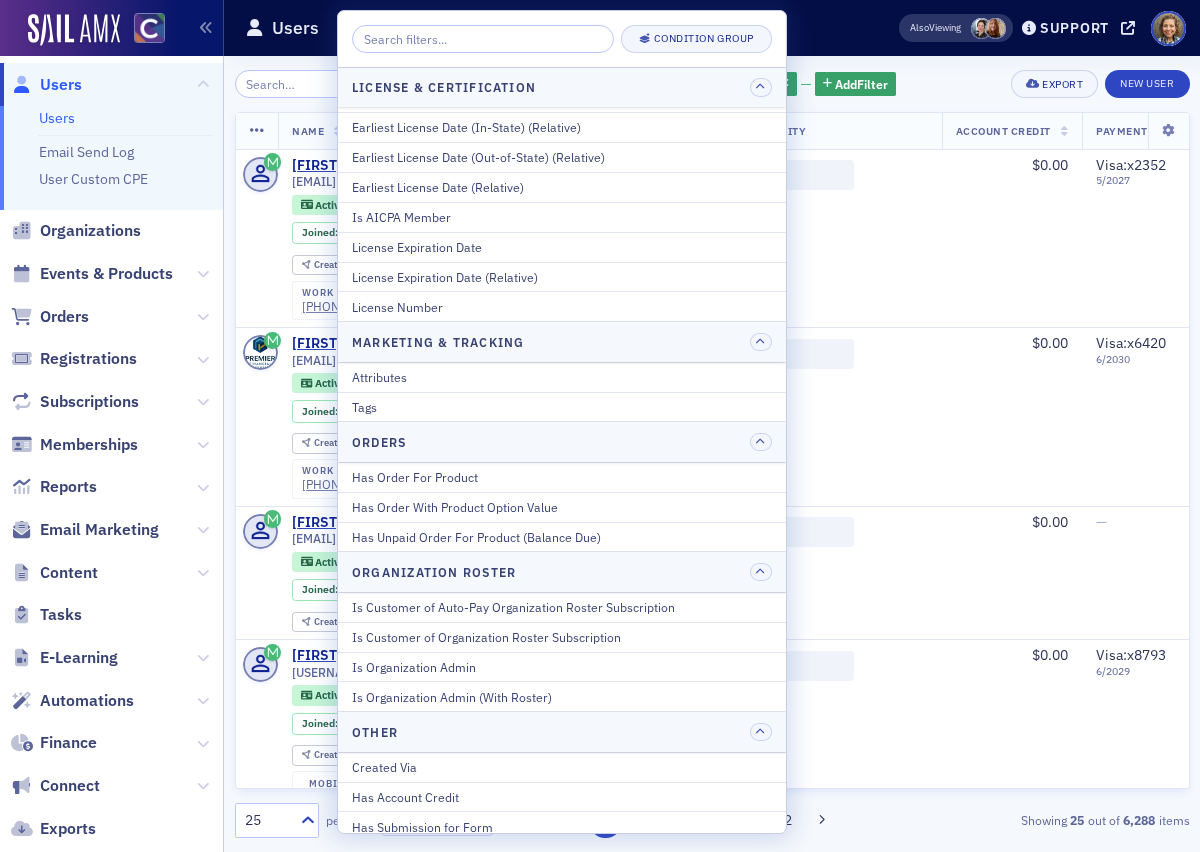 scroll, scrollTop: 2440, scrollLeft: 0, axis: vertical 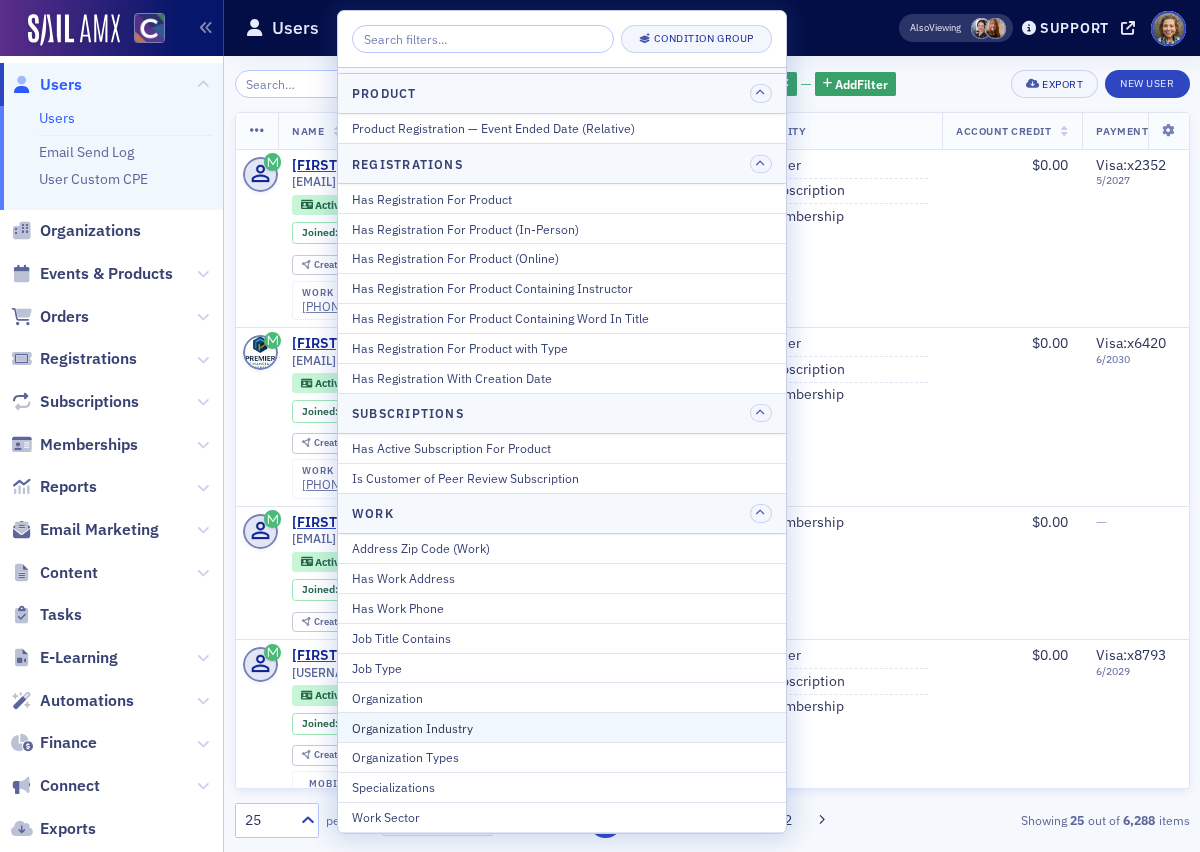 click on "Organization Industry" at bounding box center [562, 728] 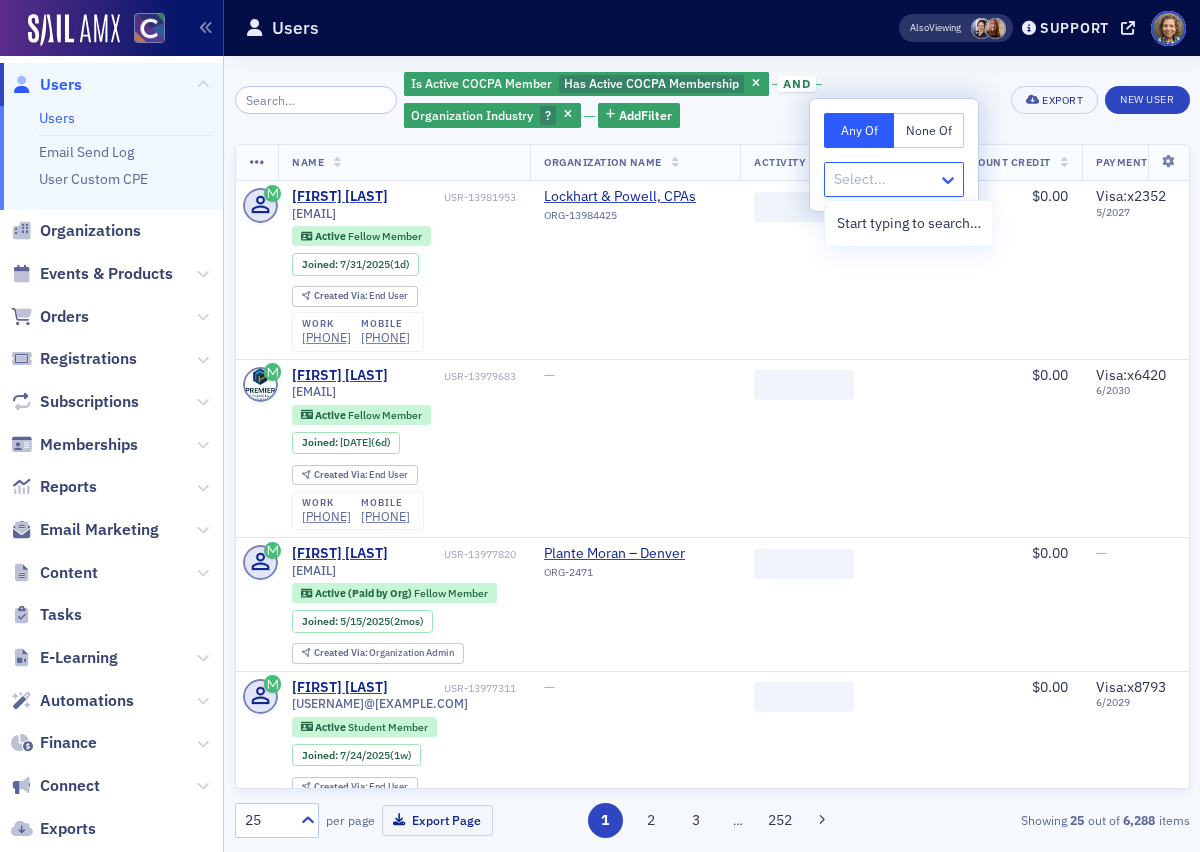 click 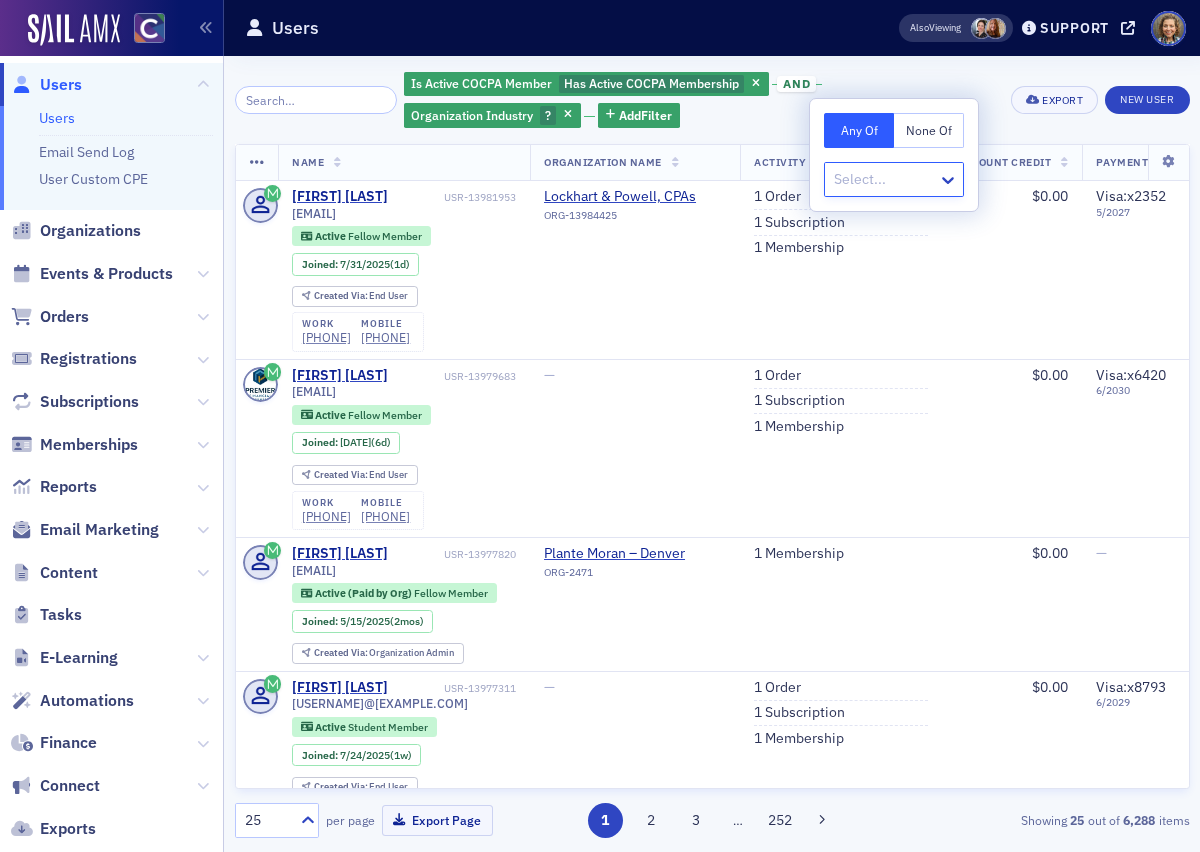 click at bounding box center [884, 179] 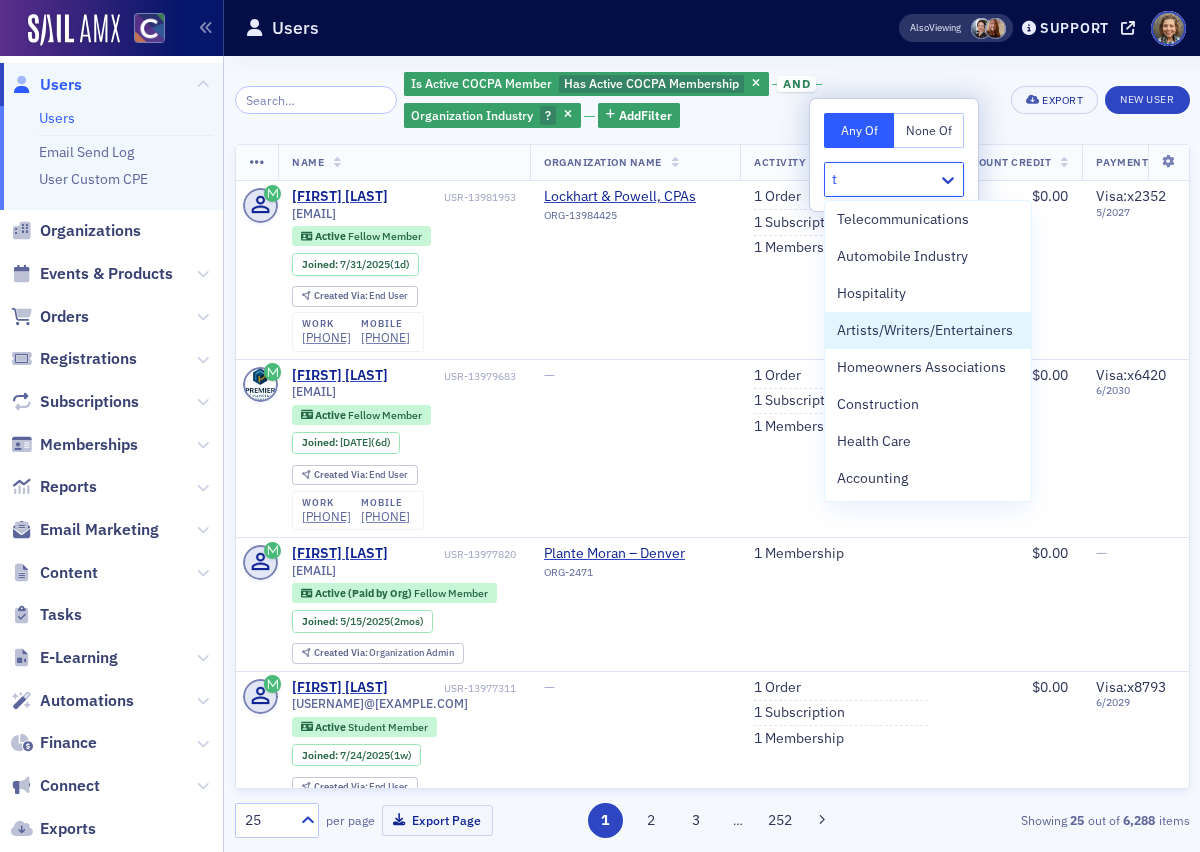 scroll, scrollTop: 0, scrollLeft: 0, axis: both 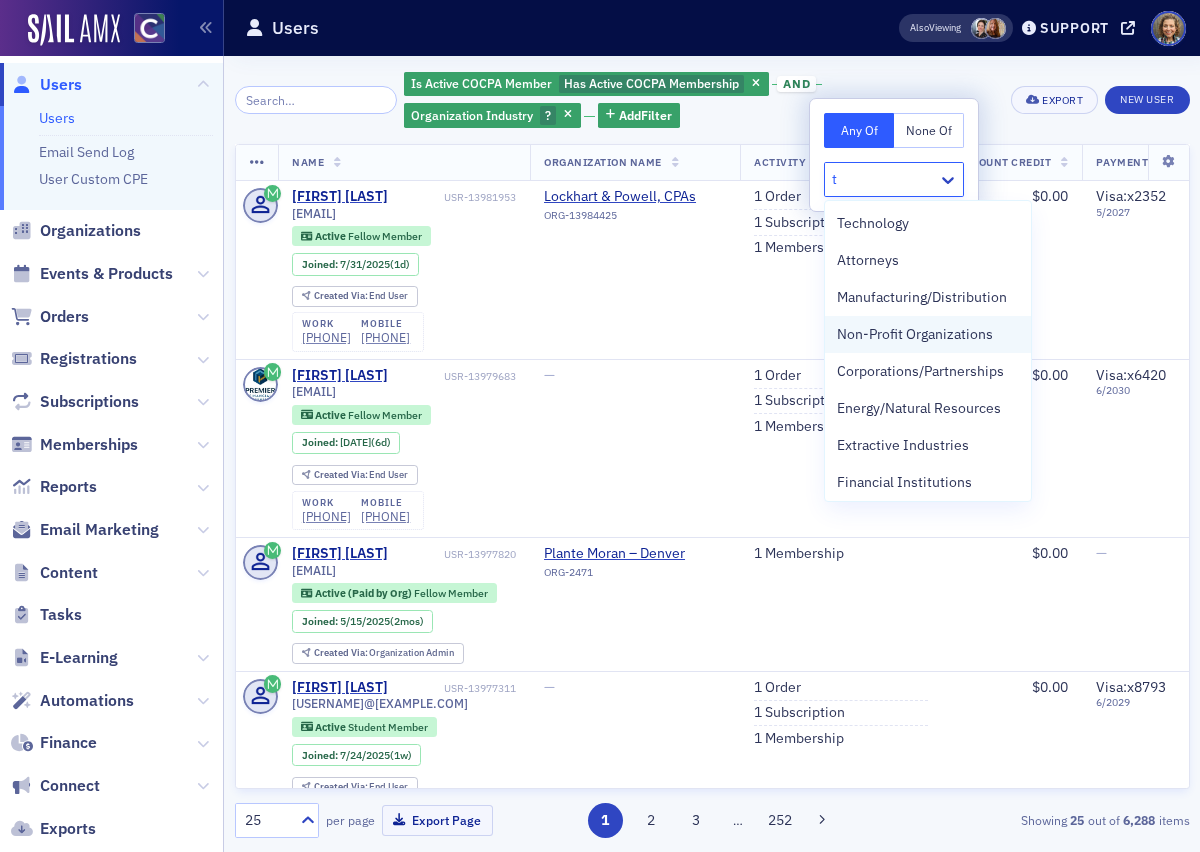 click on "Non-Profit Organizations" at bounding box center [928, 334] 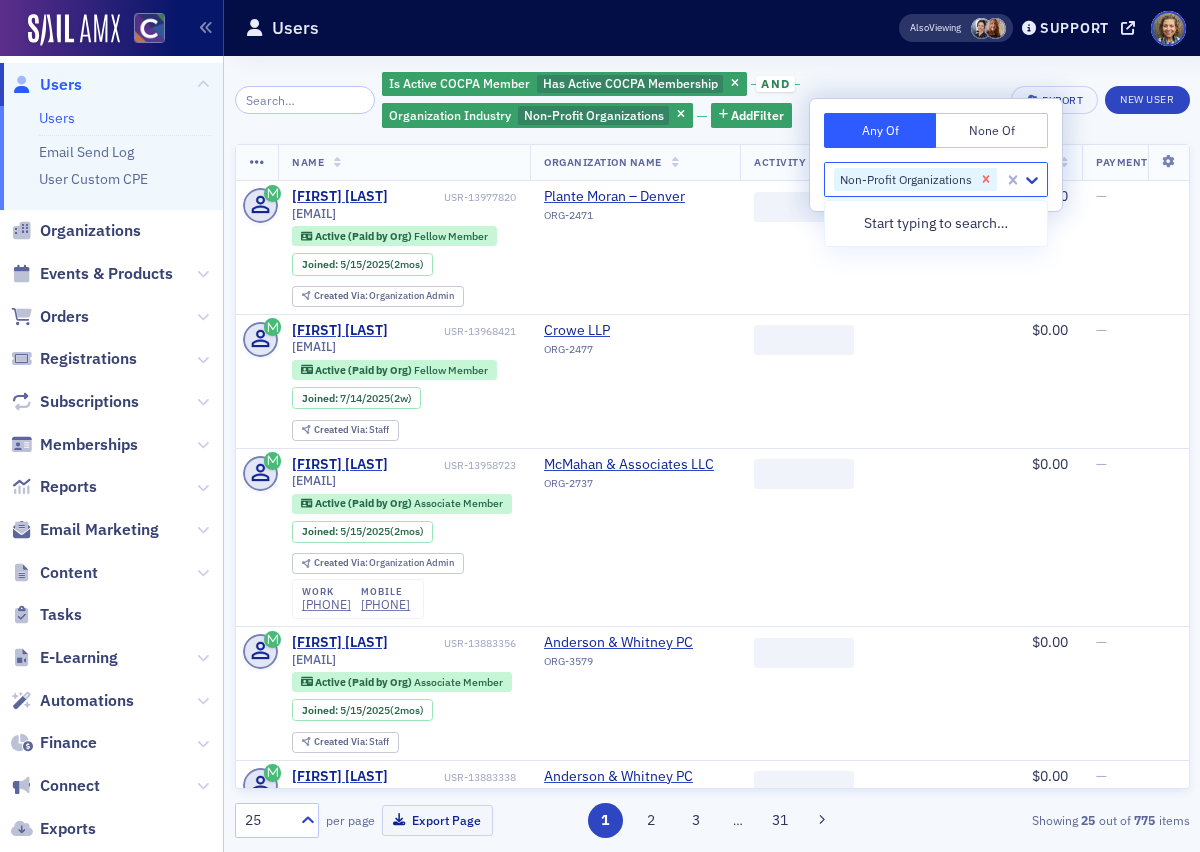 click 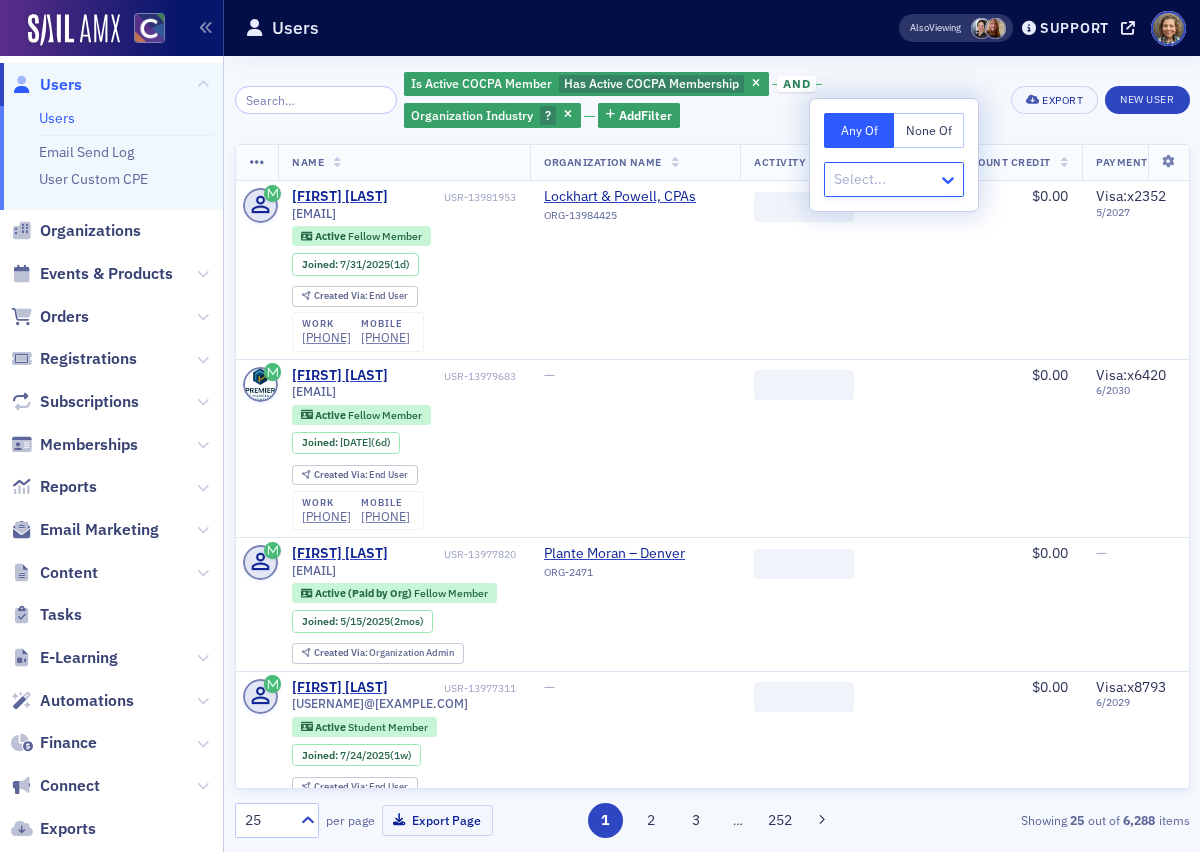 click 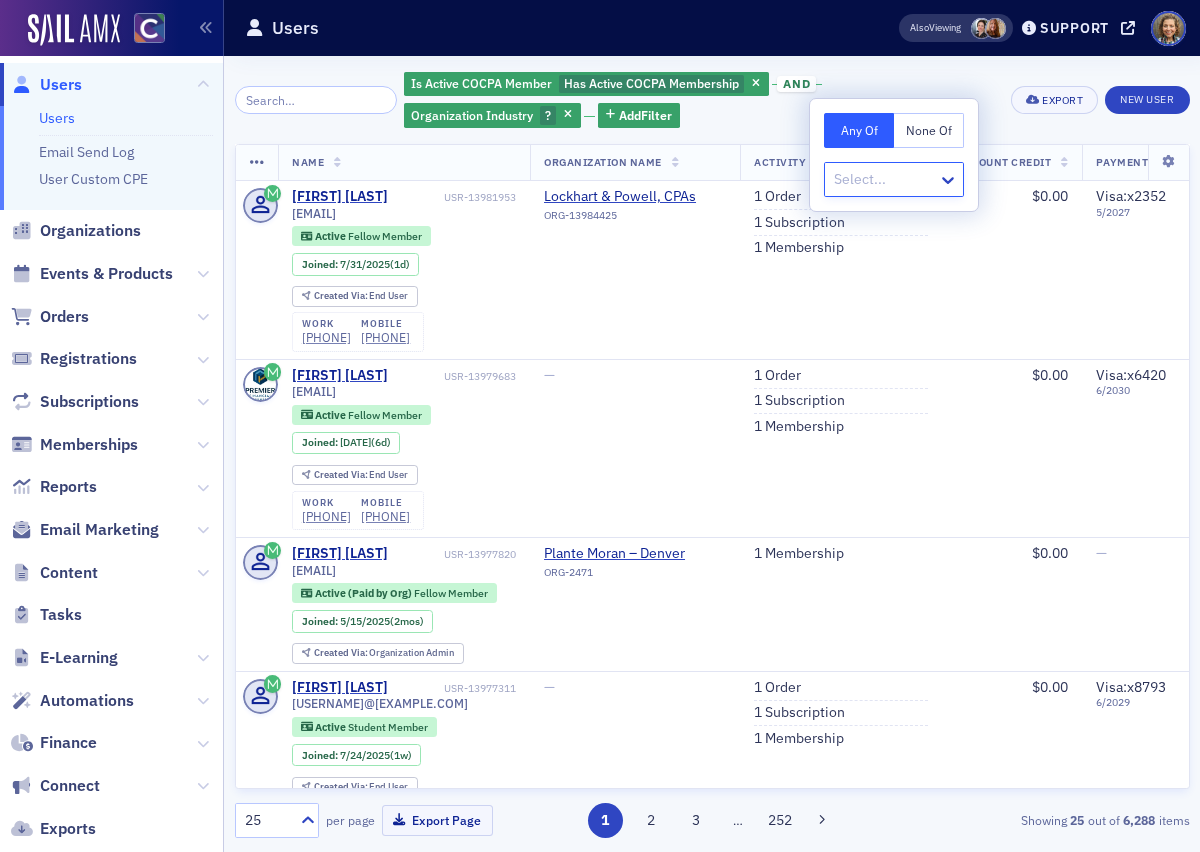 type on "a" 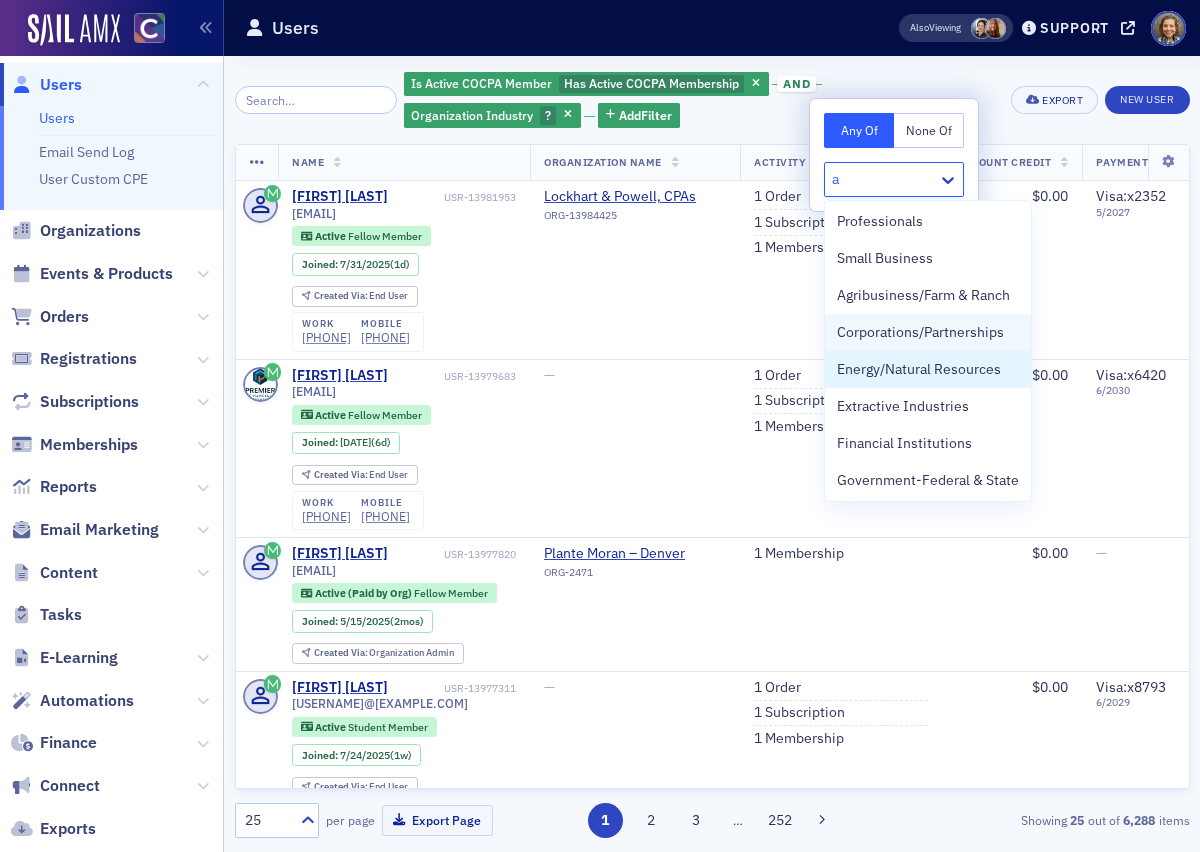 scroll, scrollTop: 147, scrollLeft: 0, axis: vertical 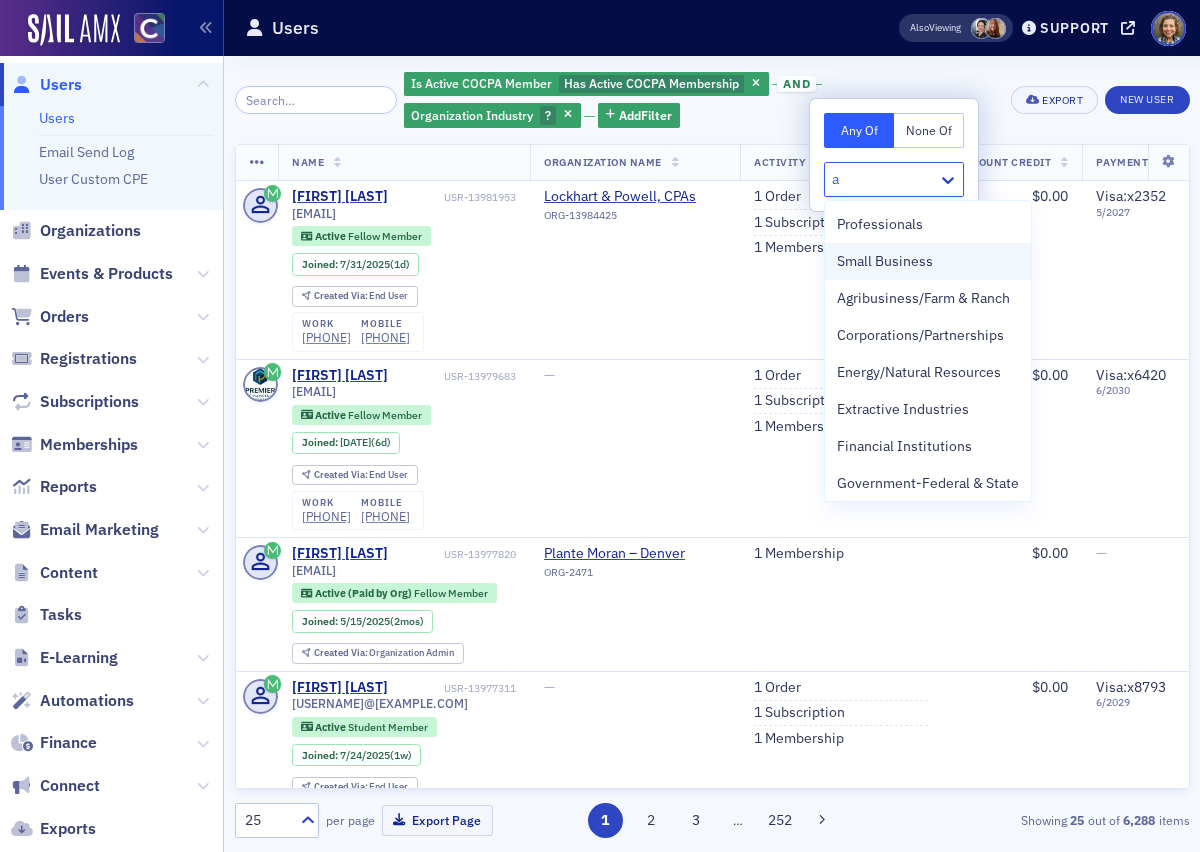click on "Small Business" at bounding box center [885, 261] 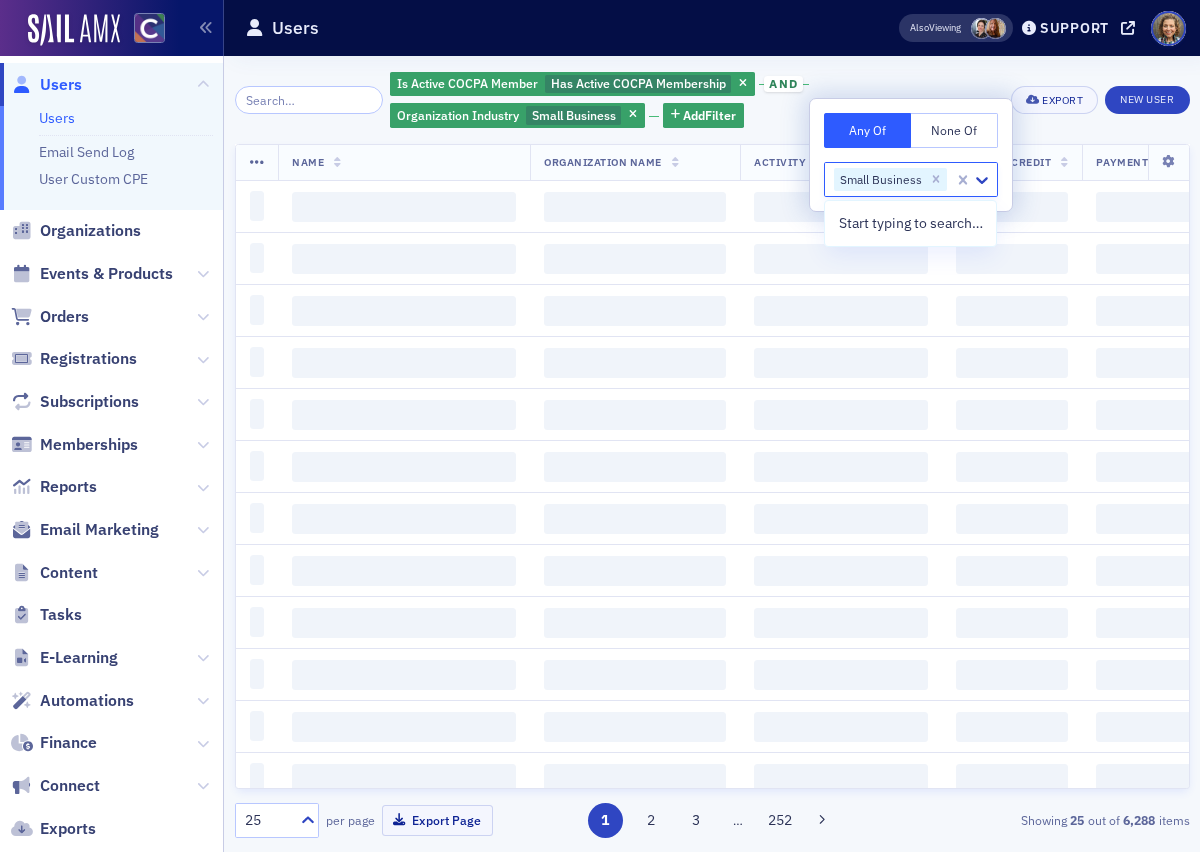 scroll, scrollTop: 0, scrollLeft: 0, axis: both 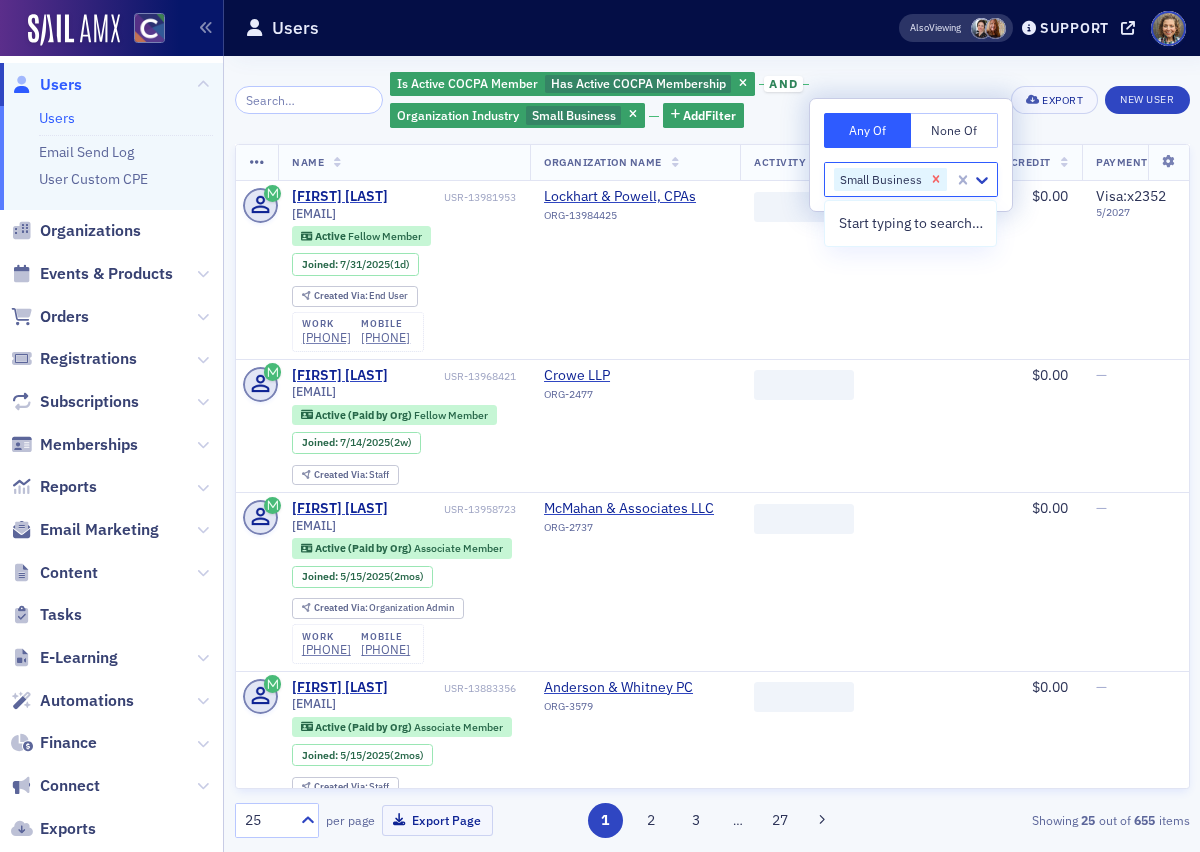 click 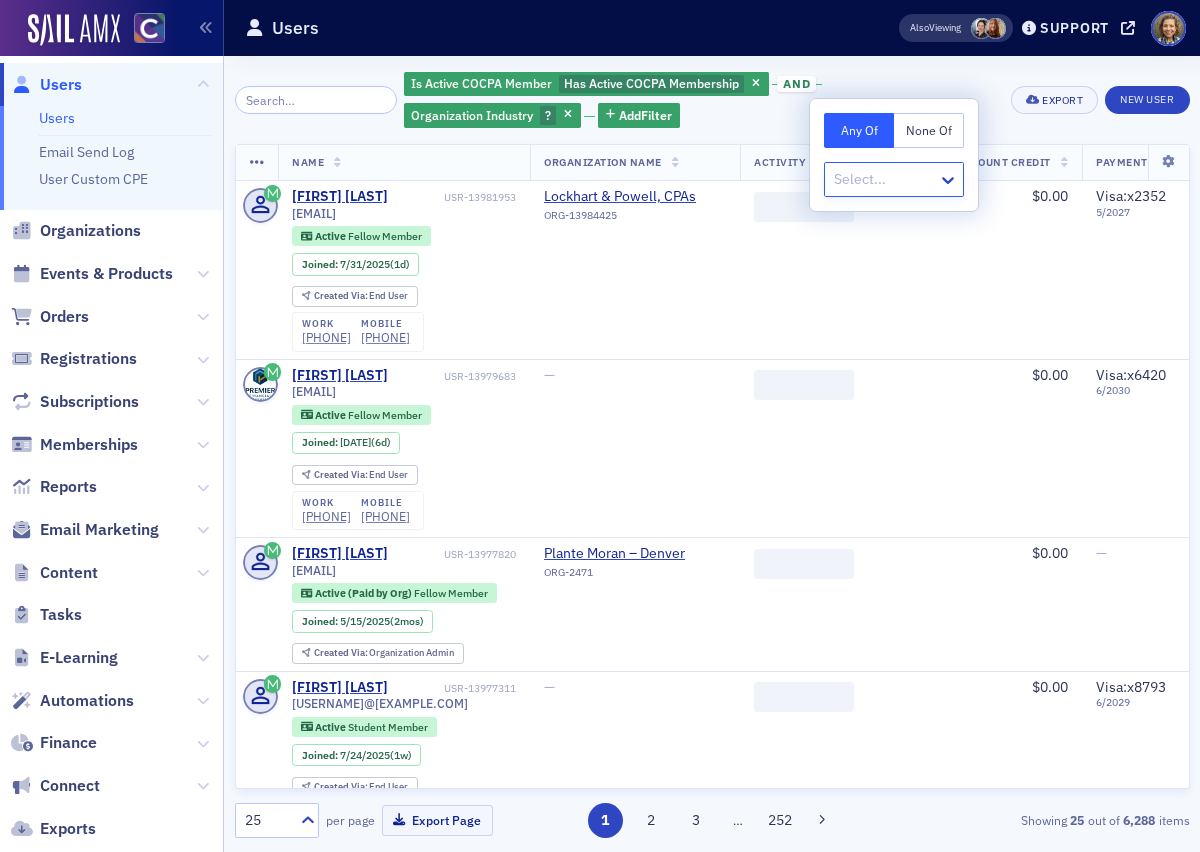 click 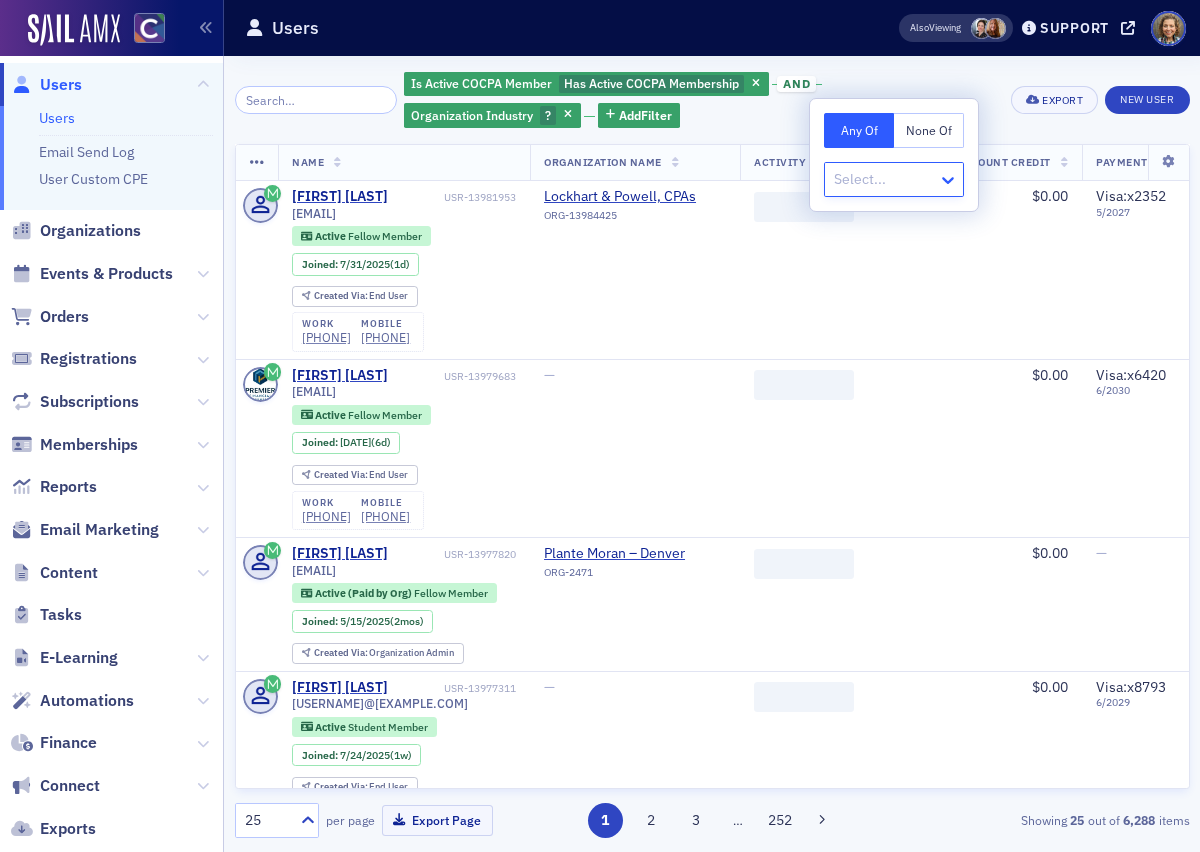 click 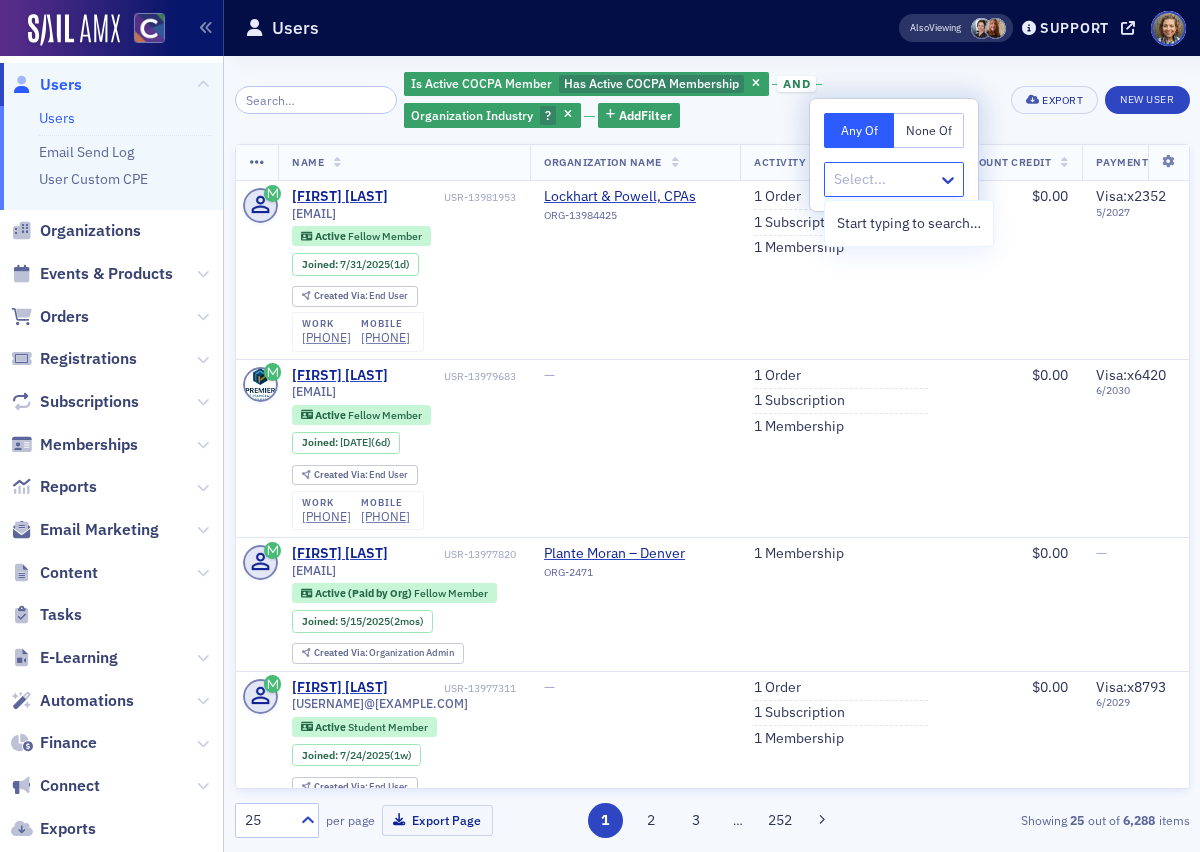 type on "a" 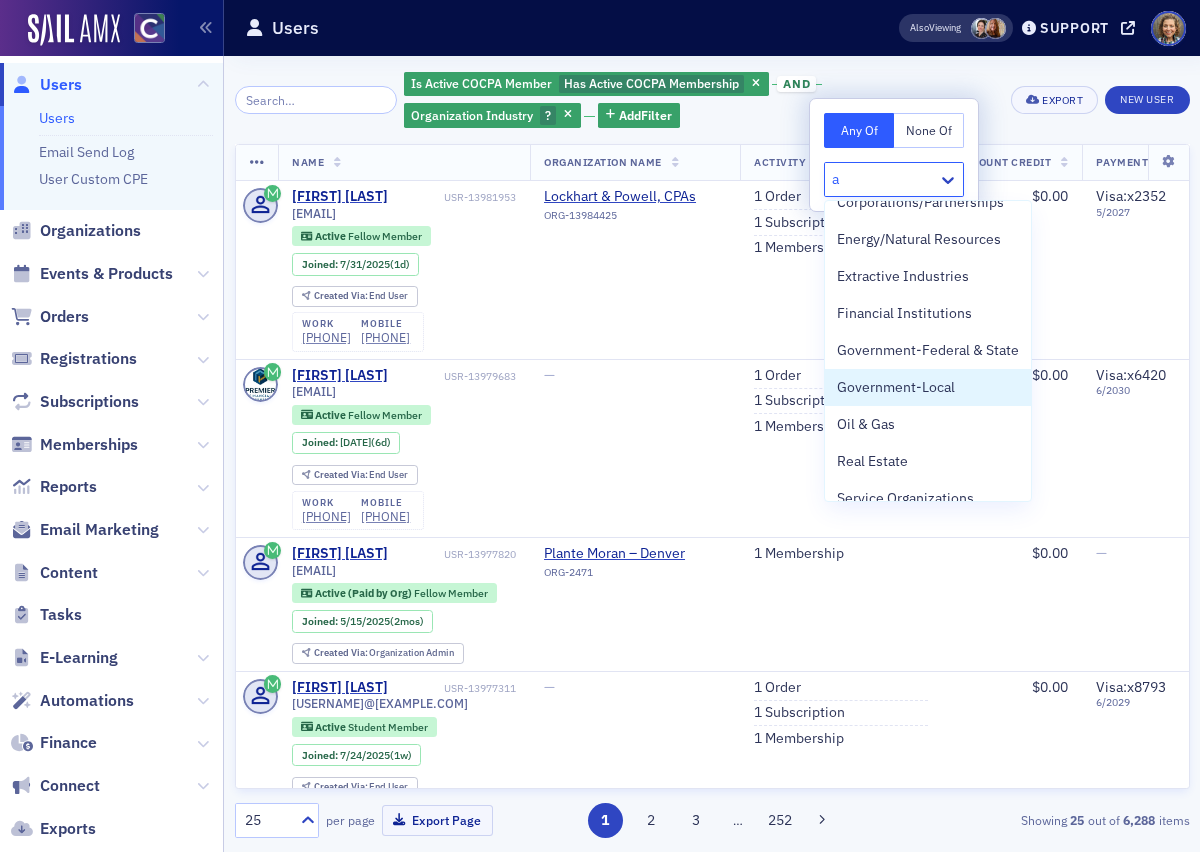scroll, scrollTop: 281, scrollLeft: 0, axis: vertical 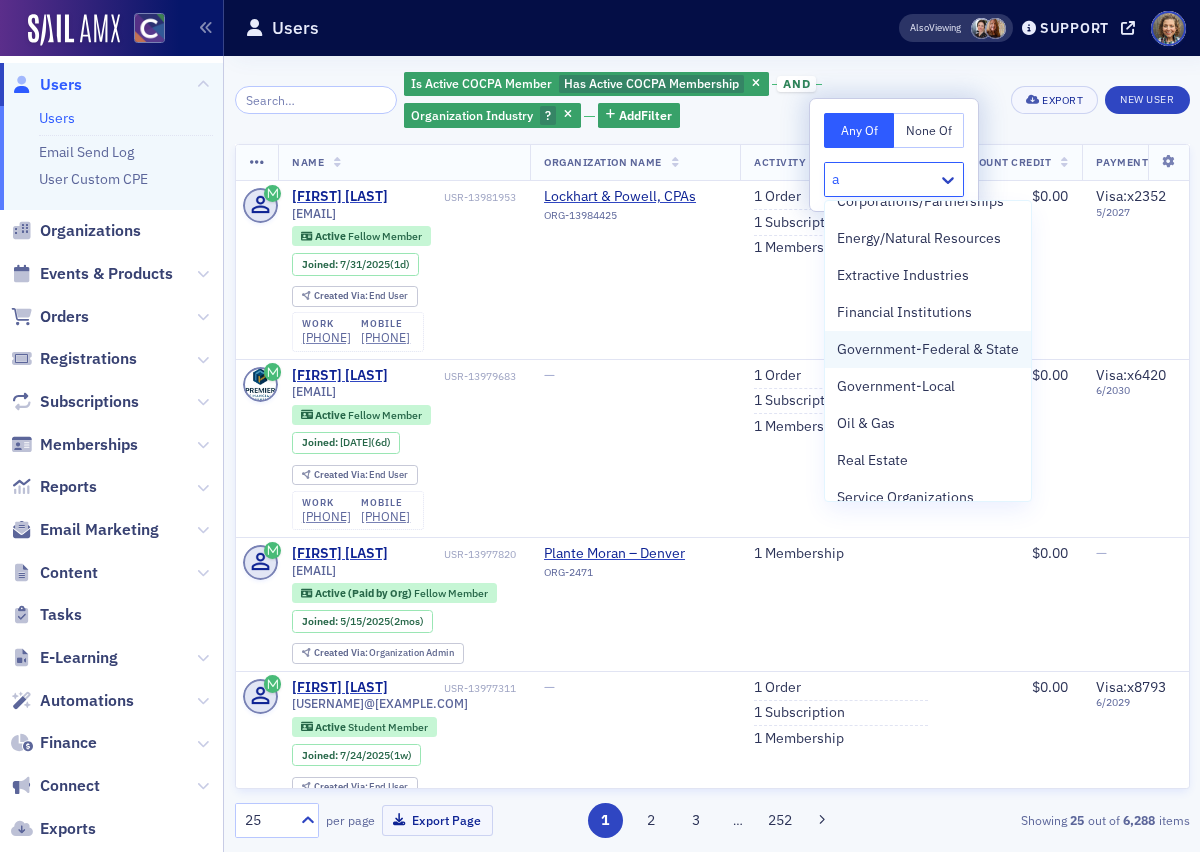 click on "Government-Federal & State" at bounding box center [928, 349] 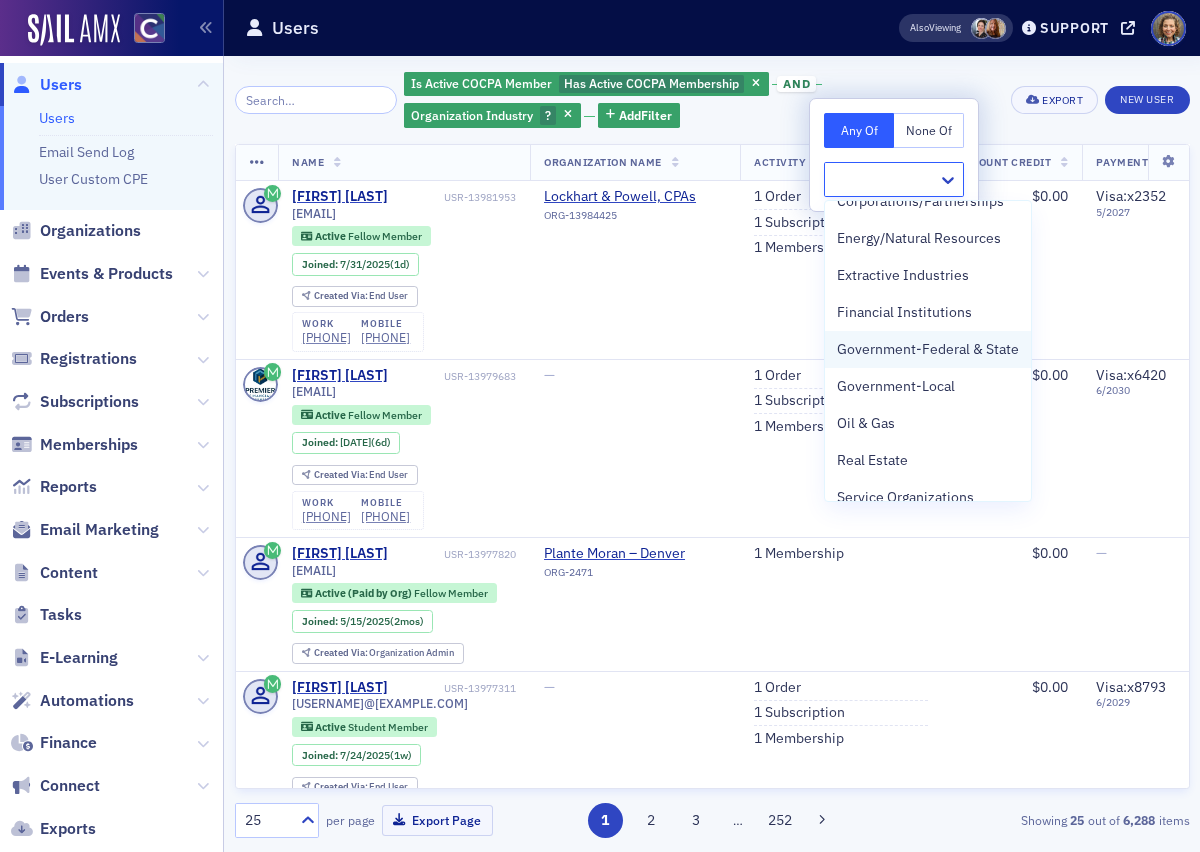 scroll, scrollTop: 0, scrollLeft: 0, axis: both 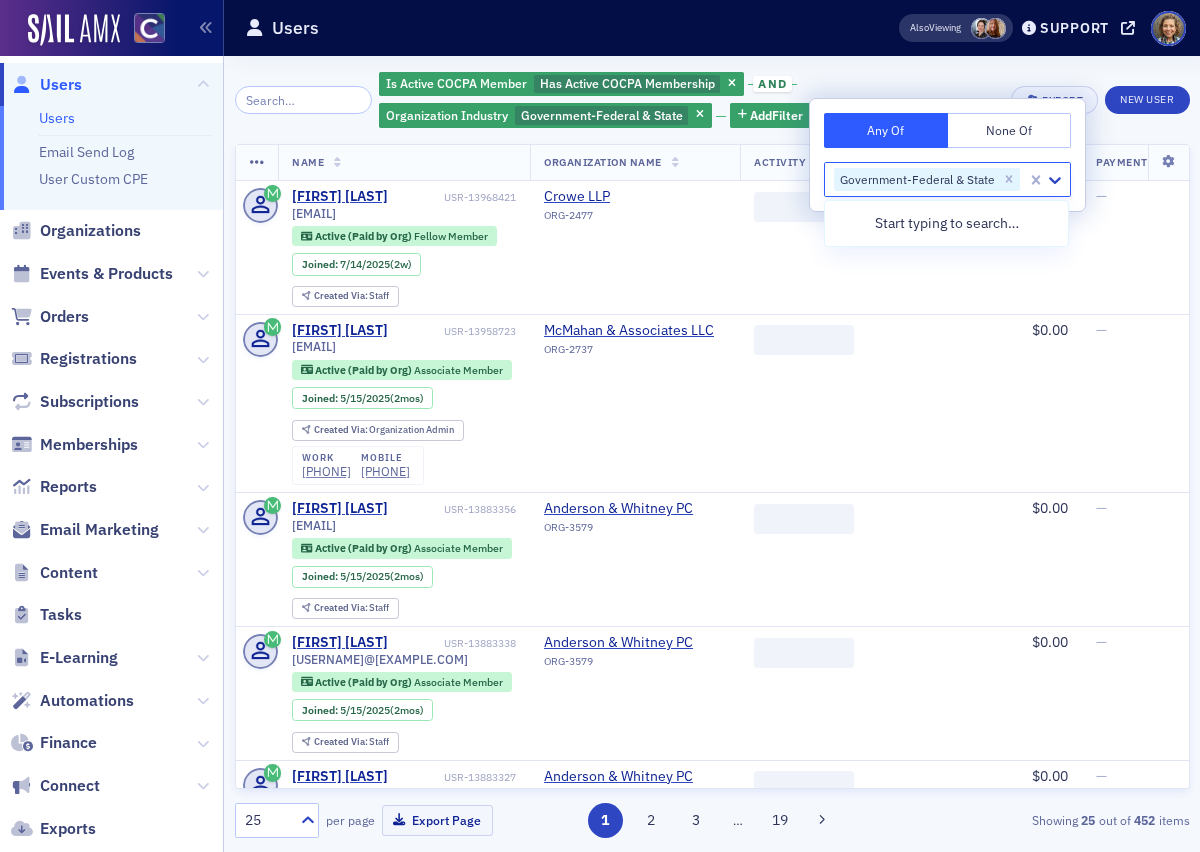 type on "g" 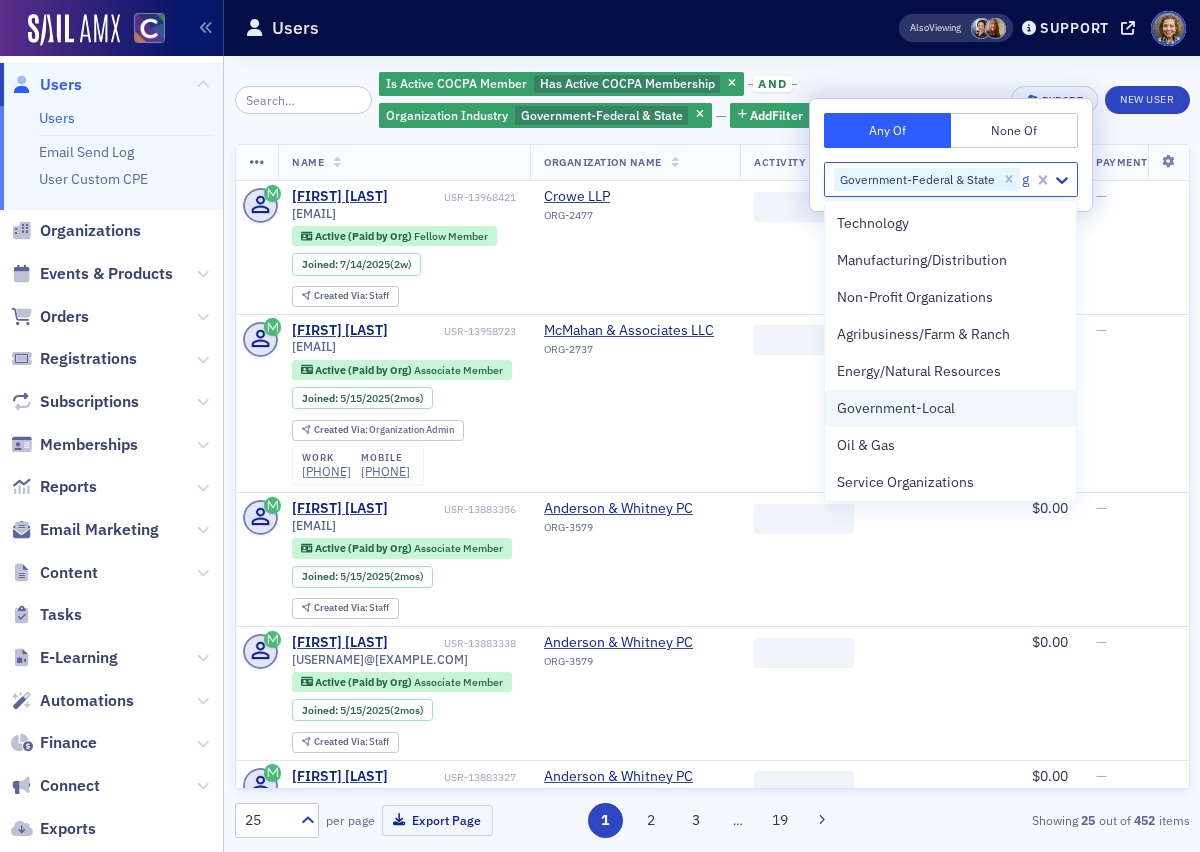 click on "Government-Local" at bounding box center [950, 408] 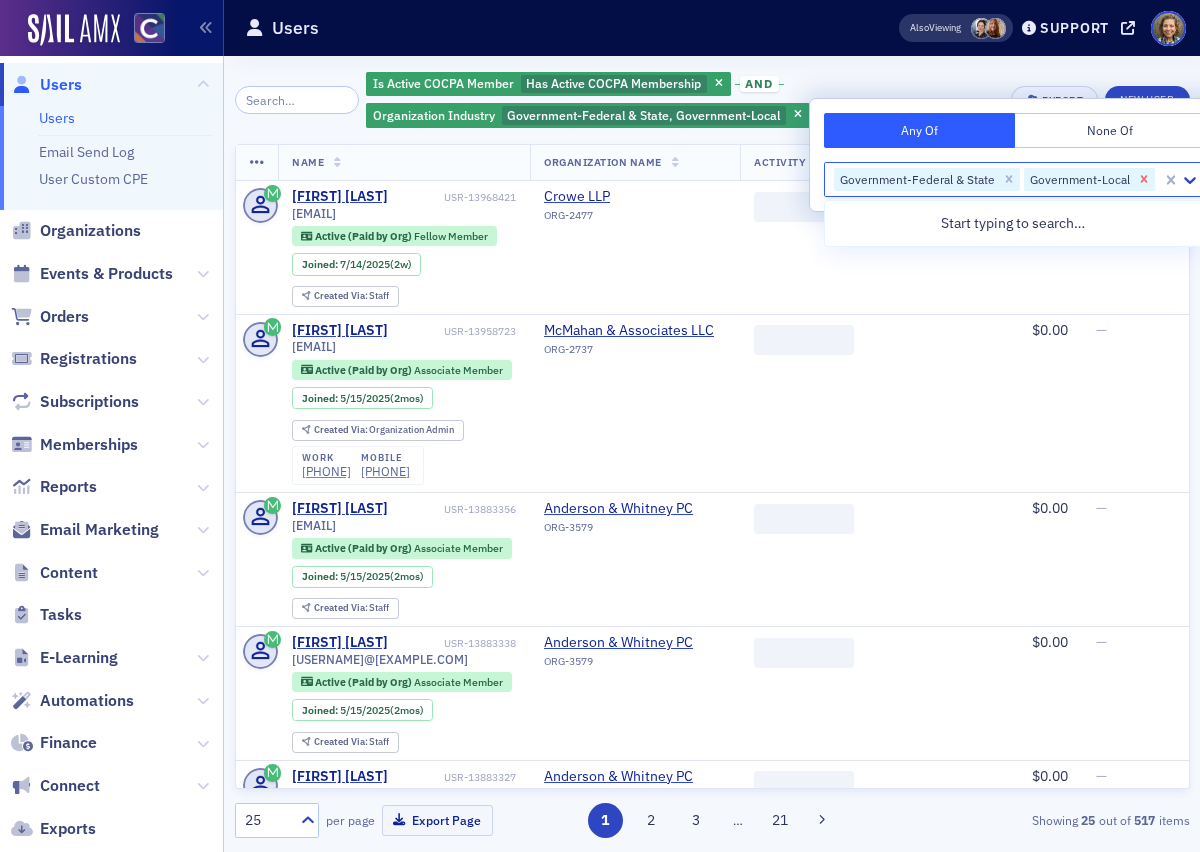 click 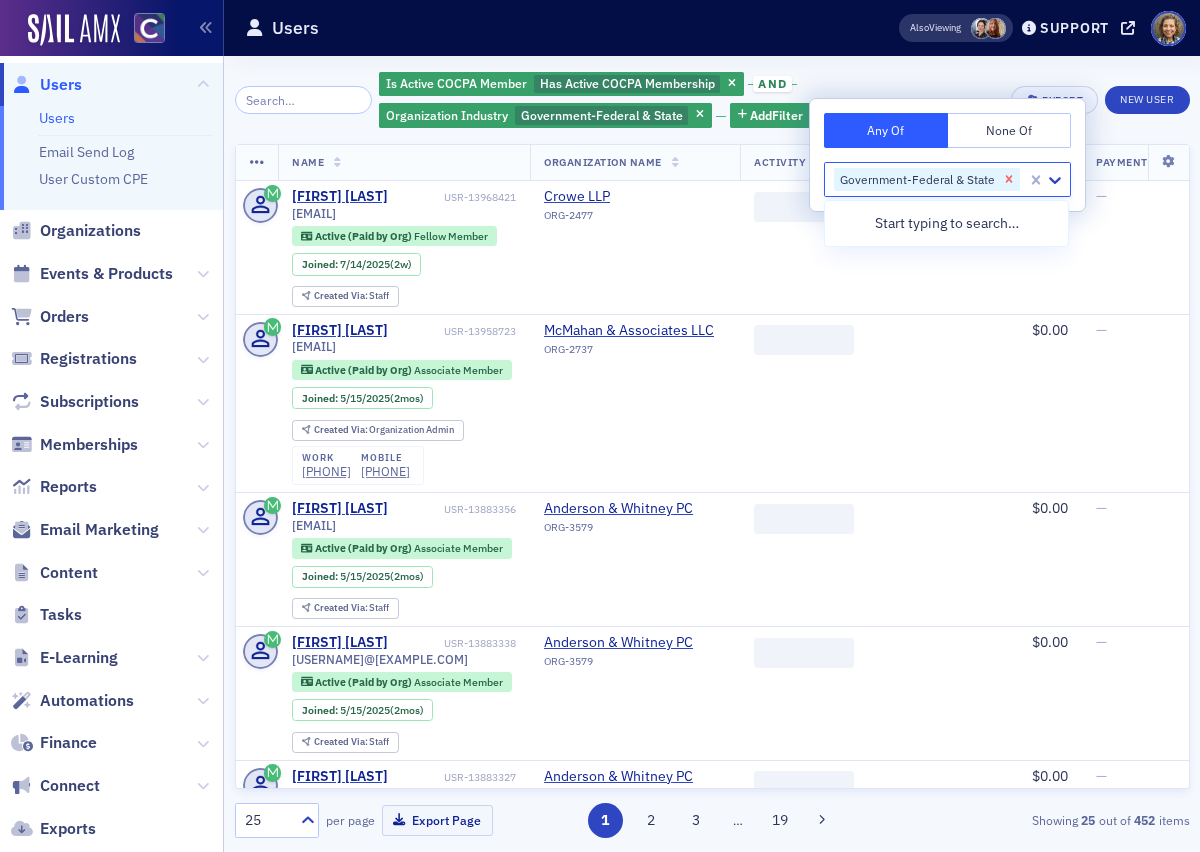click 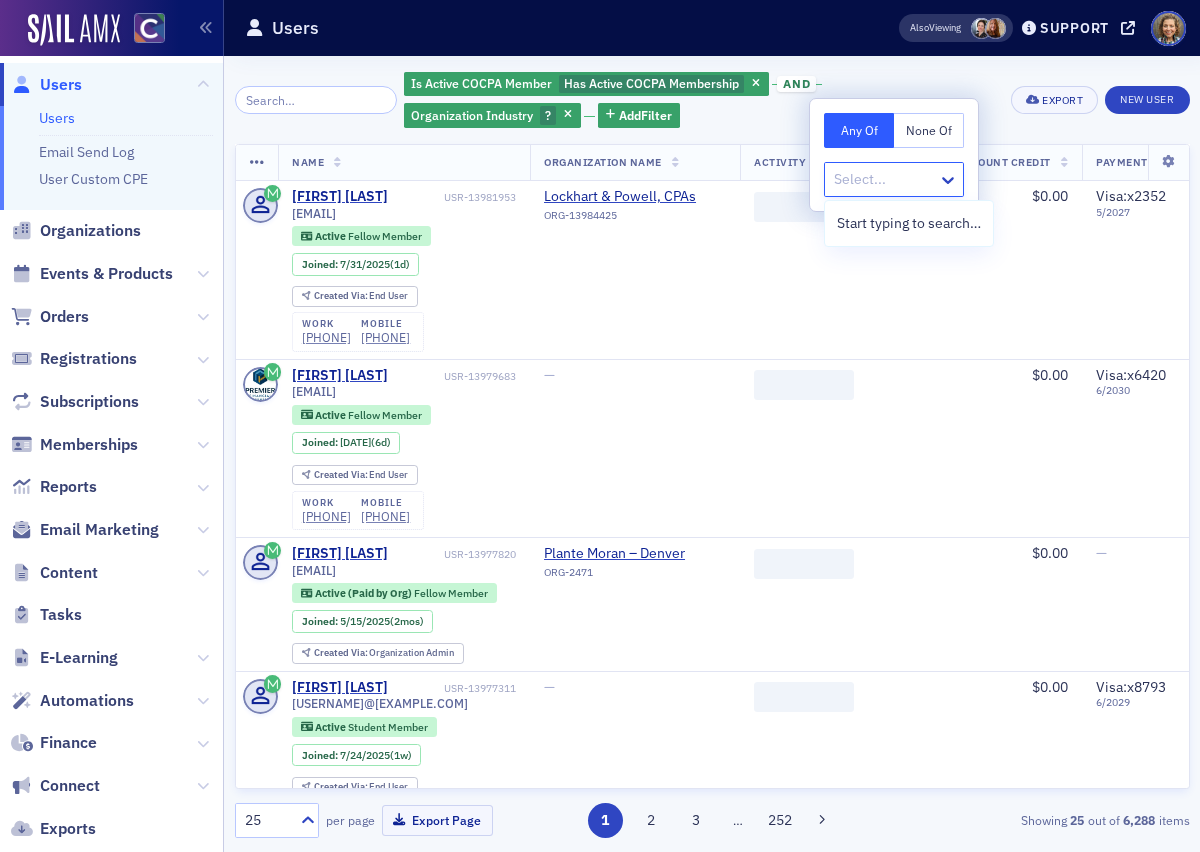 type on "a" 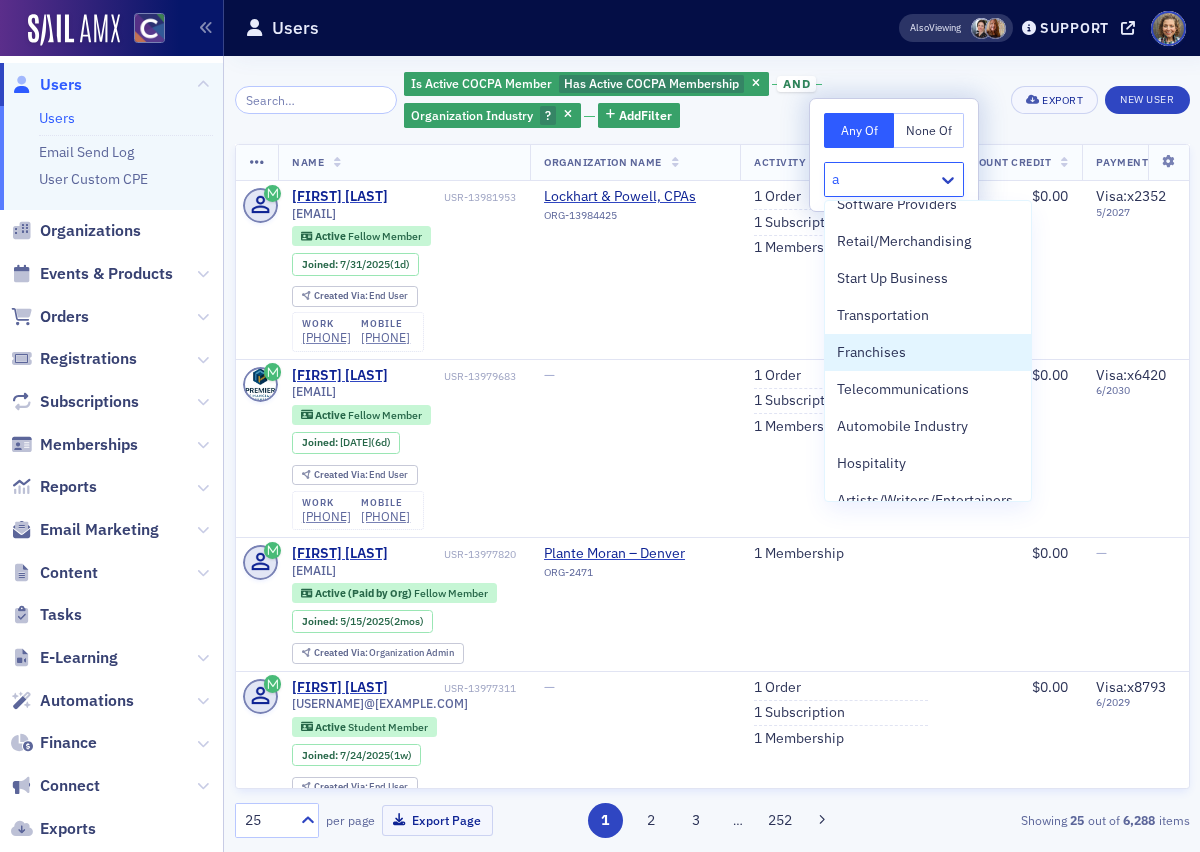 scroll, scrollTop: 602, scrollLeft: 0, axis: vertical 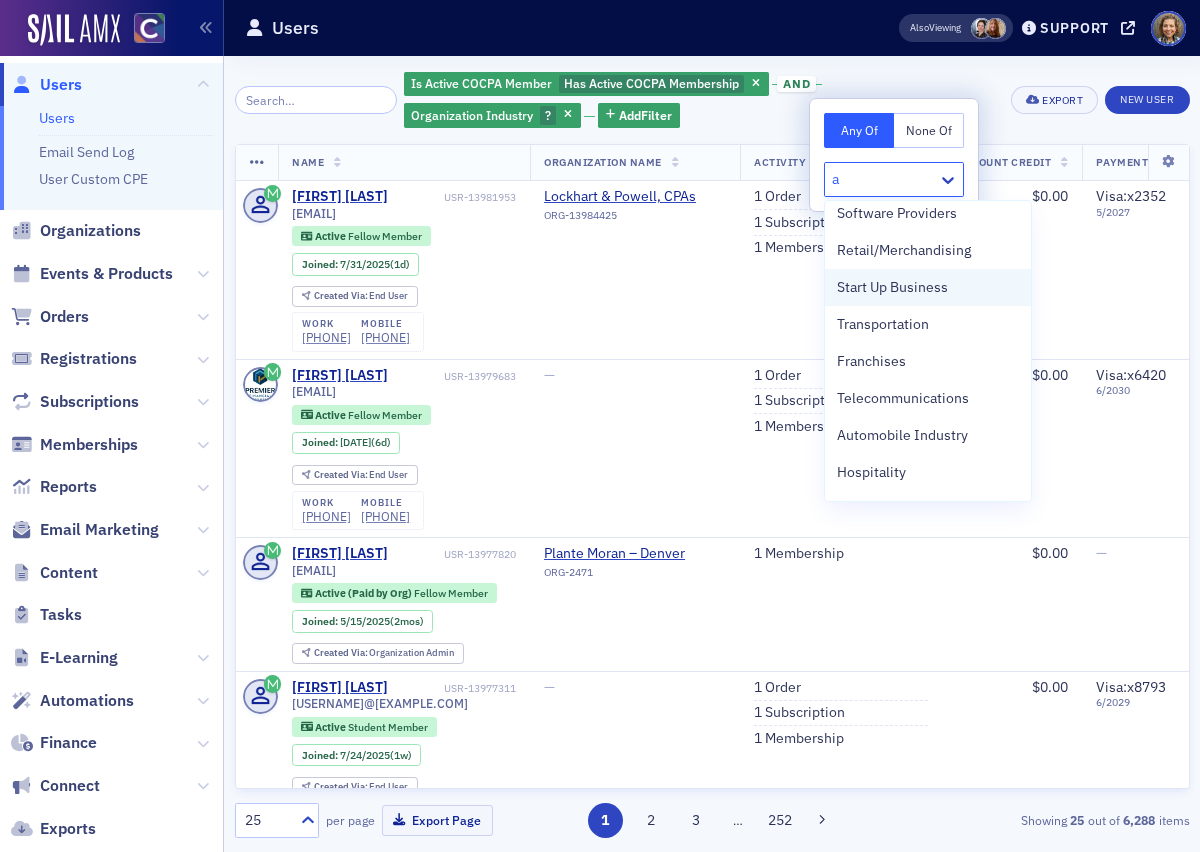click on "Start Up Business" at bounding box center (928, 287) 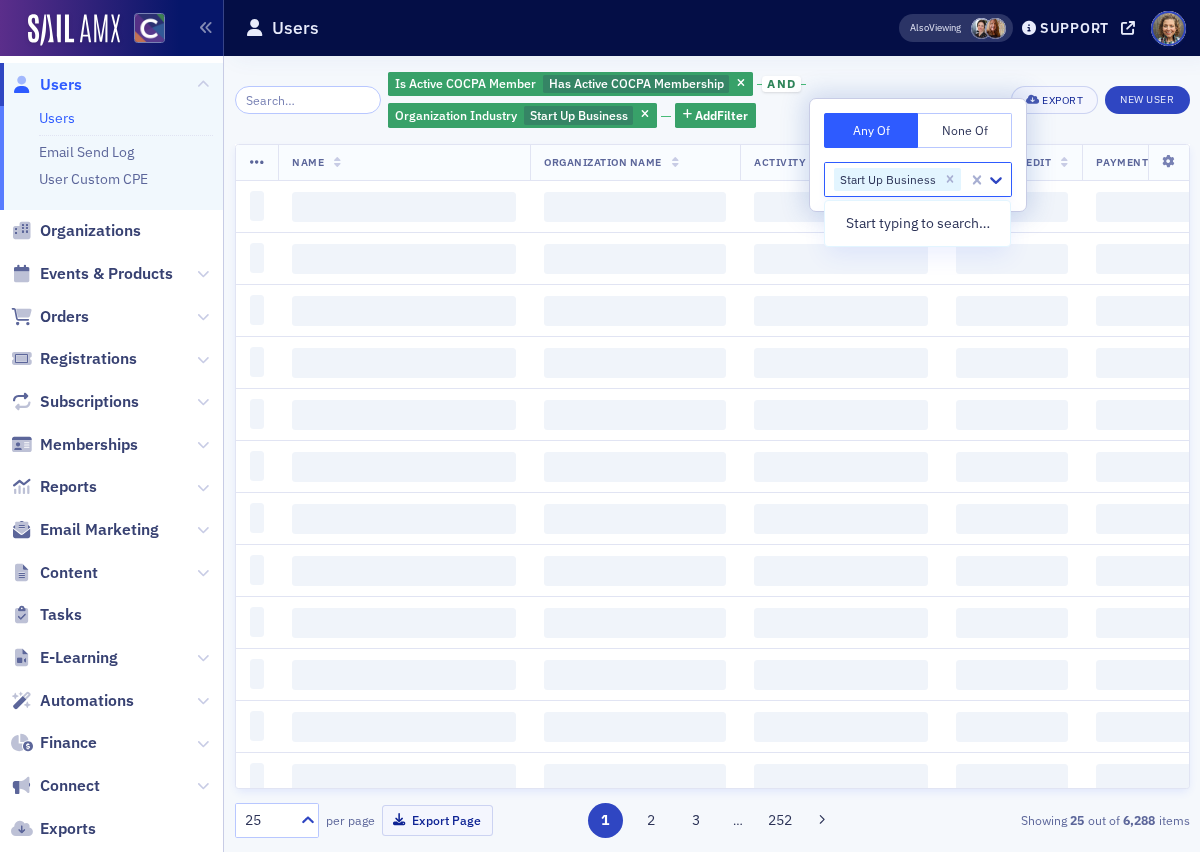 scroll, scrollTop: 0, scrollLeft: 0, axis: both 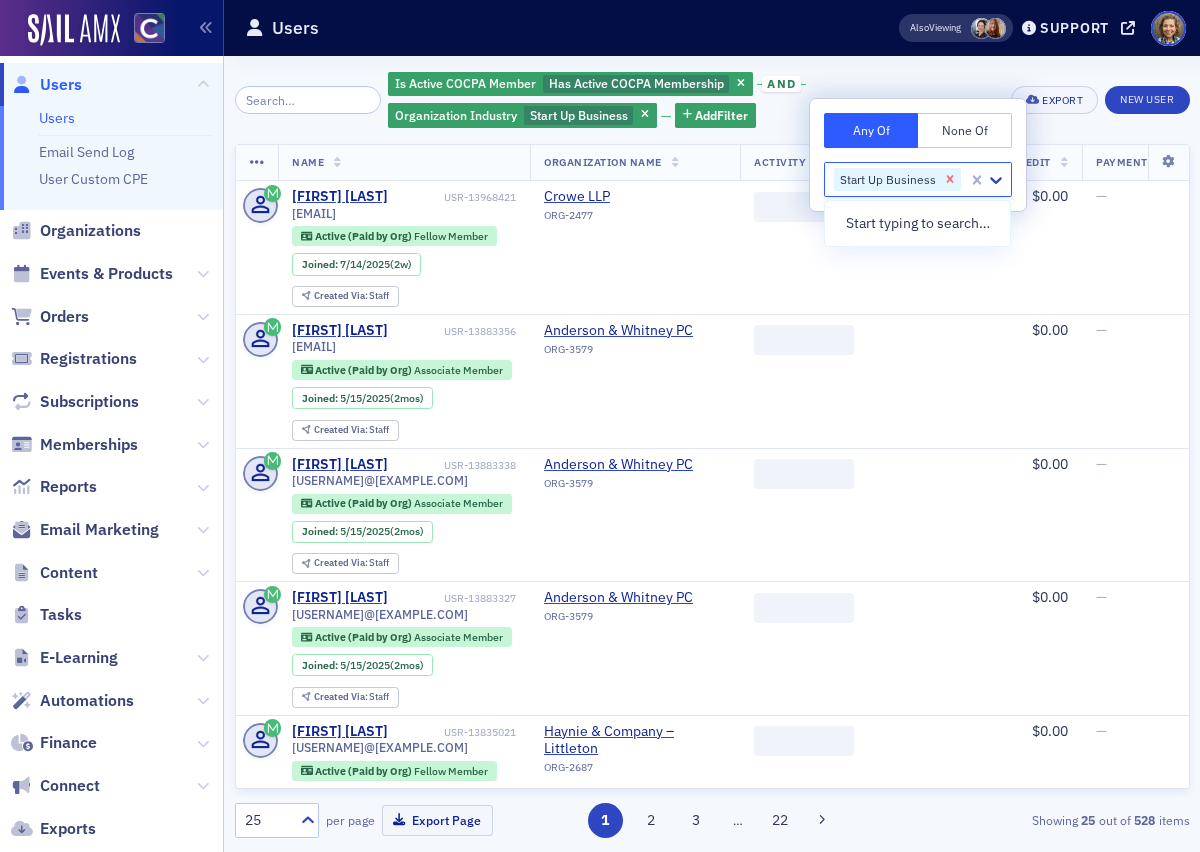 click at bounding box center [950, 180] 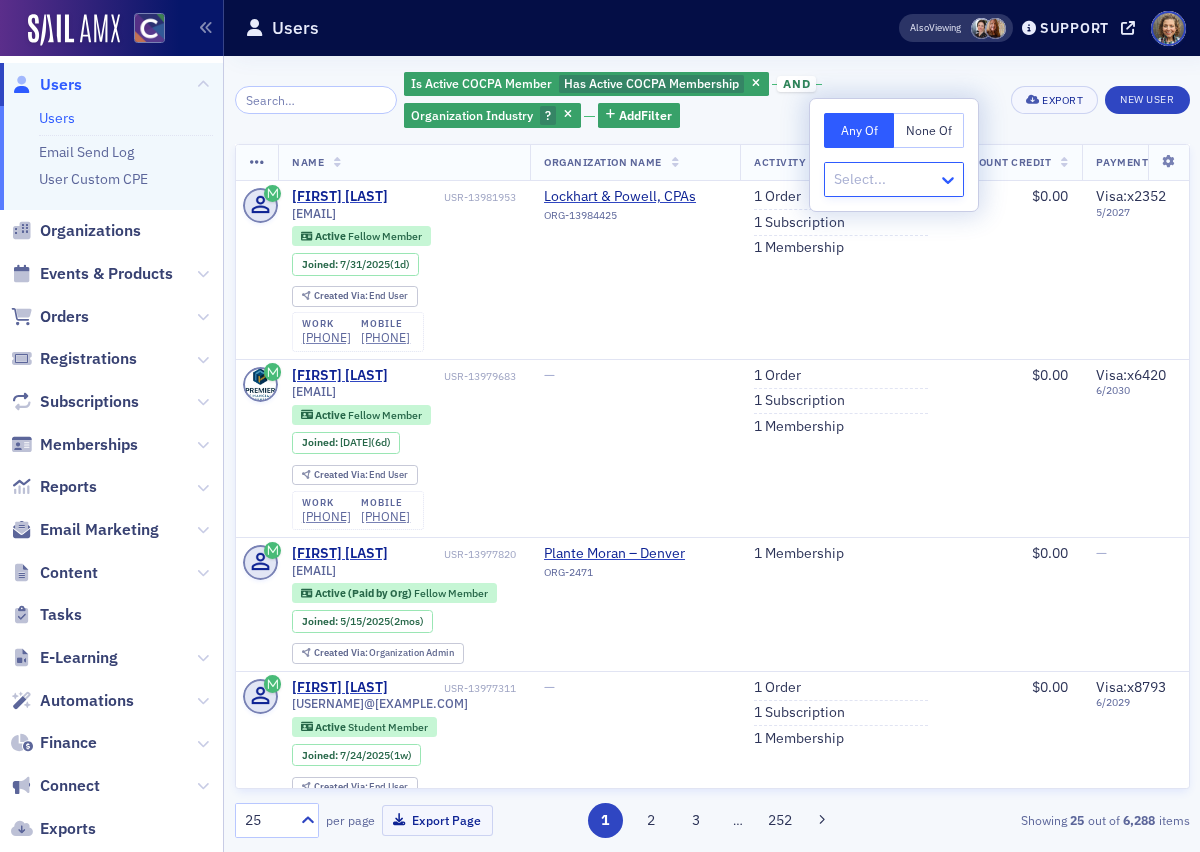 click 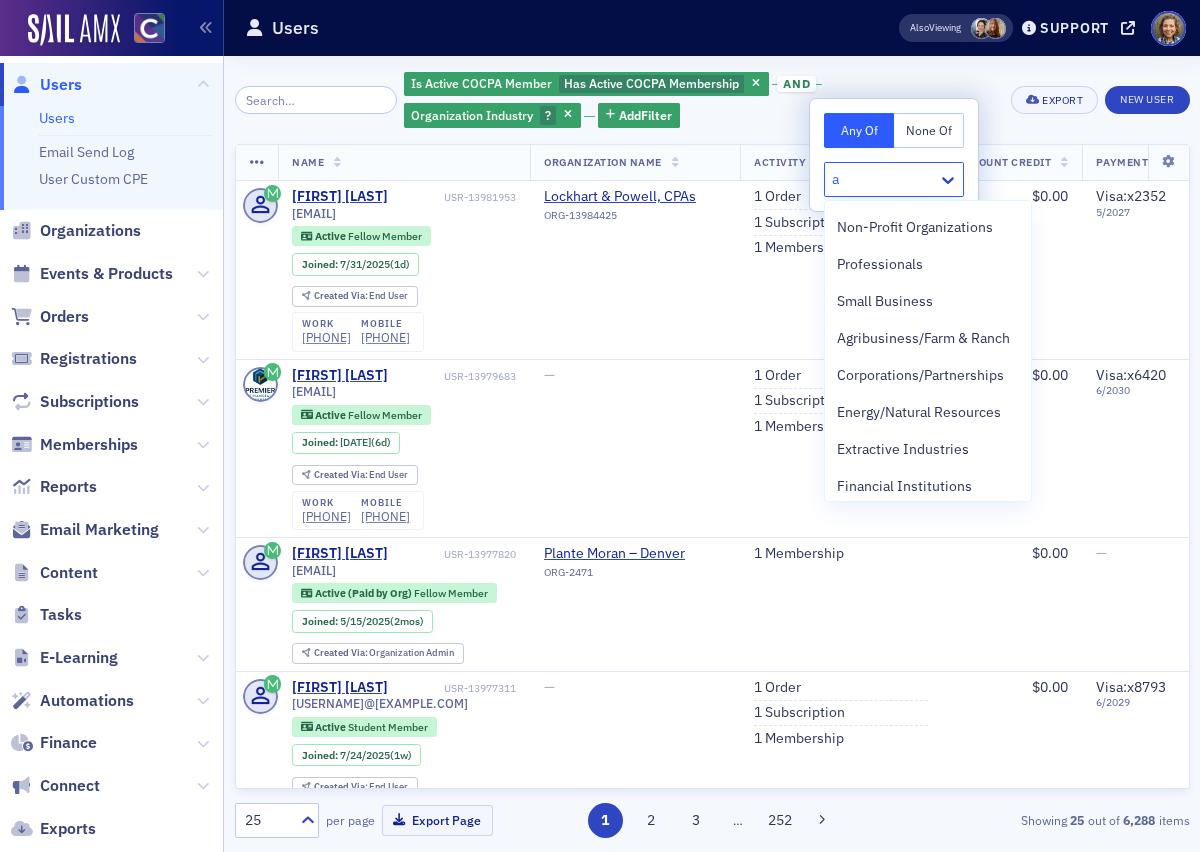 scroll, scrollTop: 0, scrollLeft: 0, axis: both 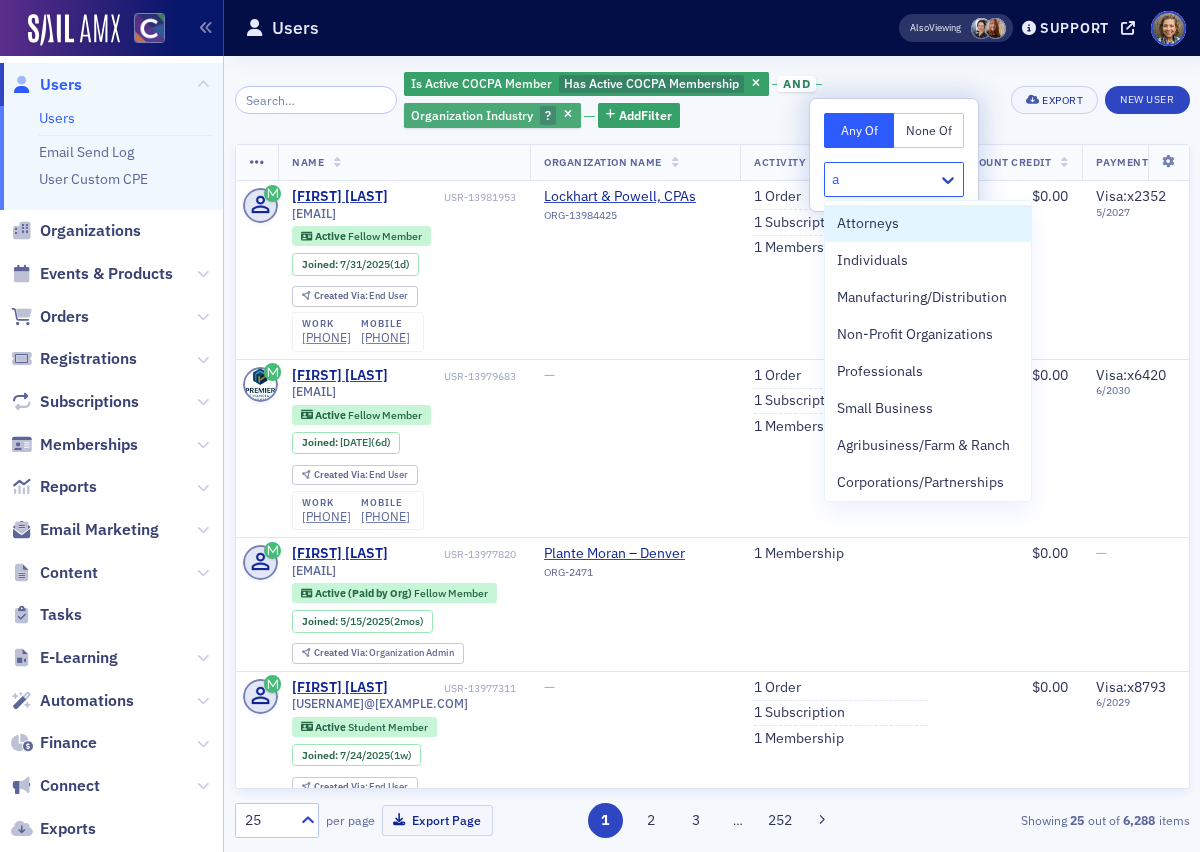 type on "a" 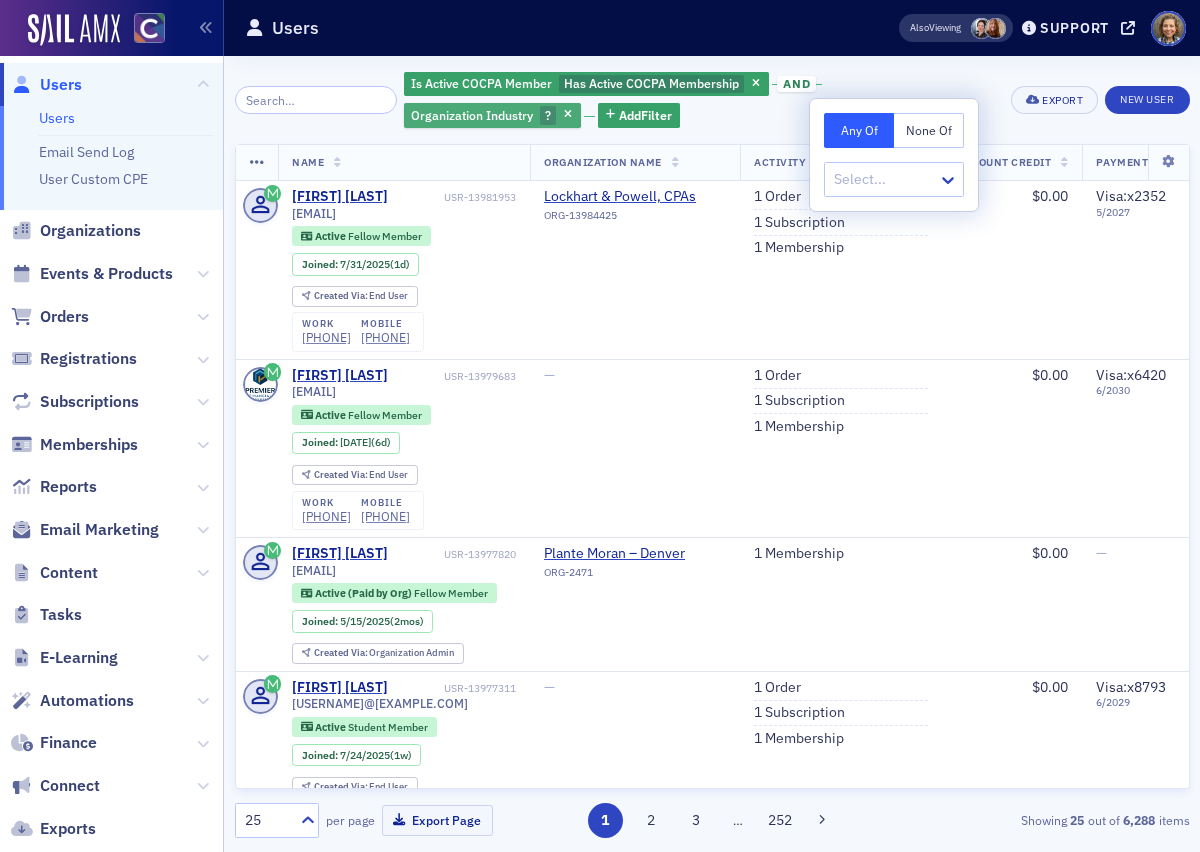 click 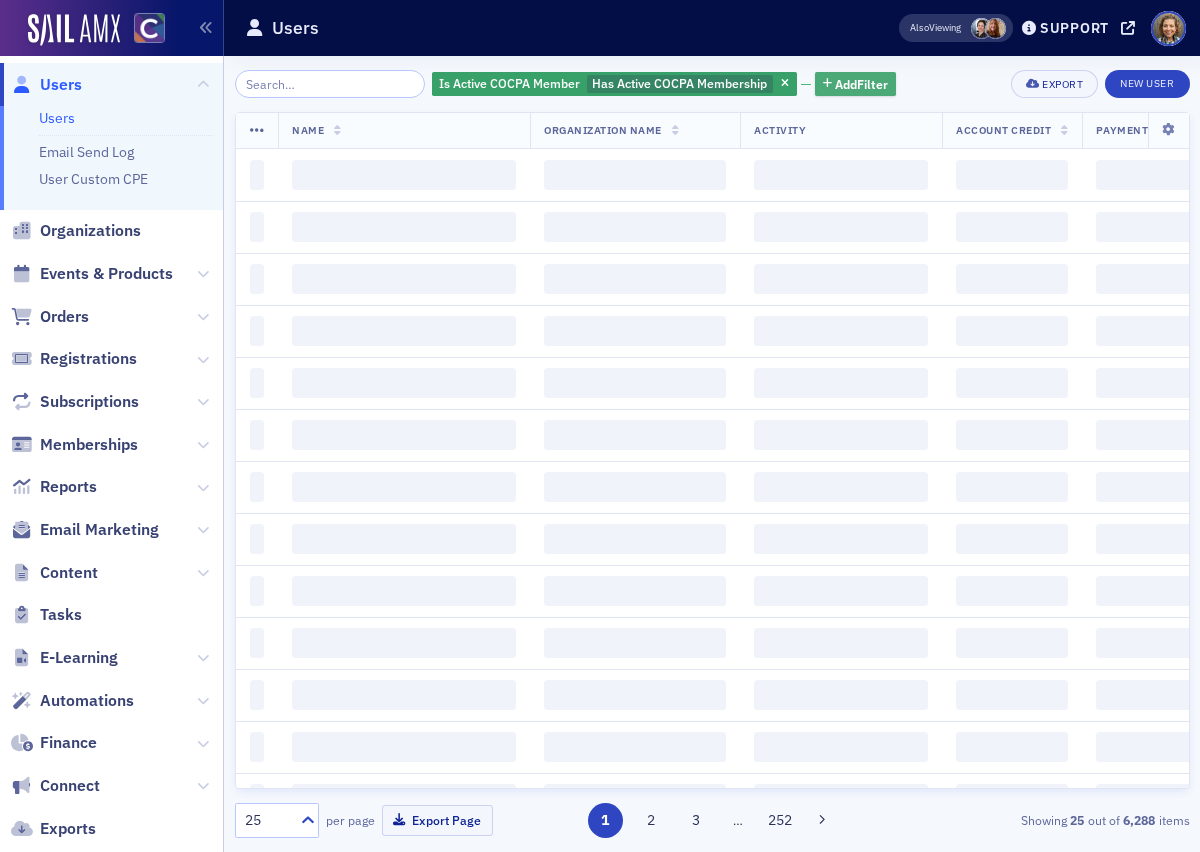 click on "Add  Filter" 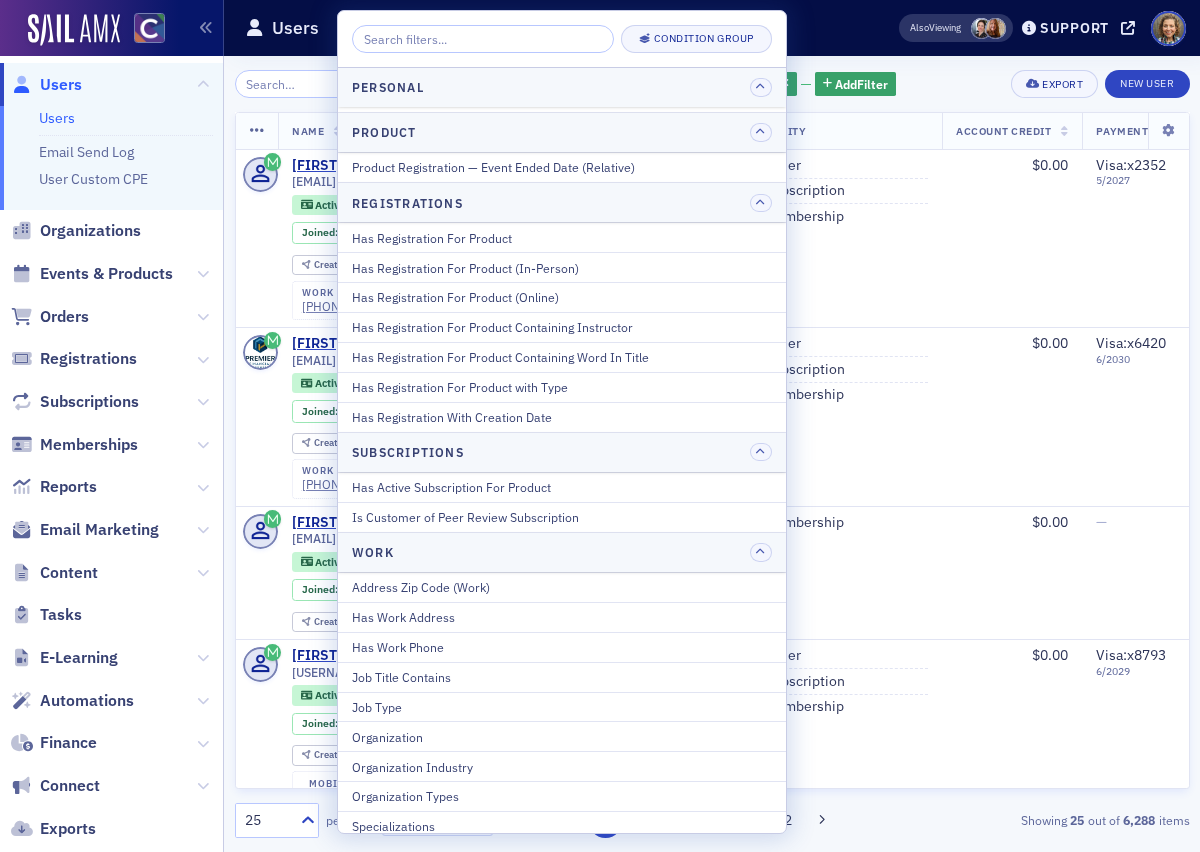 scroll, scrollTop: 2440, scrollLeft: 0, axis: vertical 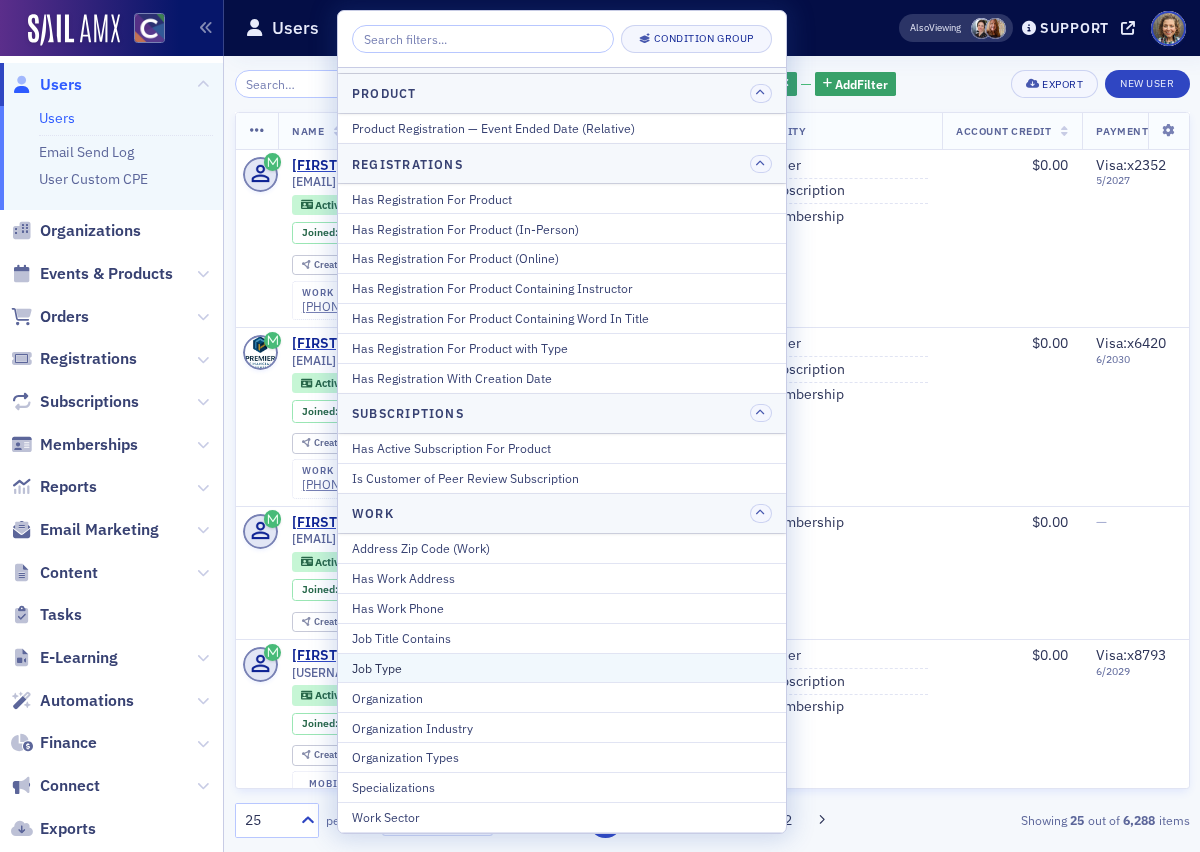 click on "Job Type" at bounding box center (562, 668) 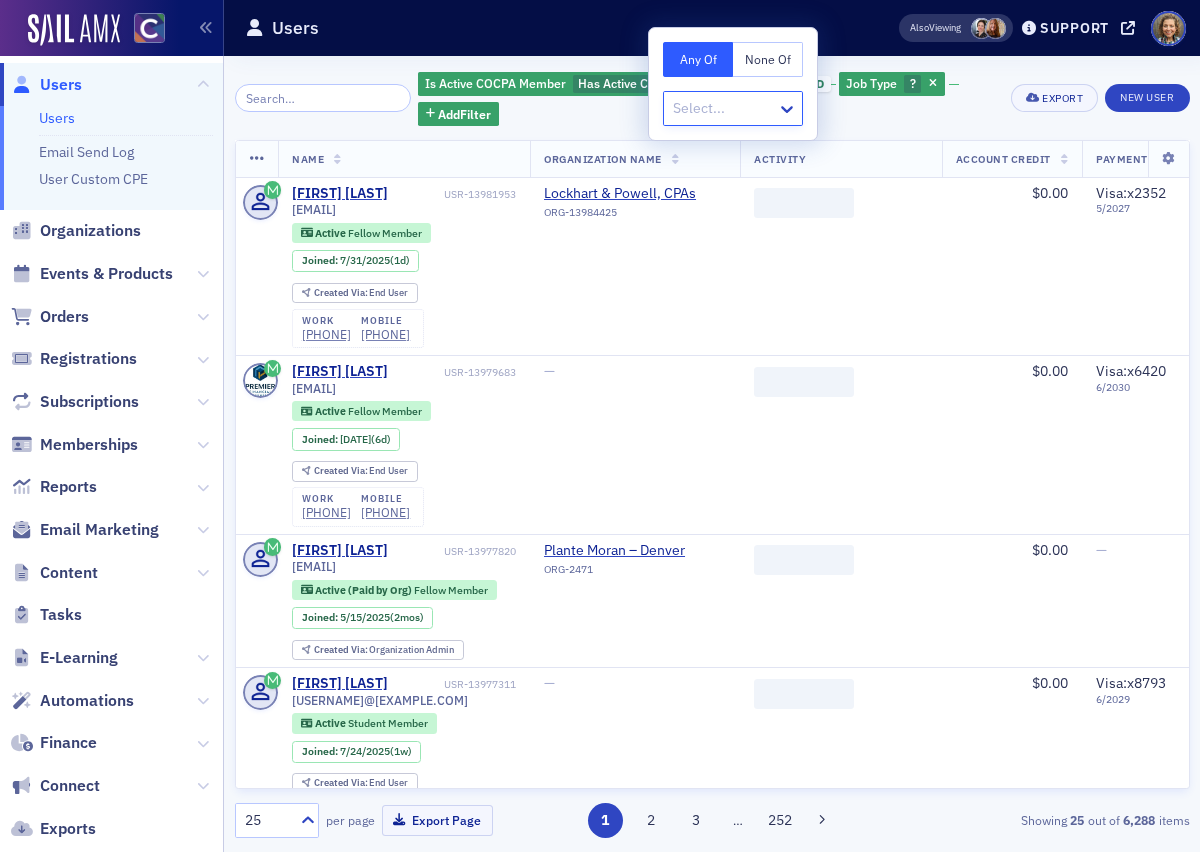 type on "a" 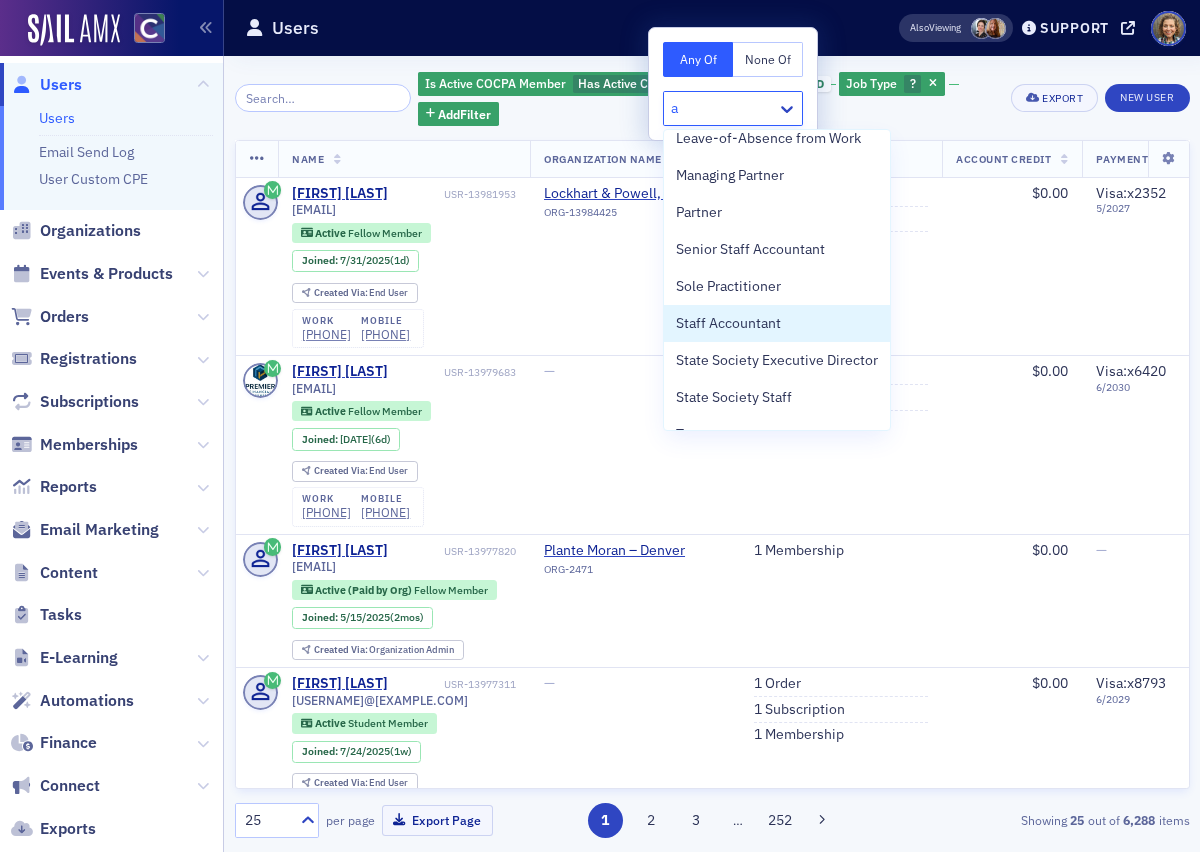 scroll, scrollTop: 673, scrollLeft: 0, axis: vertical 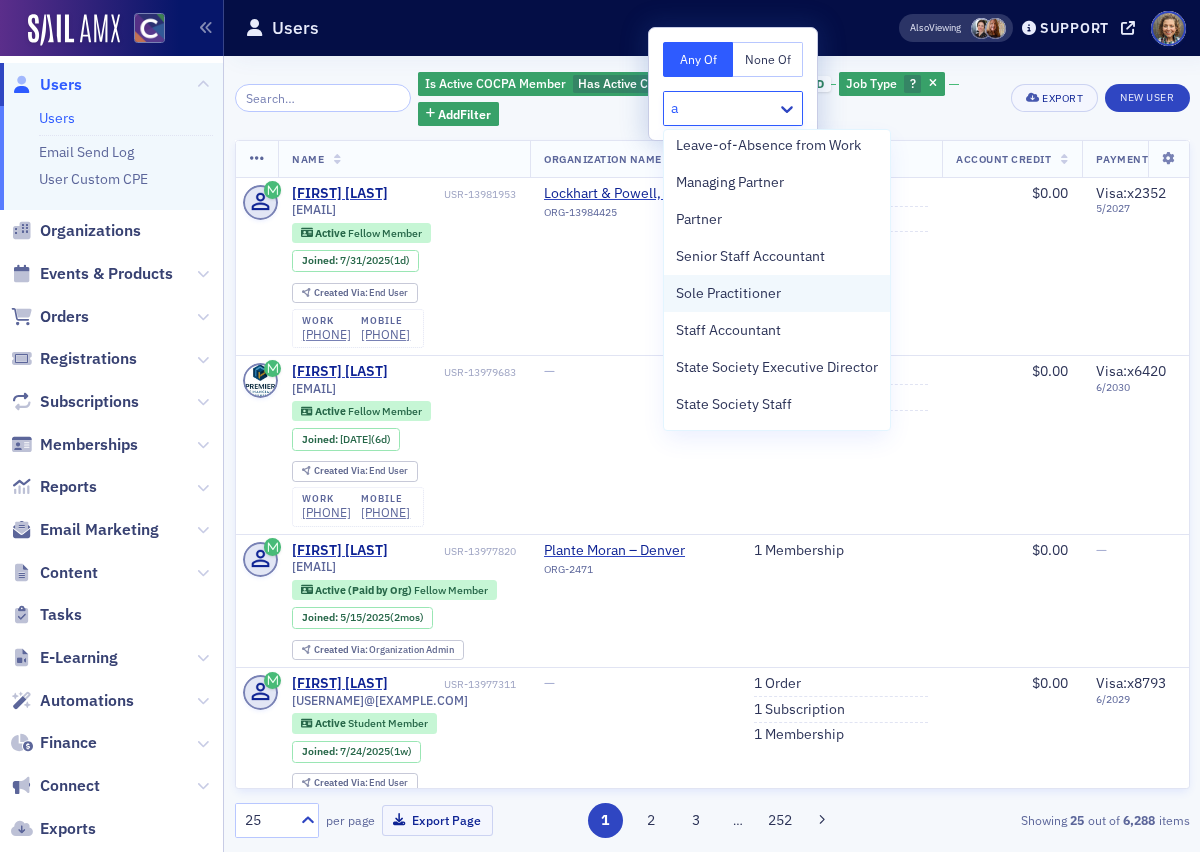 click on "Sole Practitioner" at bounding box center [728, 293] 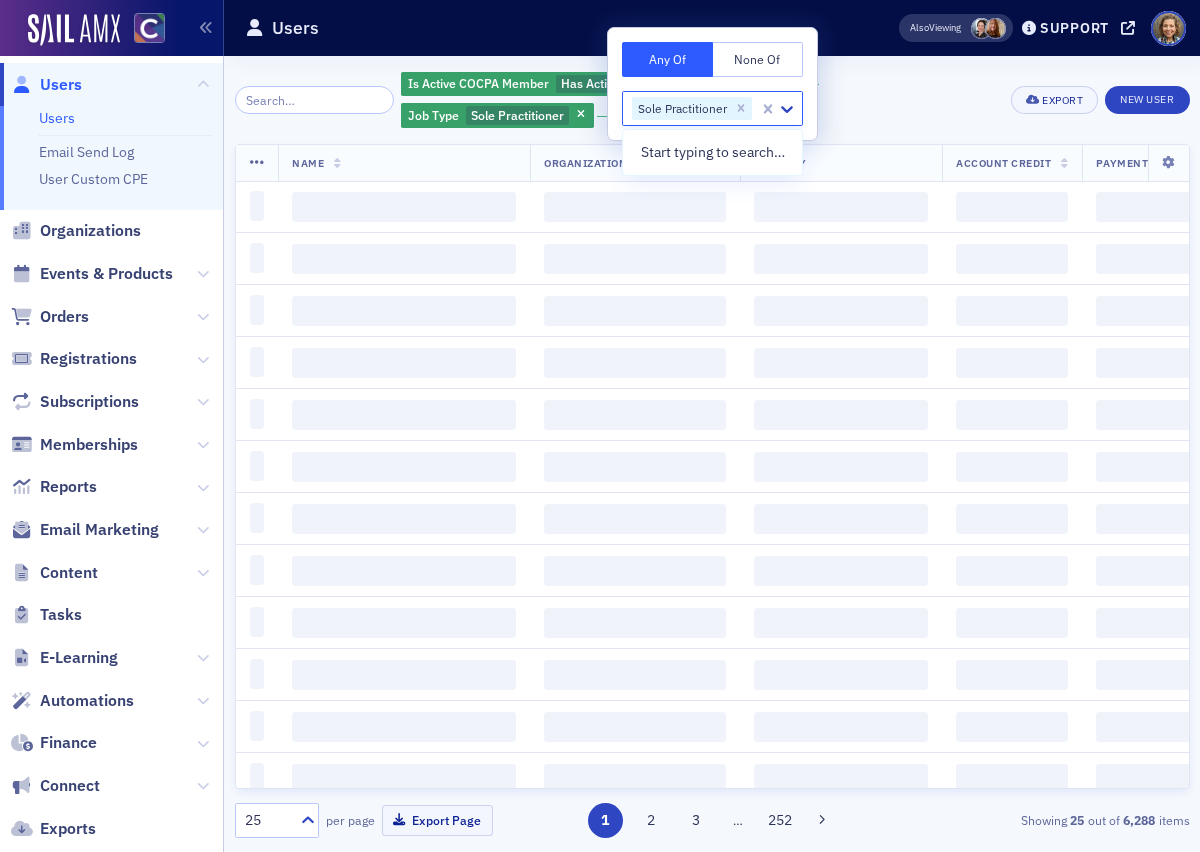 scroll, scrollTop: 0, scrollLeft: 0, axis: both 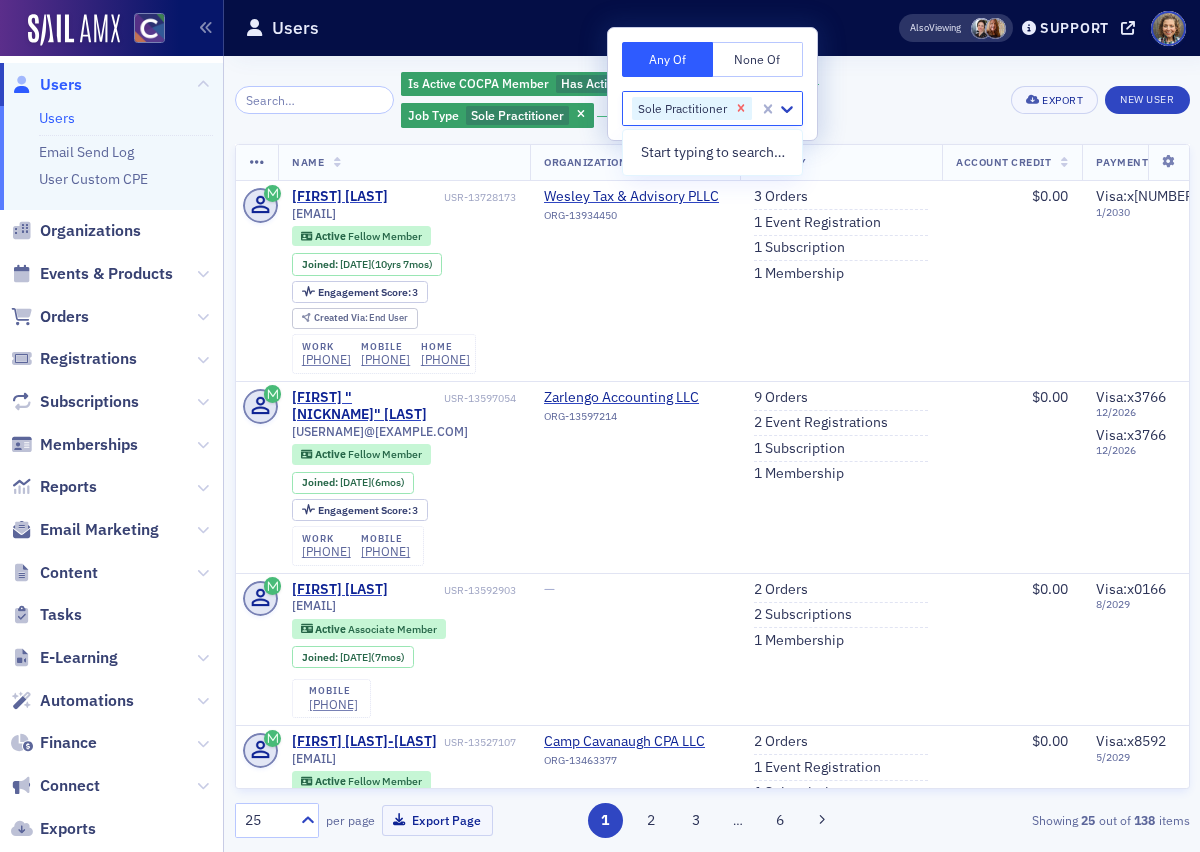 click 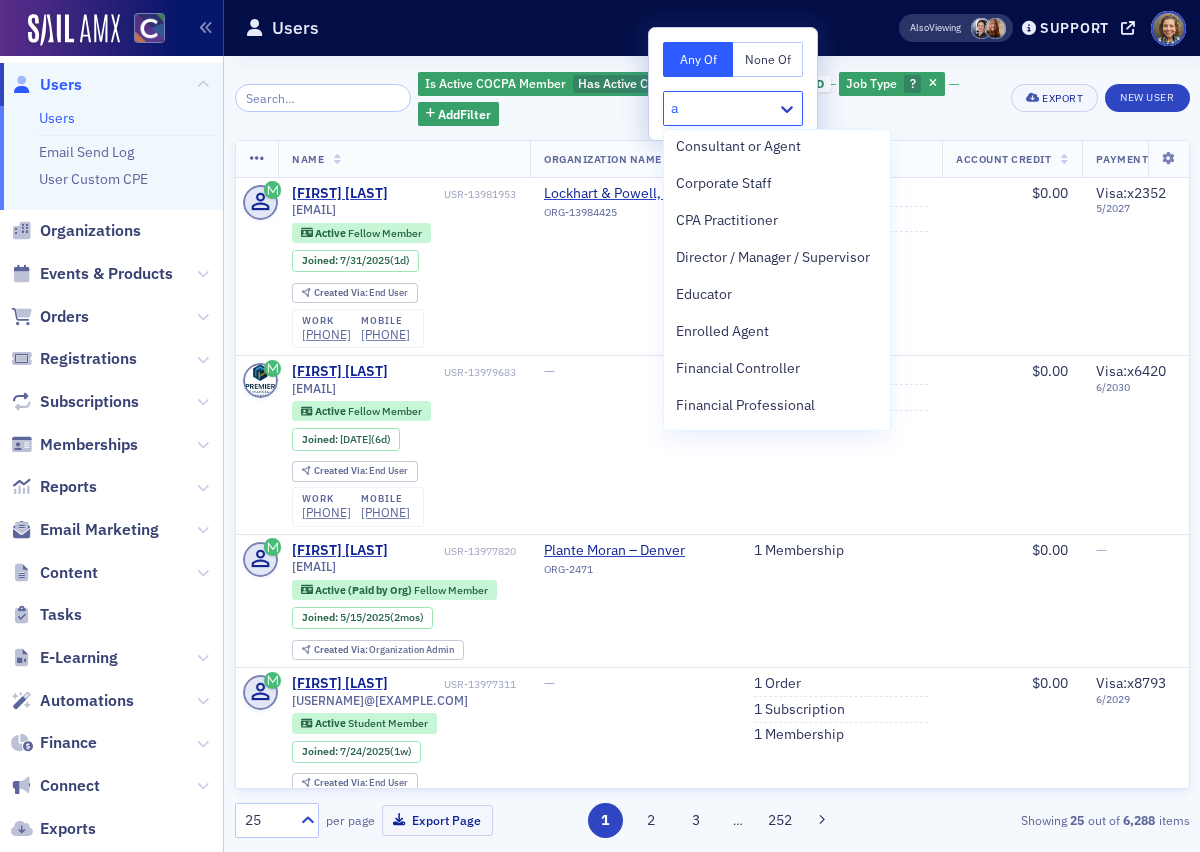 scroll, scrollTop: 0, scrollLeft: 0, axis: both 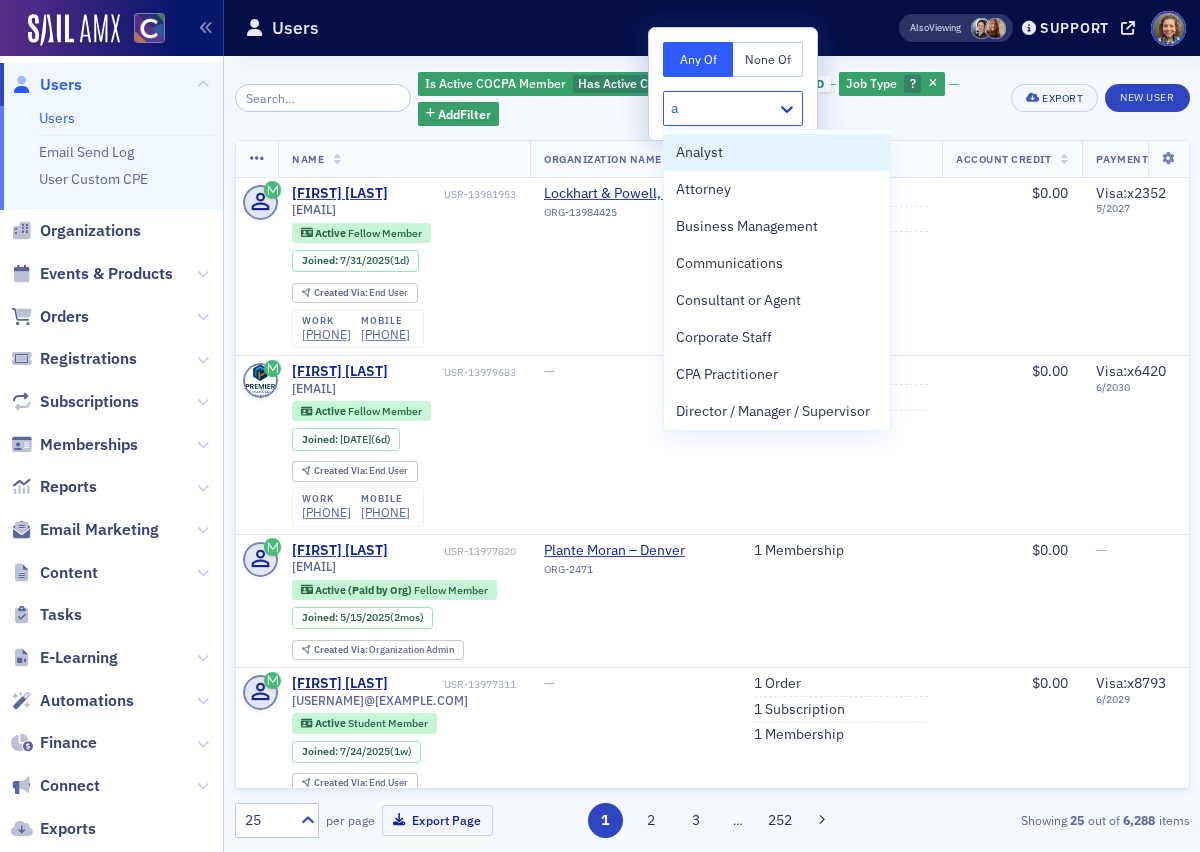 type on "a" 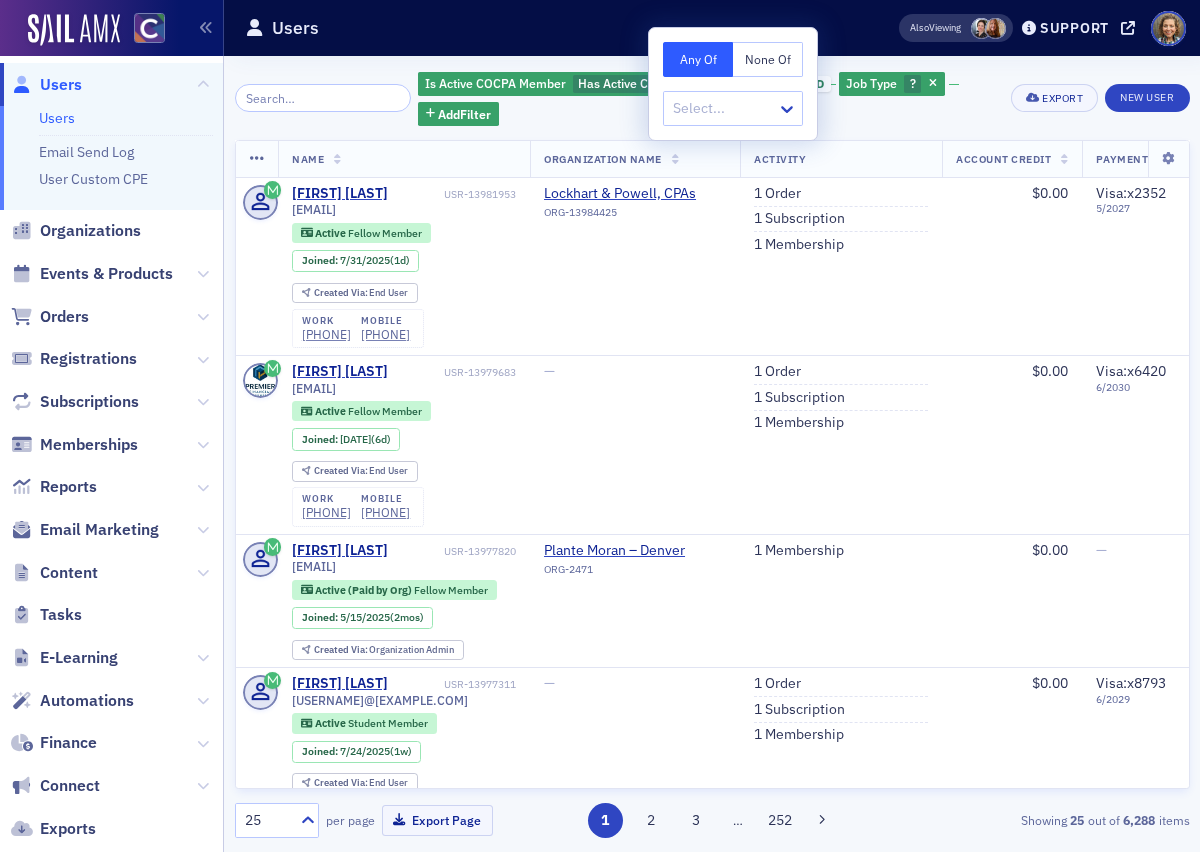 click on "Users Also Viewing Support cocpa.org" 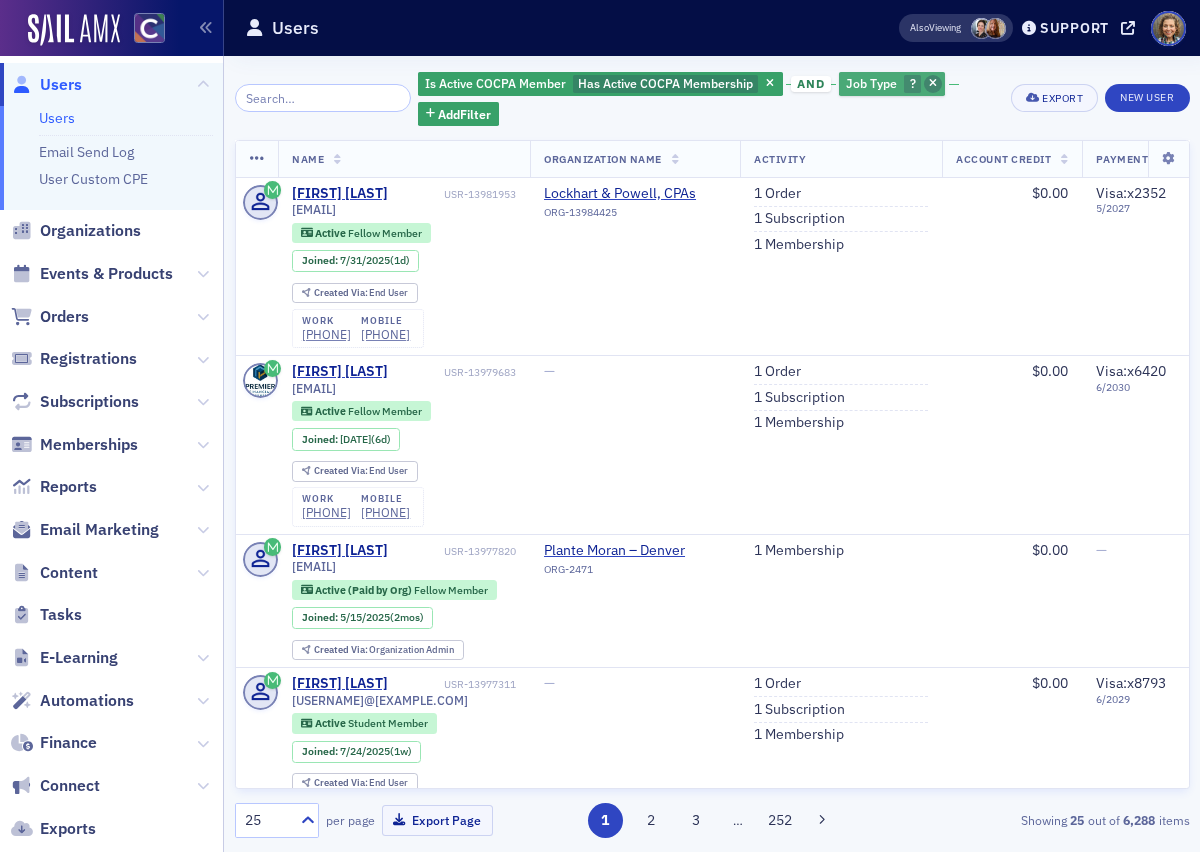 click 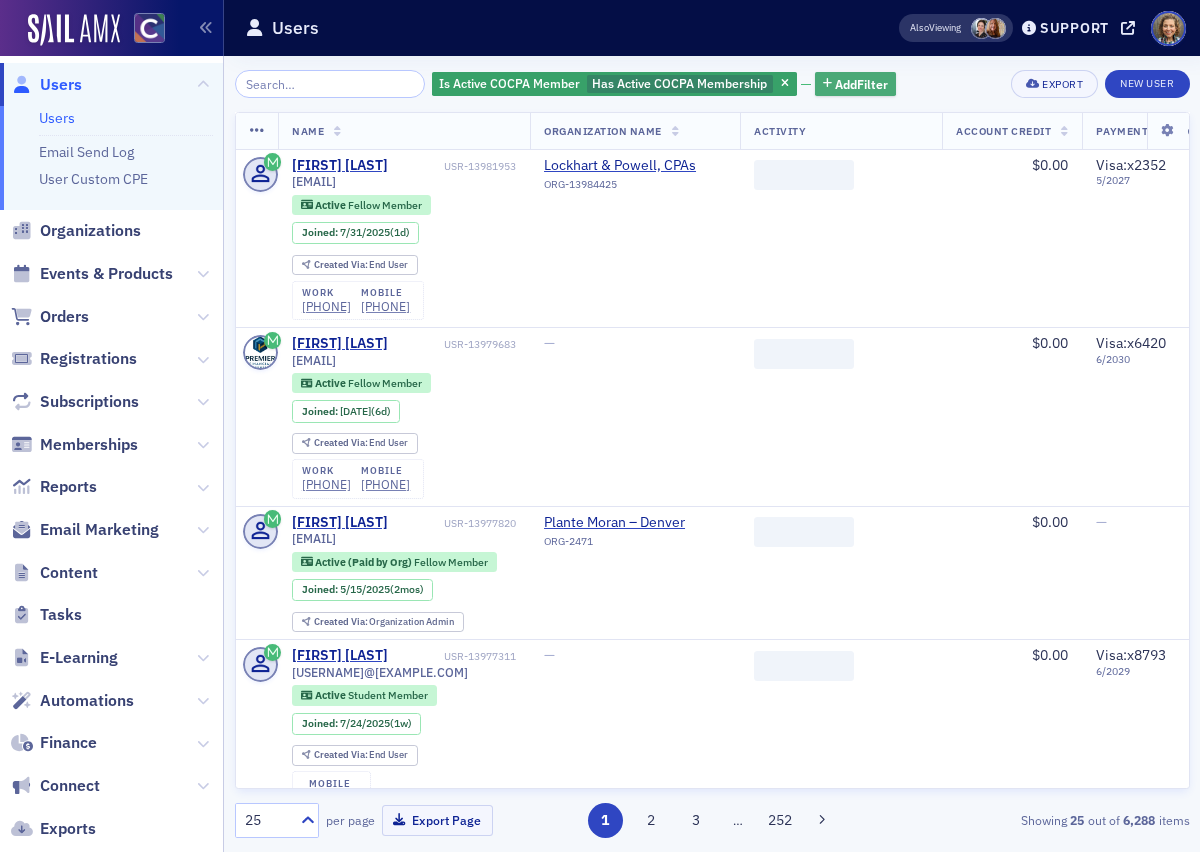 click on "Add  Filter" 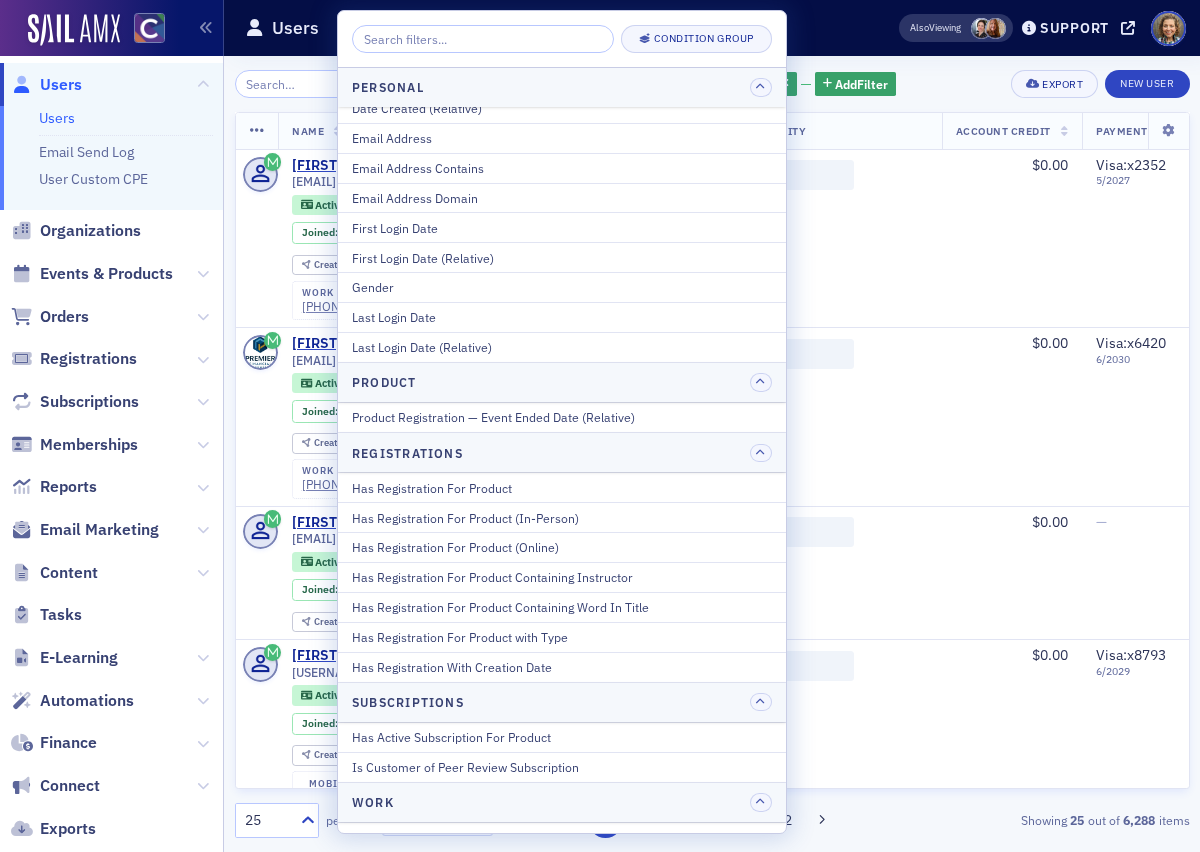scroll, scrollTop: 2440, scrollLeft: 0, axis: vertical 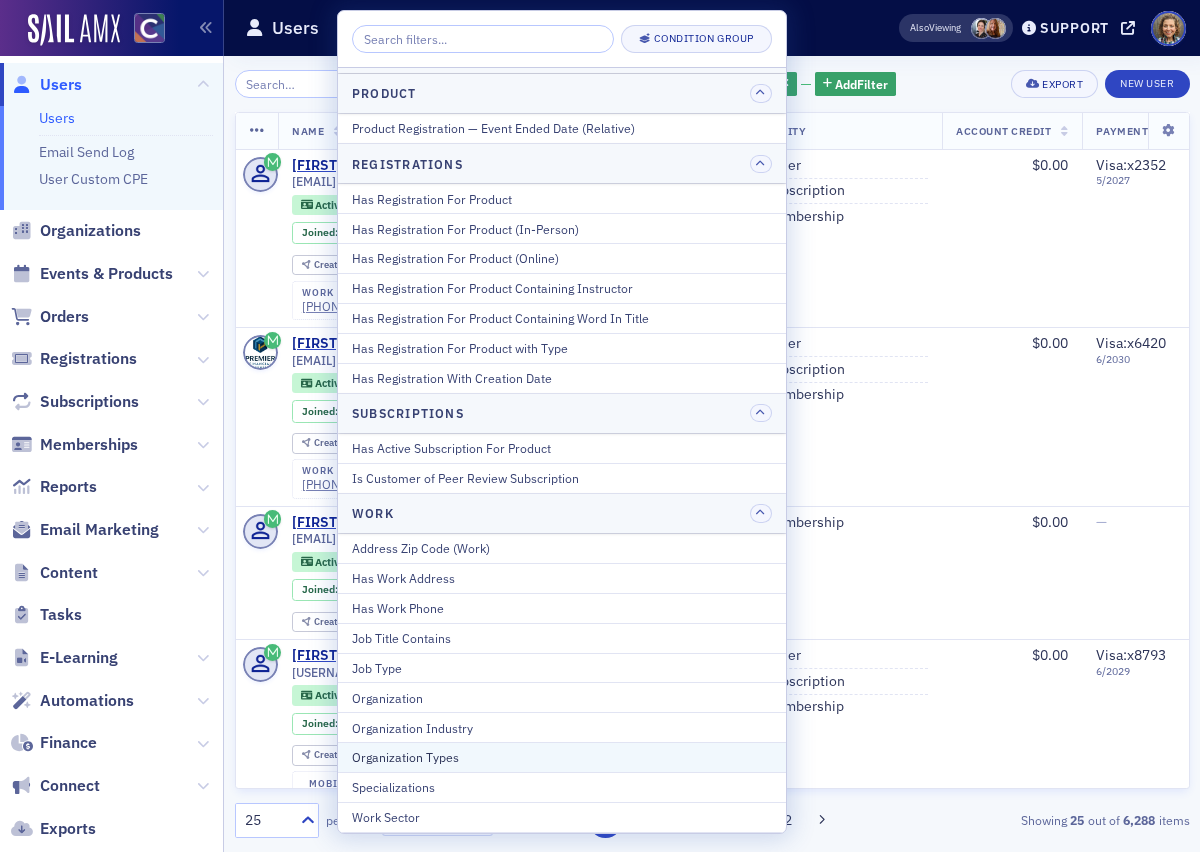 click on "Organization Types" at bounding box center (562, 757) 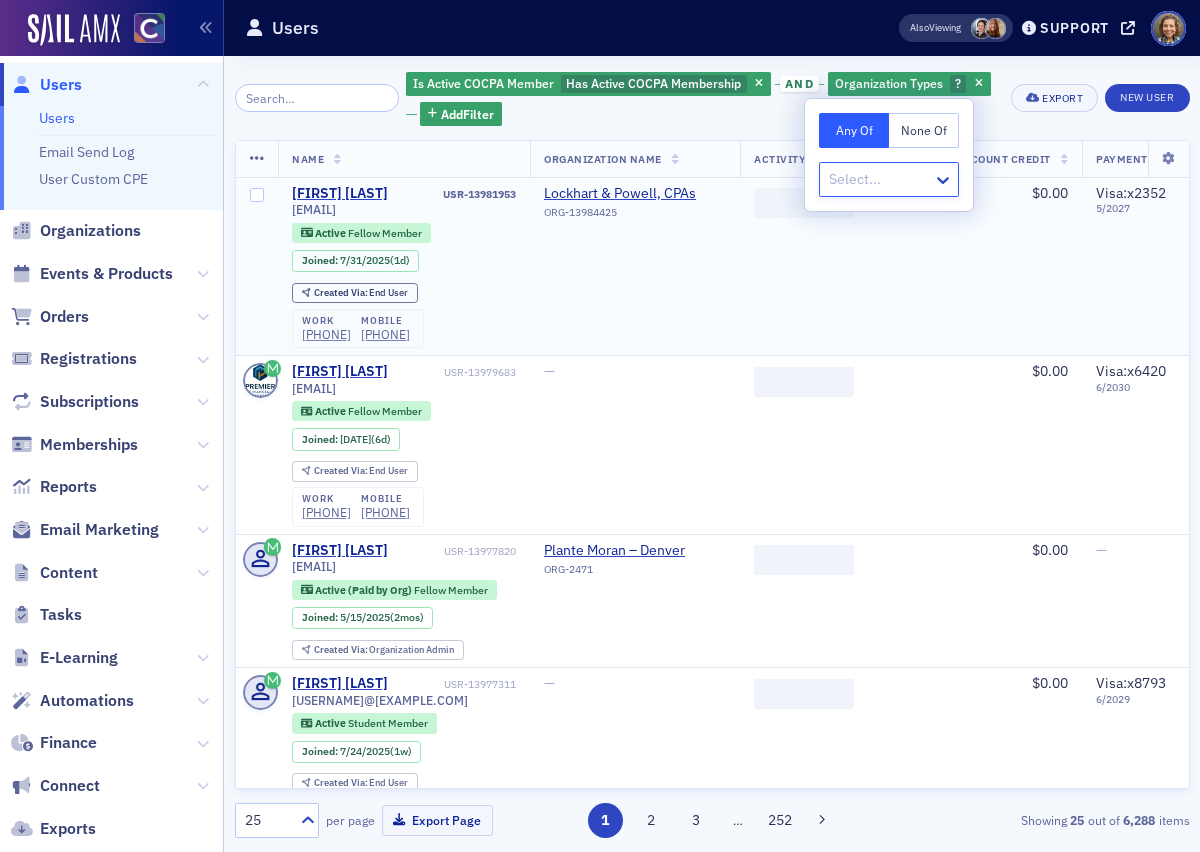 type on "a" 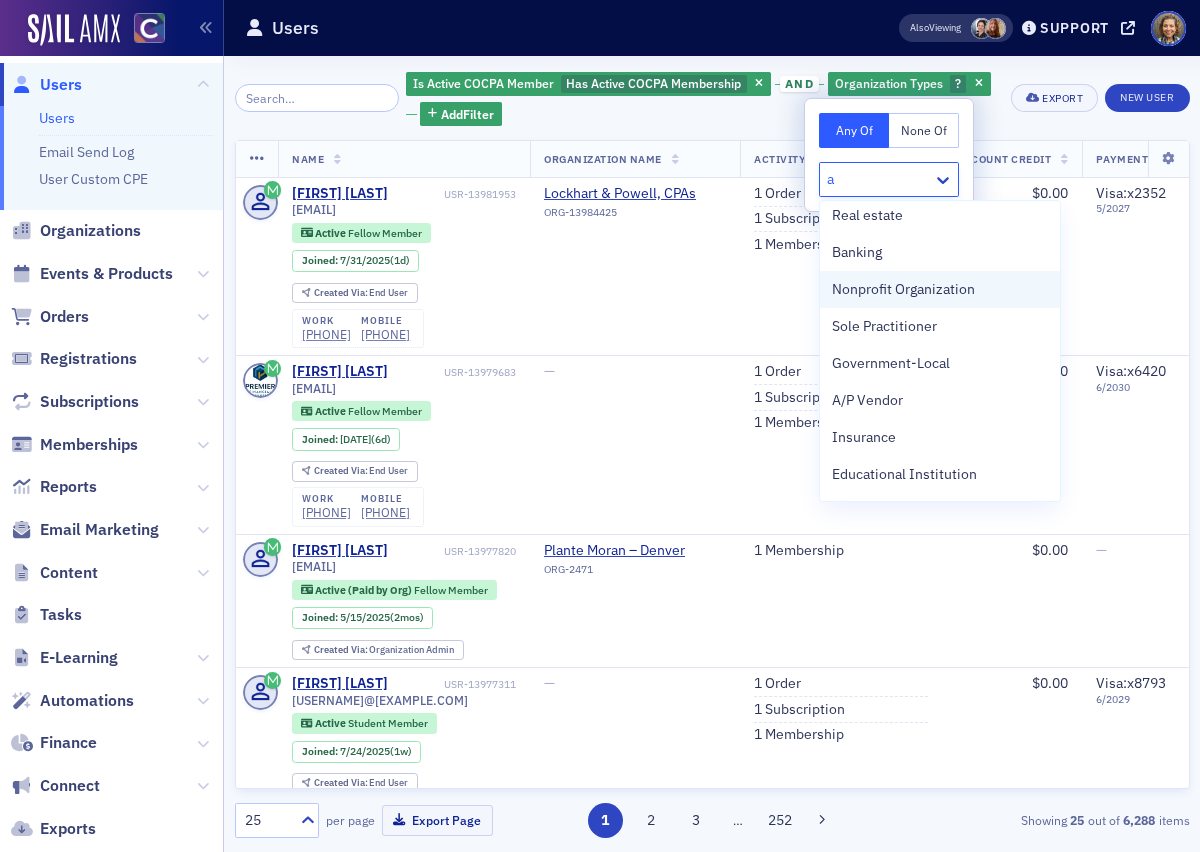 scroll, scrollTop: 0, scrollLeft: 0, axis: both 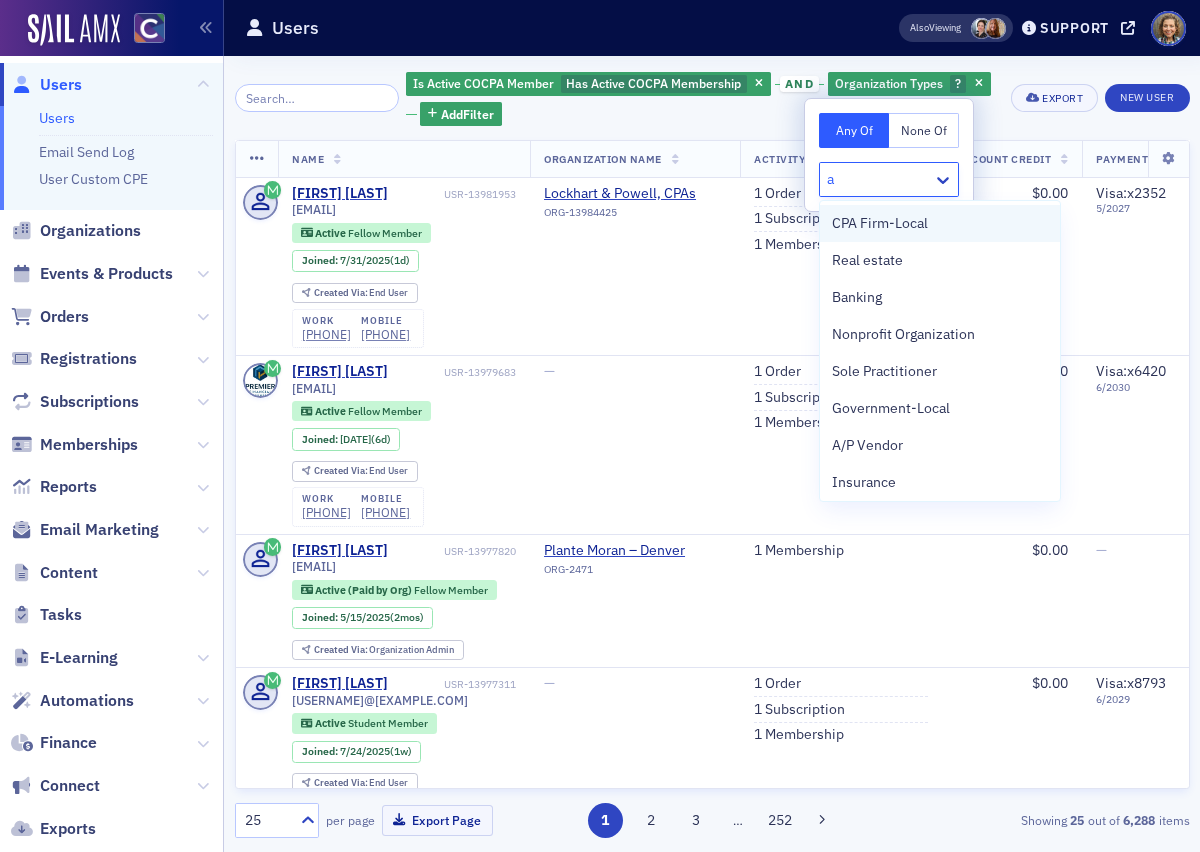 click on "CPA Firm-Local" at bounding box center [880, 223] 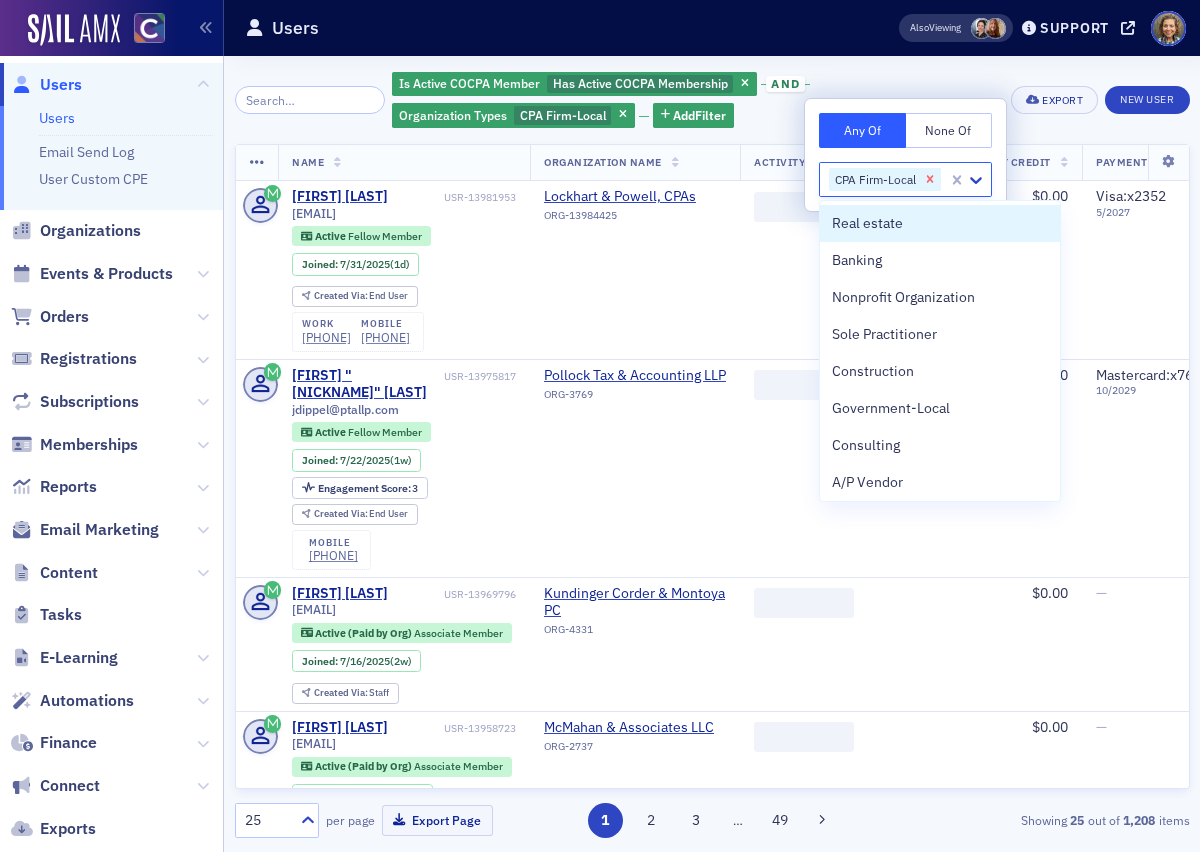 click 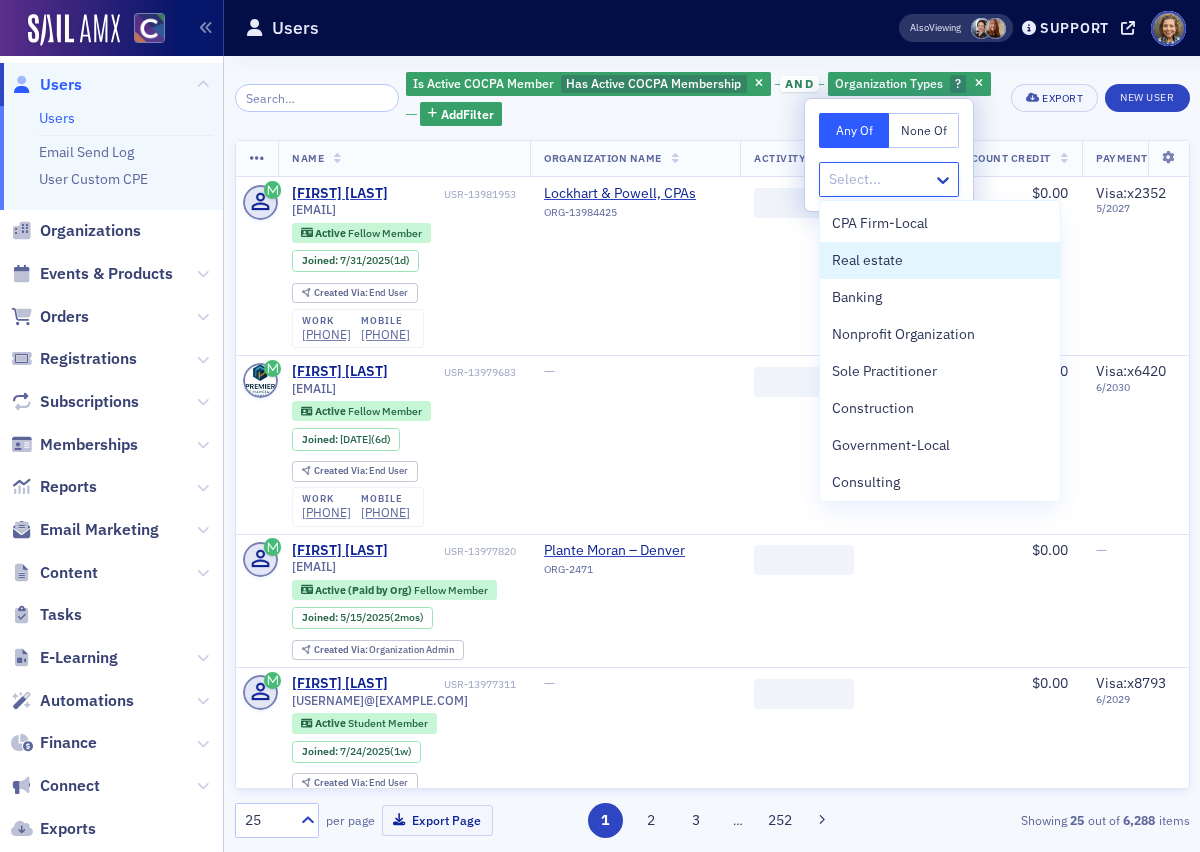 type on "a" 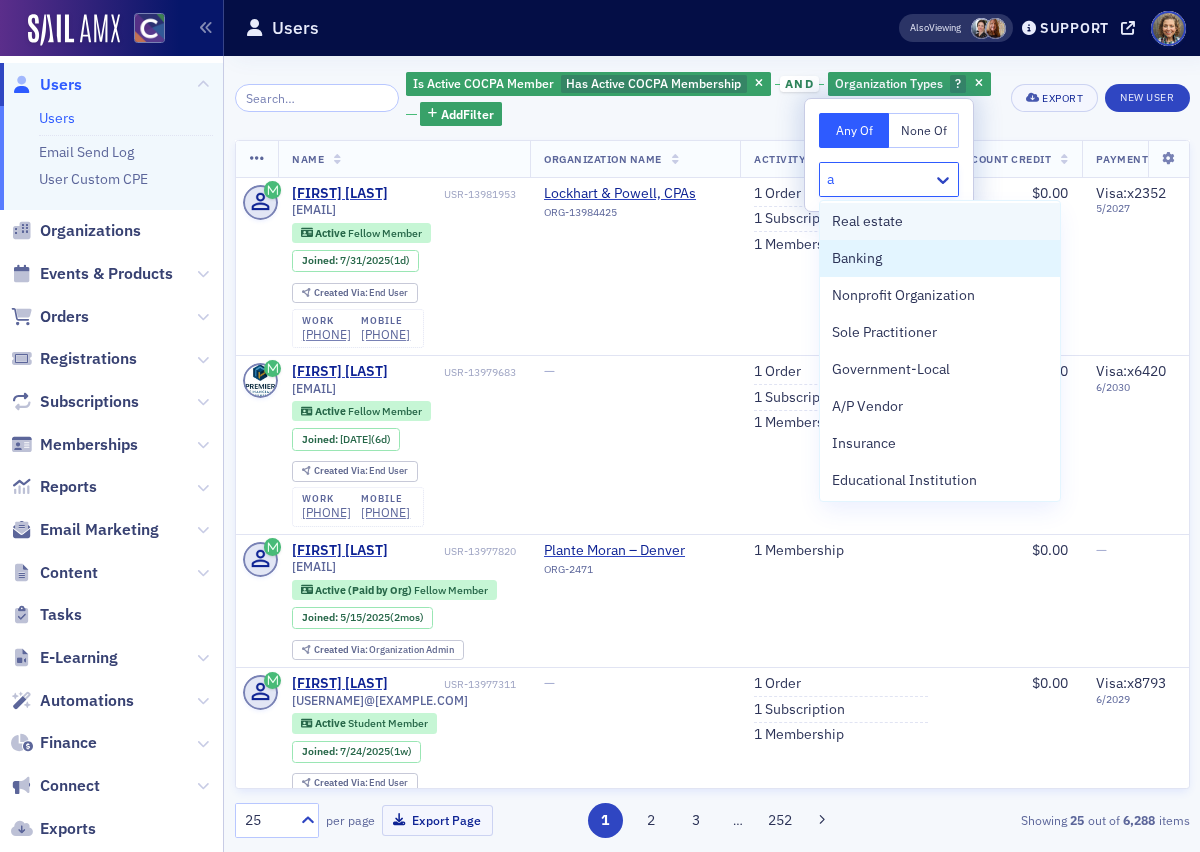 scroll, scrollTop: 0, scrollLeft: 0, axis: both 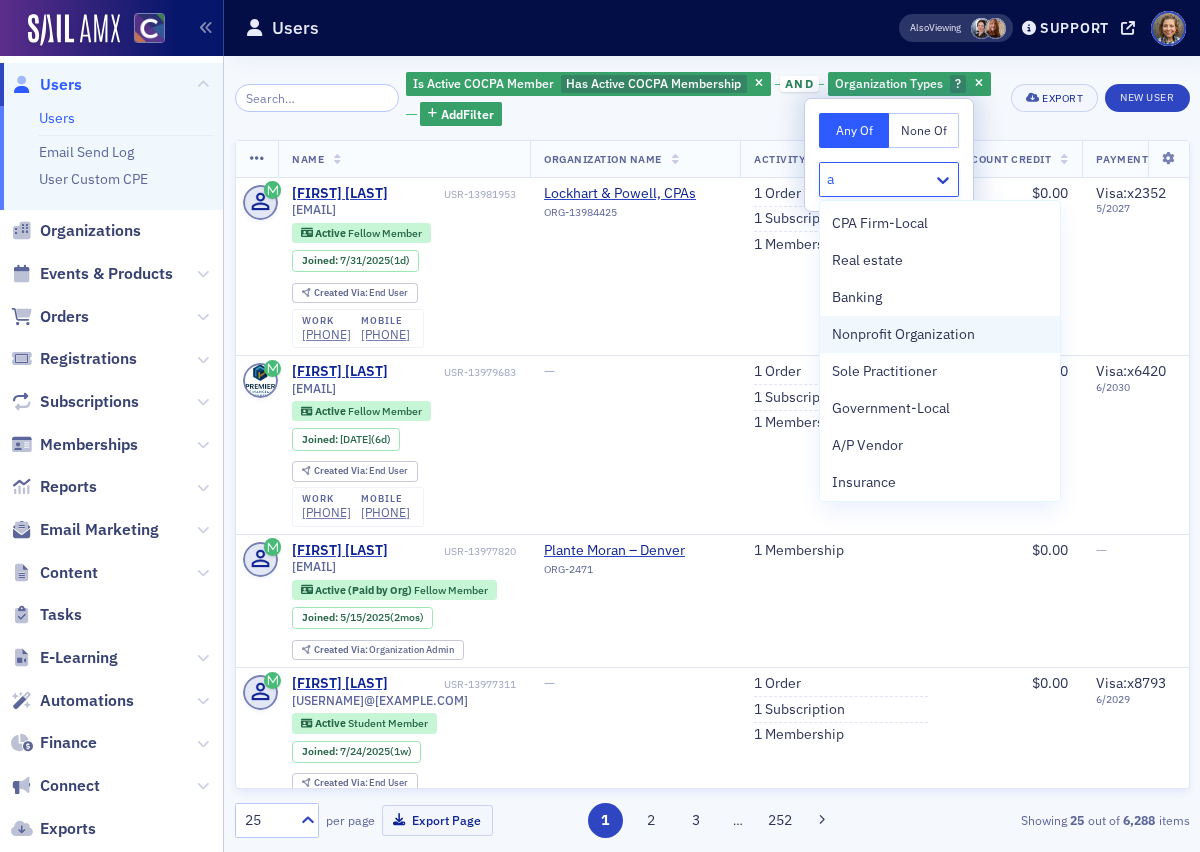 click on "Nonprofit Organization" at bounding box center (903, 334) 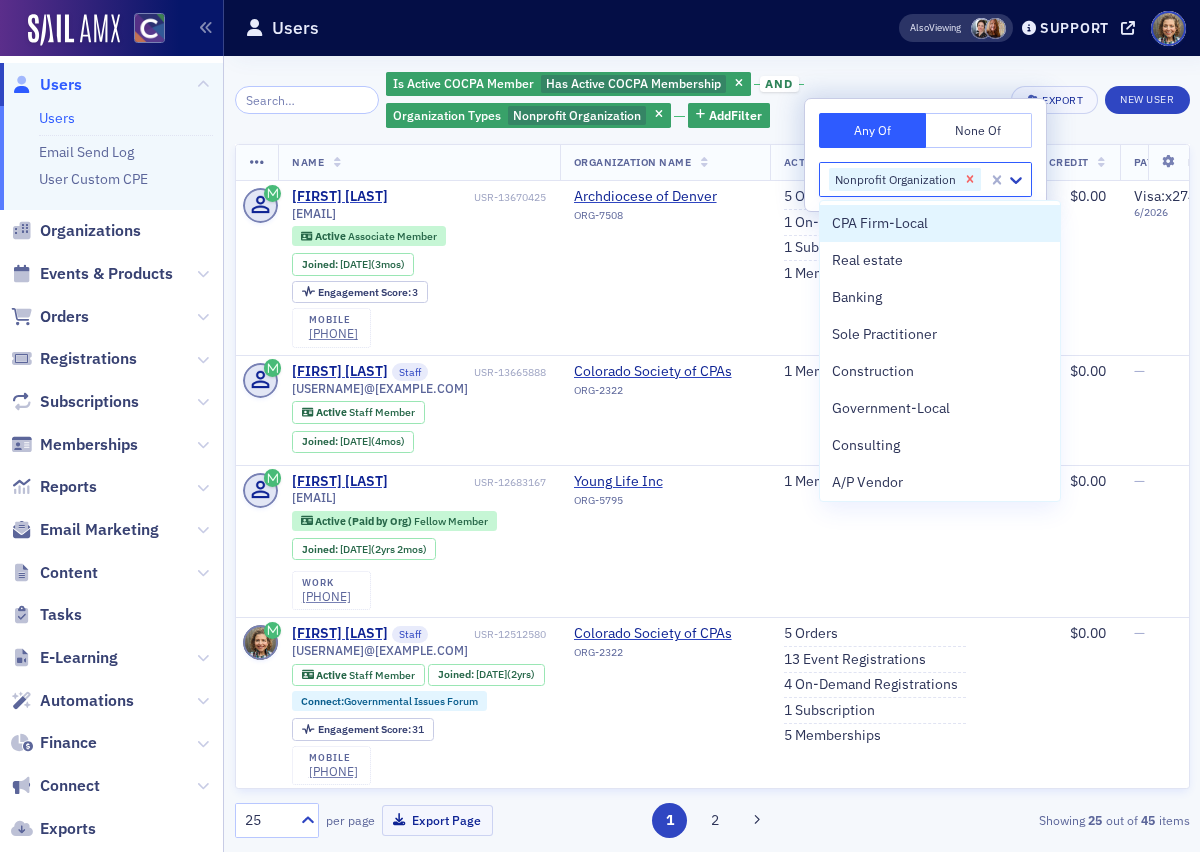 click 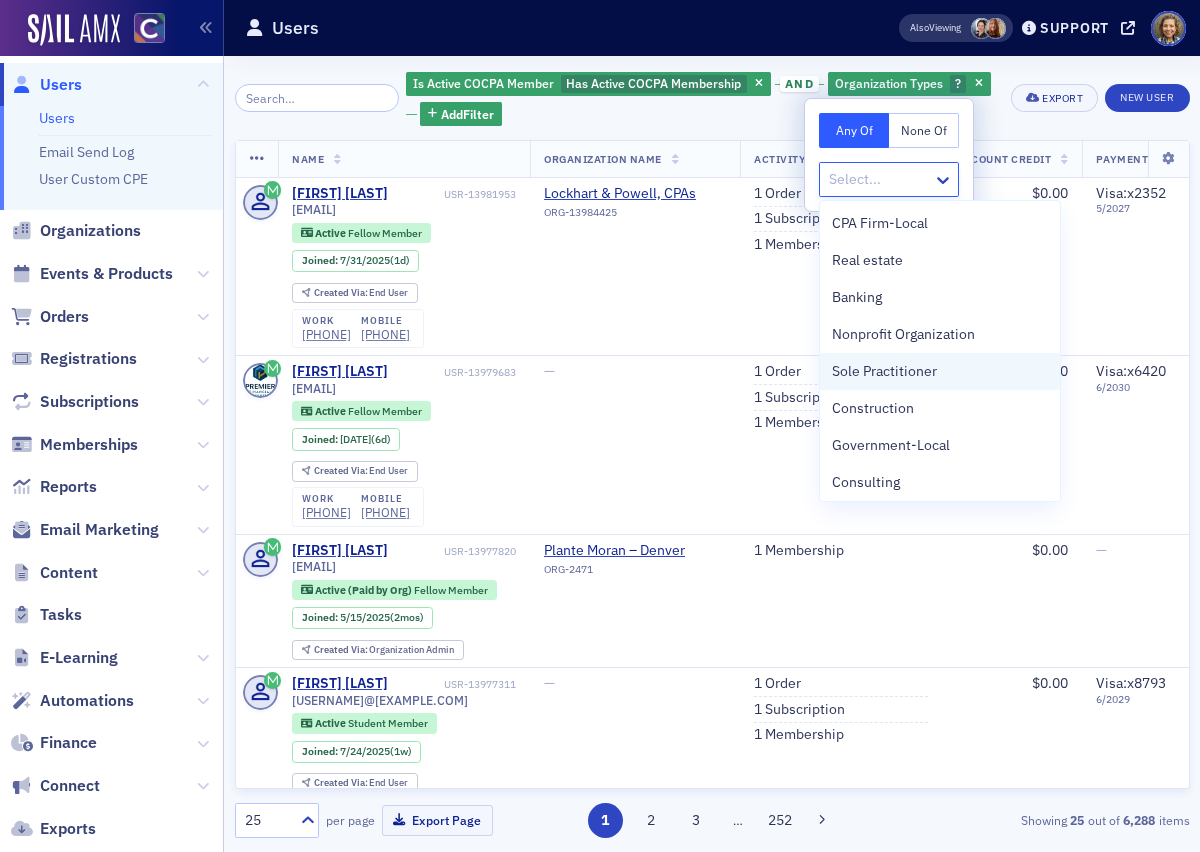 click on "Sole Practitioner" at bounding box center [884, 371] 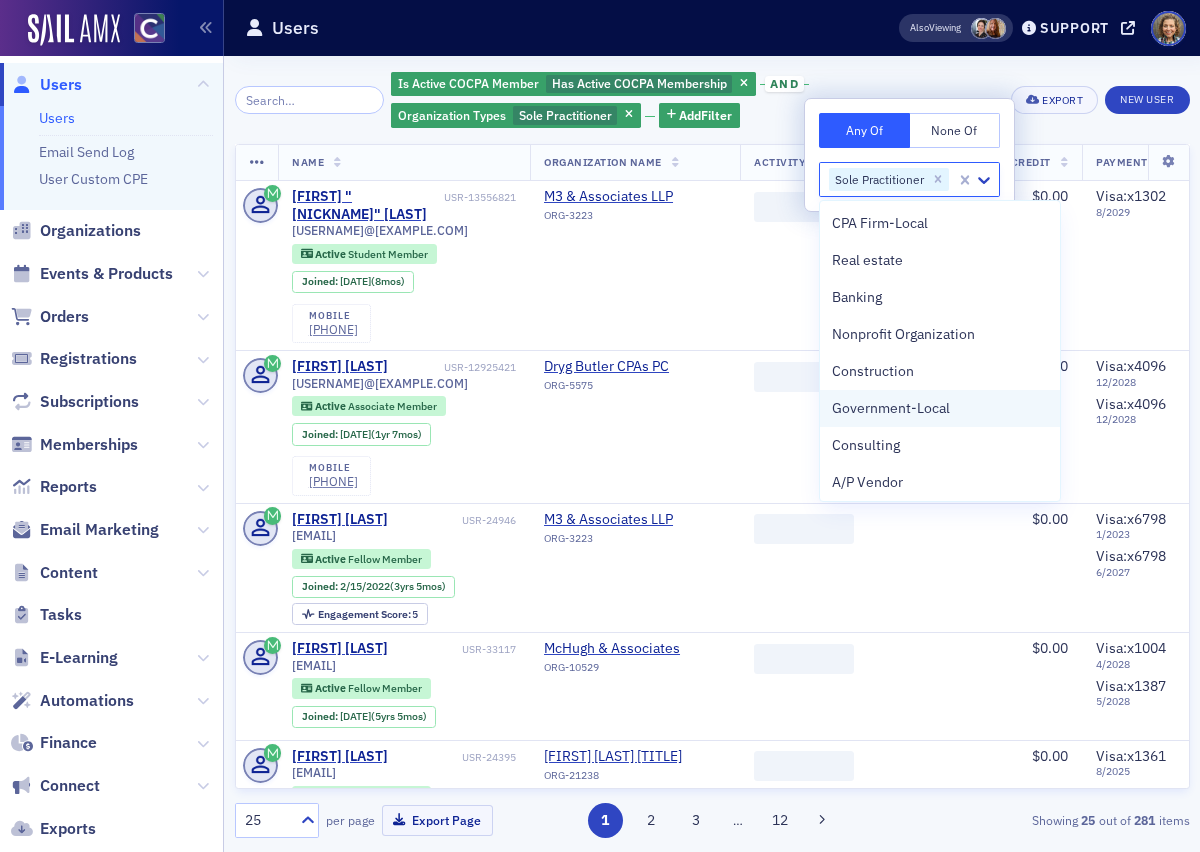 click on "Government-Local" at bounding box center [940, 408] 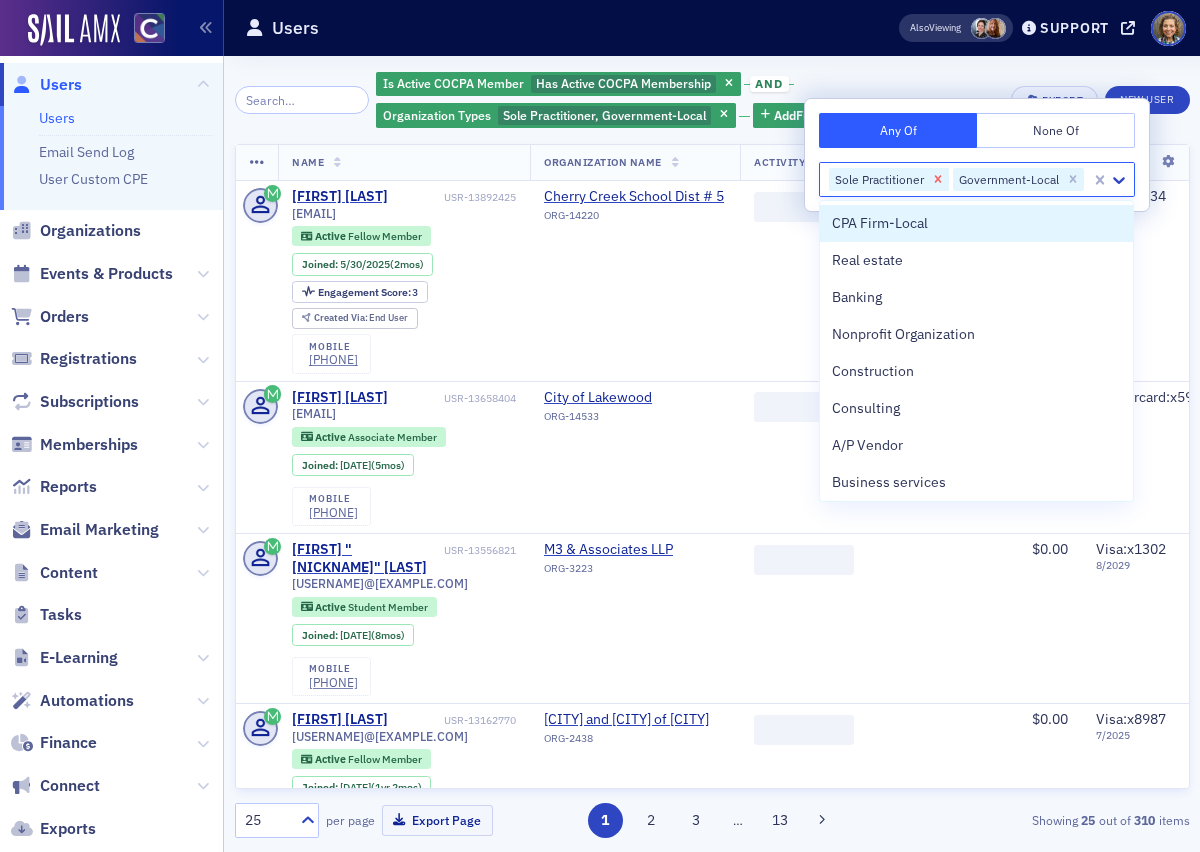 click 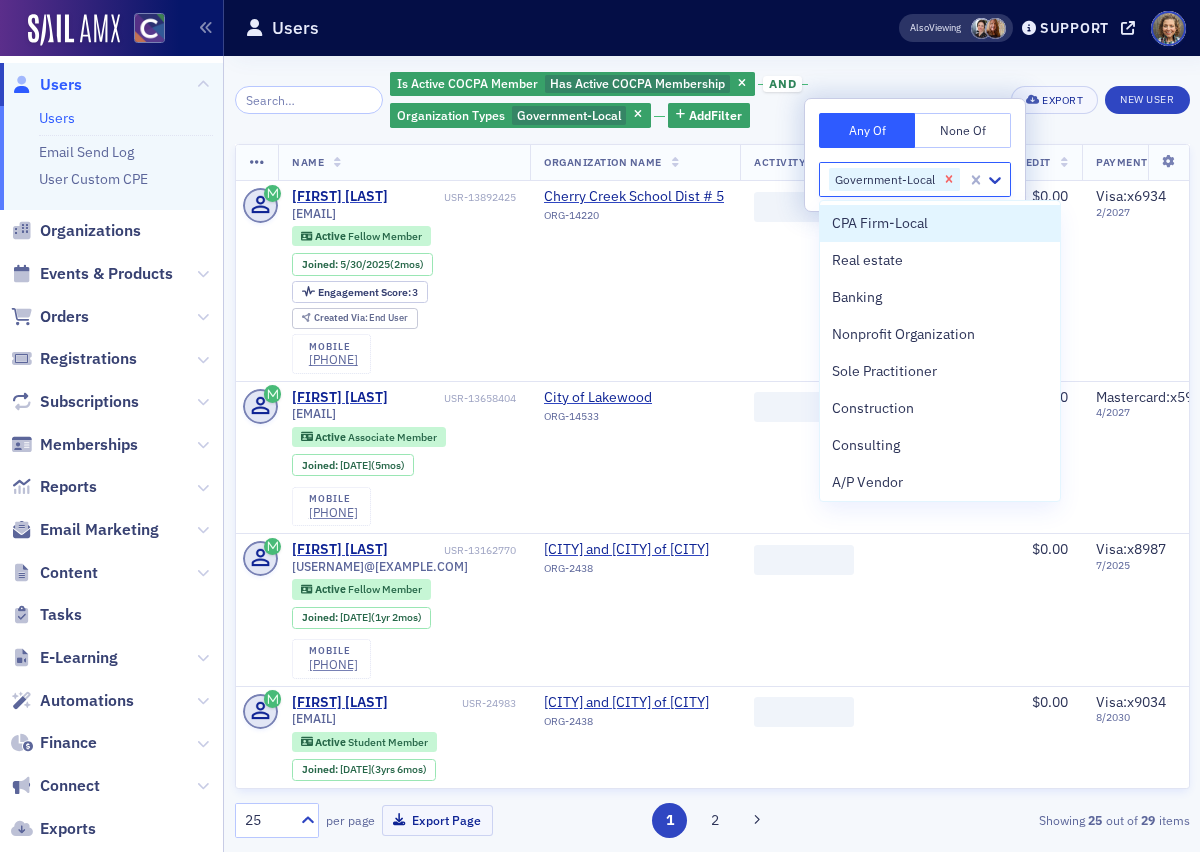 click 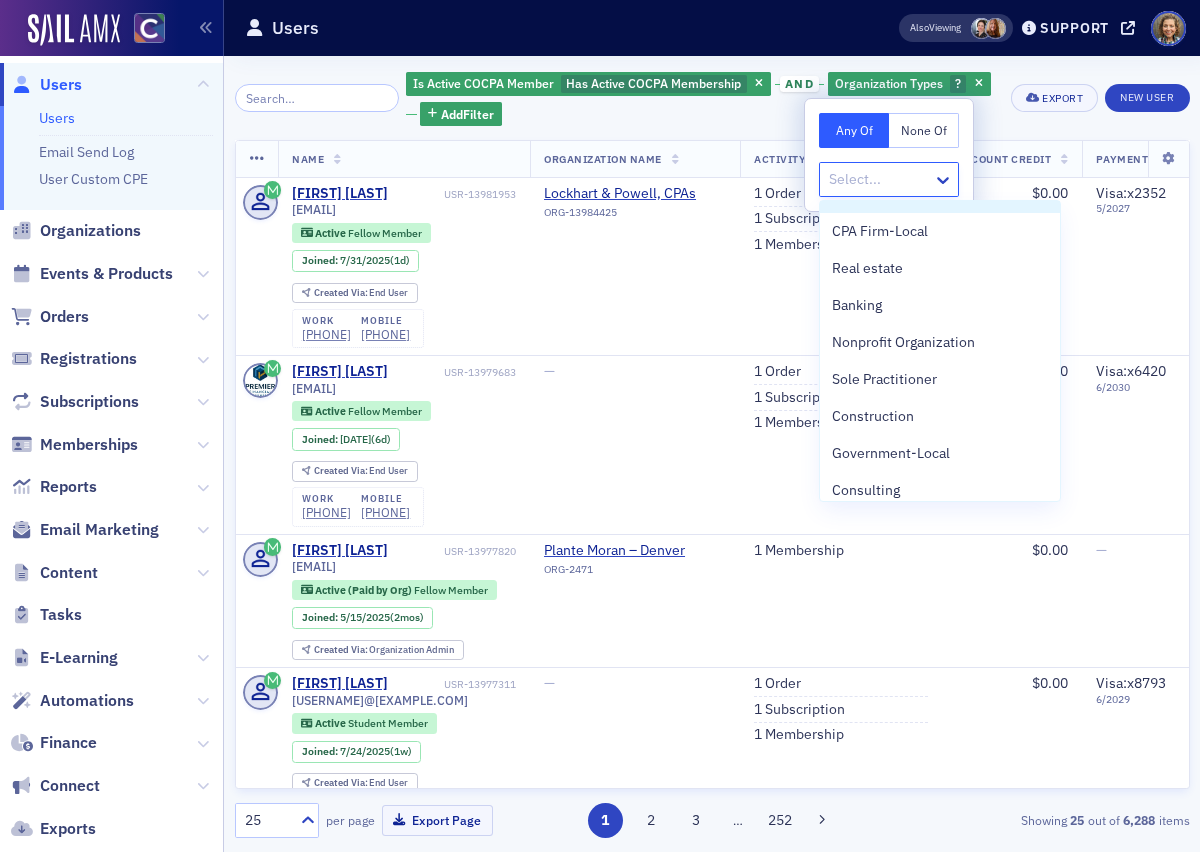 scroll, scrollTop: 1735, scrollLeft: 0, axis: vertical 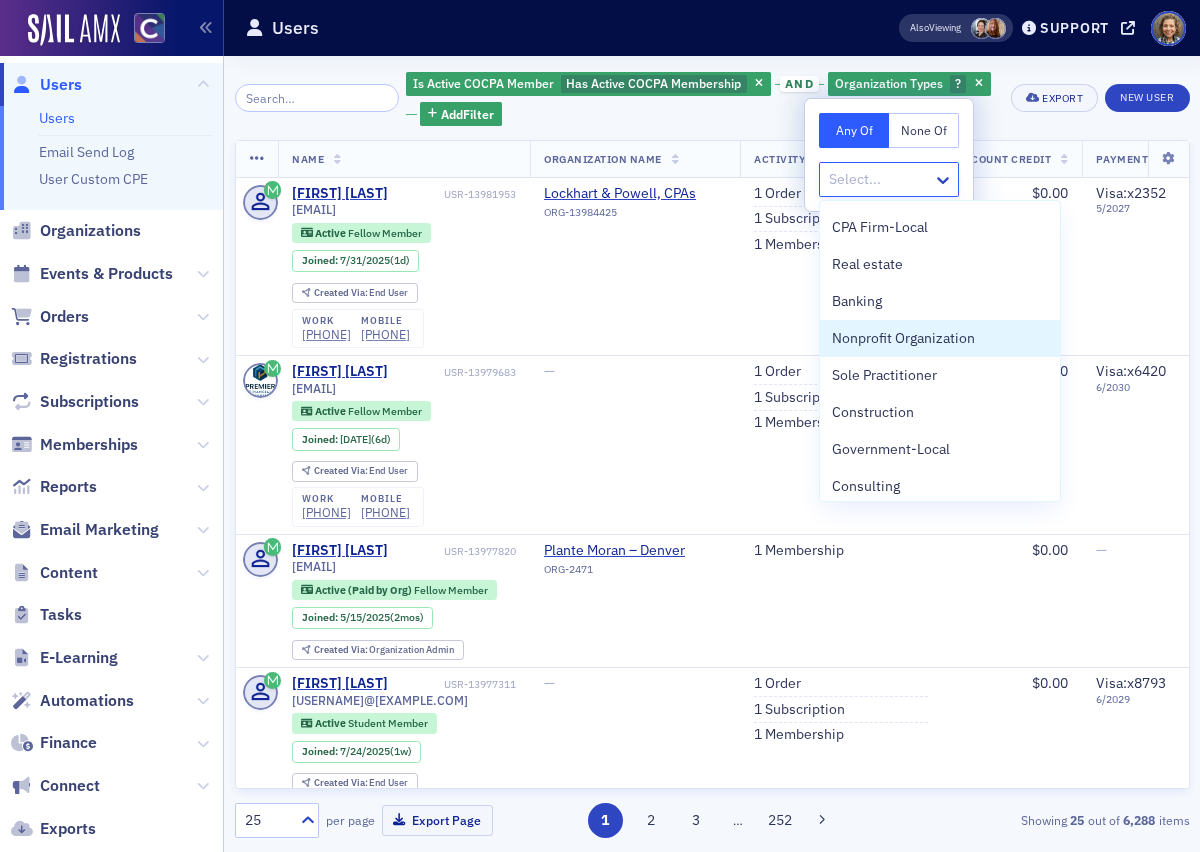 click on "Nonprofit Organization" at bounding box center (940, 338) 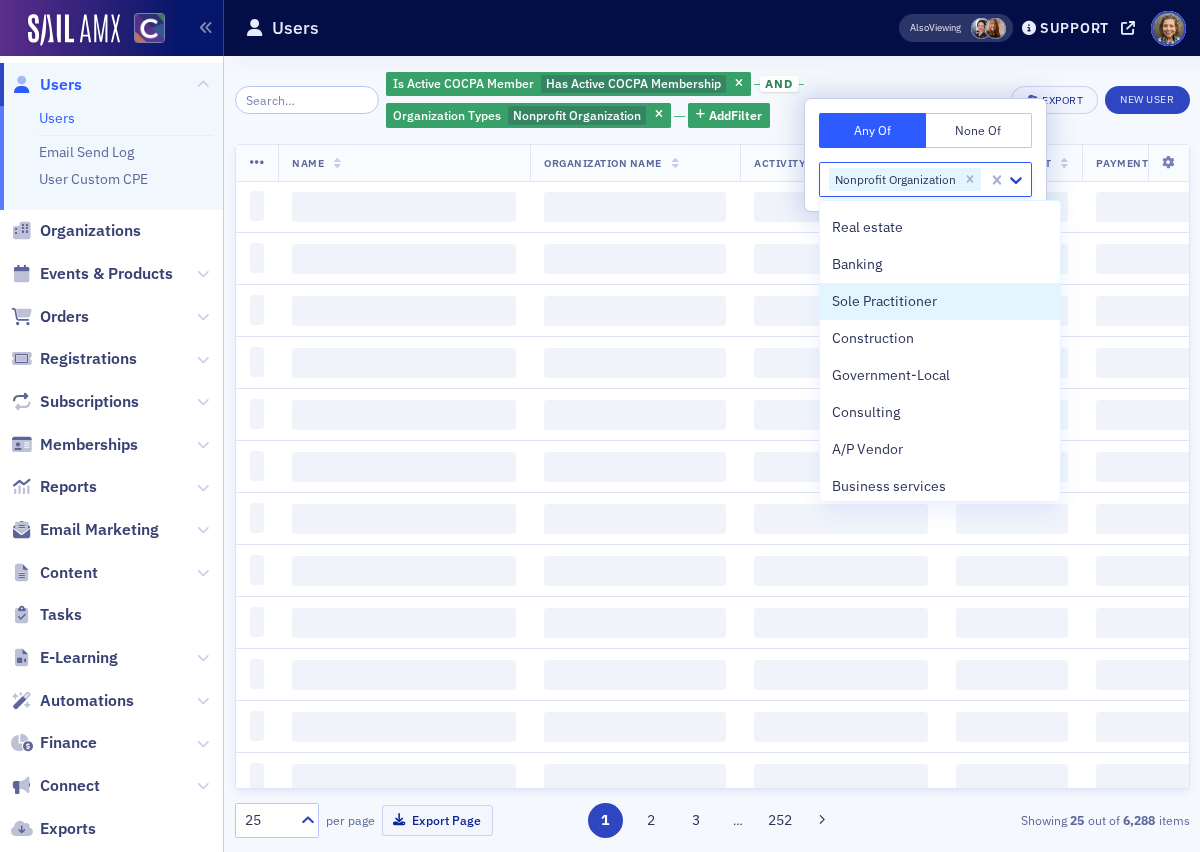 scroll, scrollTop: 1698, scrollLeft: 0, axis: vertical 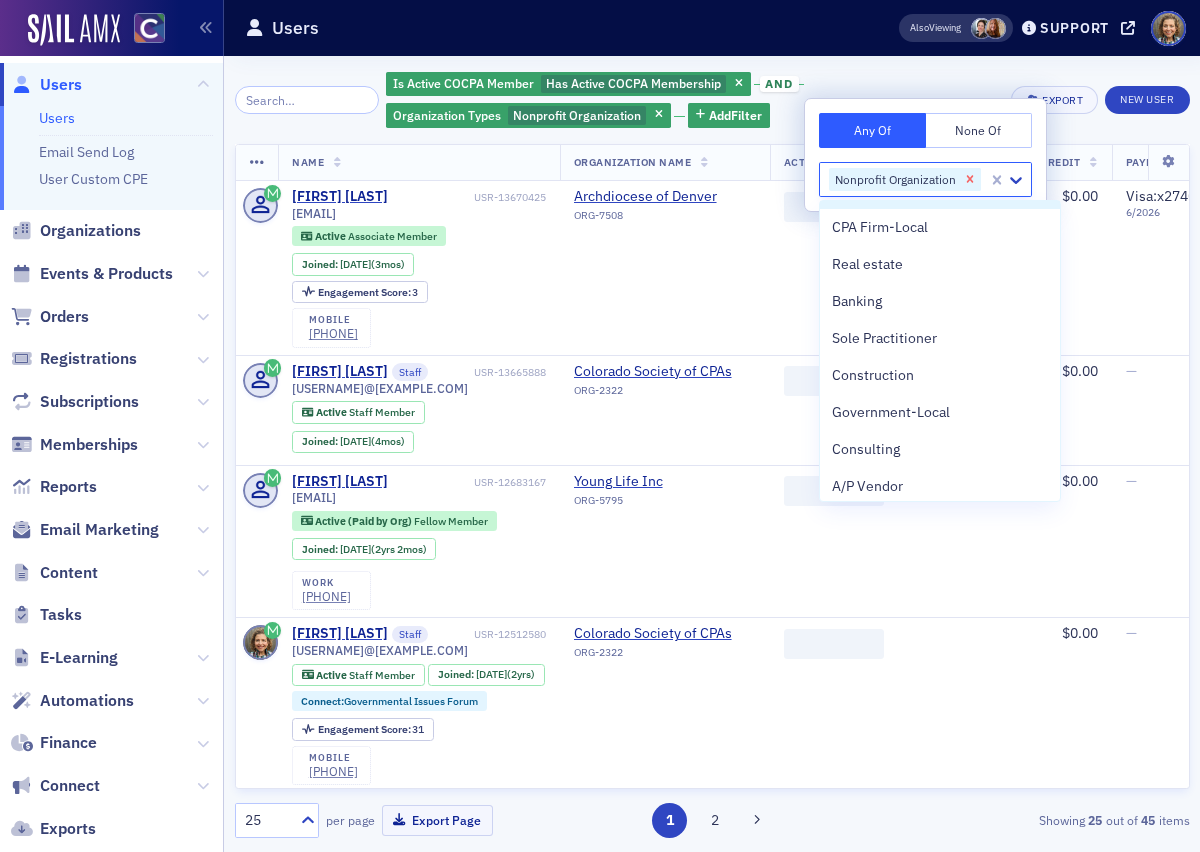 click 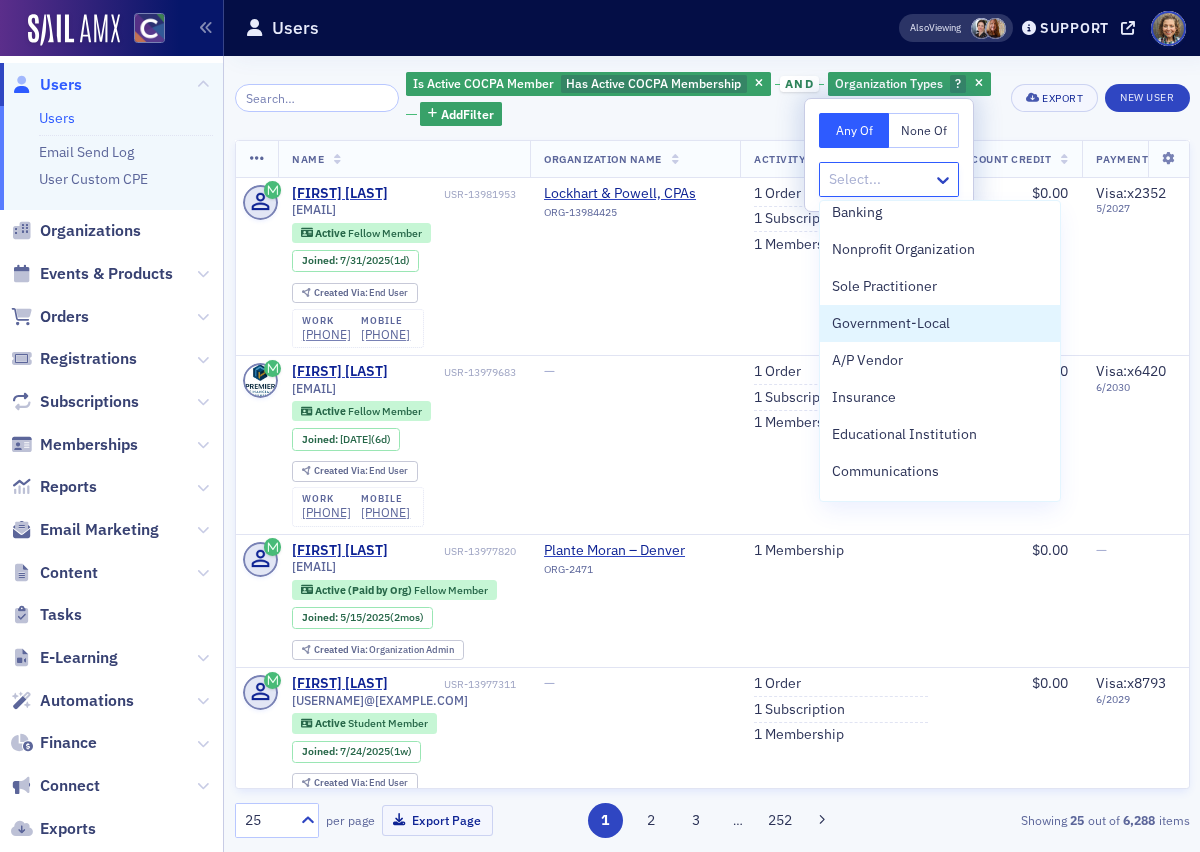 scroll, scrollTop: 3584, scrollLeft: 0, axis: vertical 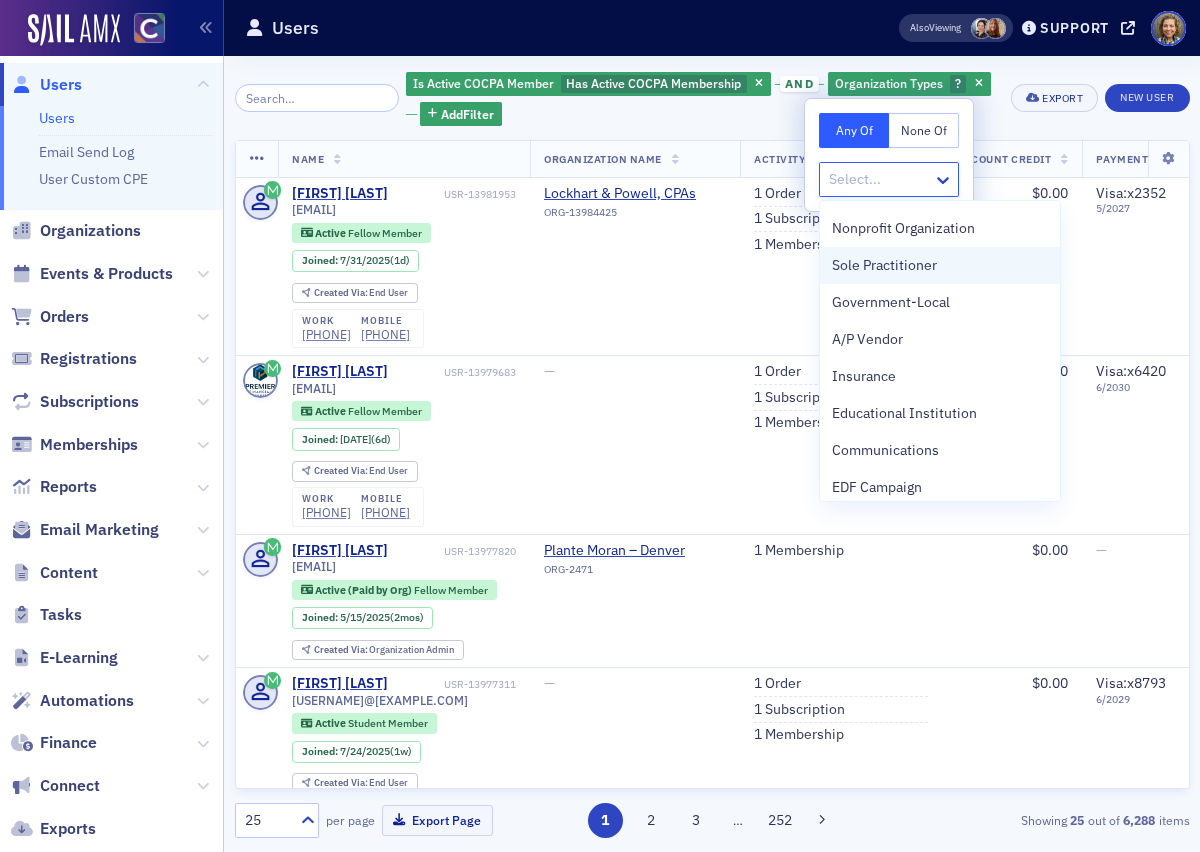 click on "Sole Practitioner" at bounding box center [884, 265] 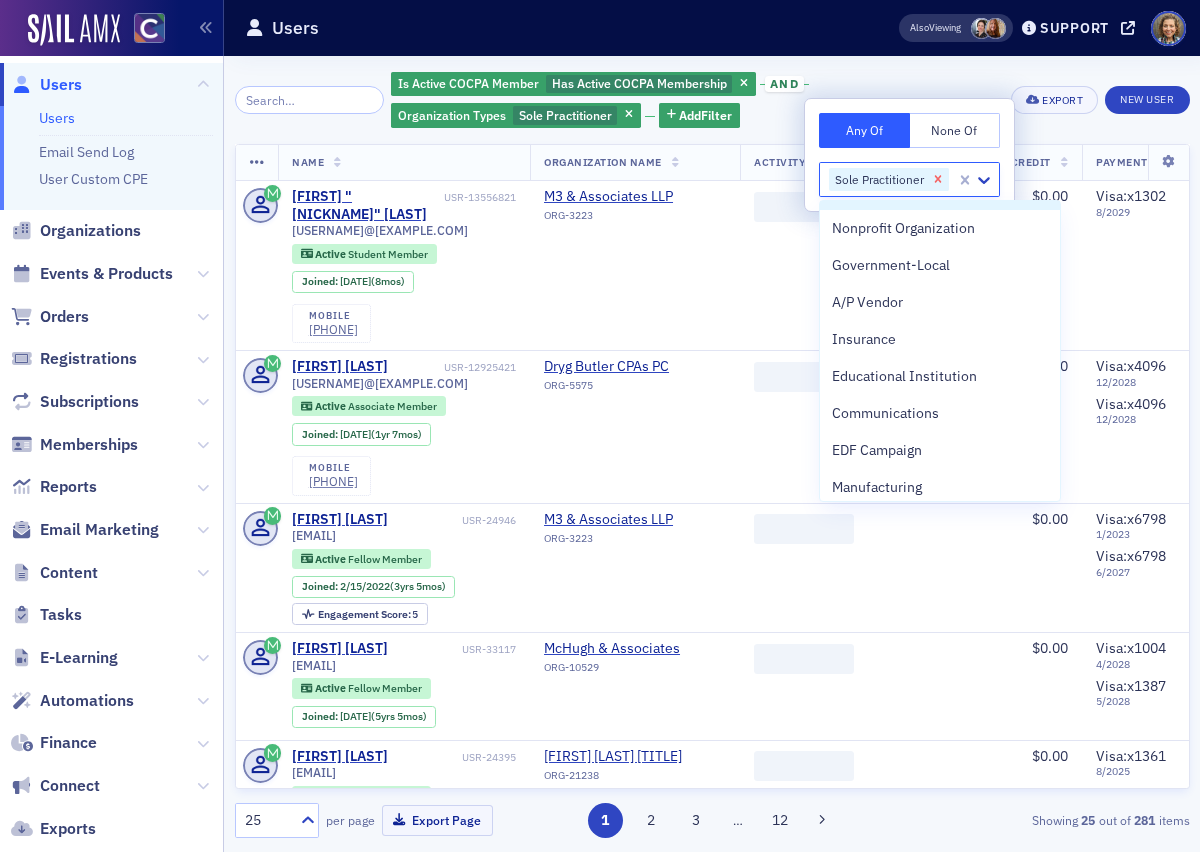 click 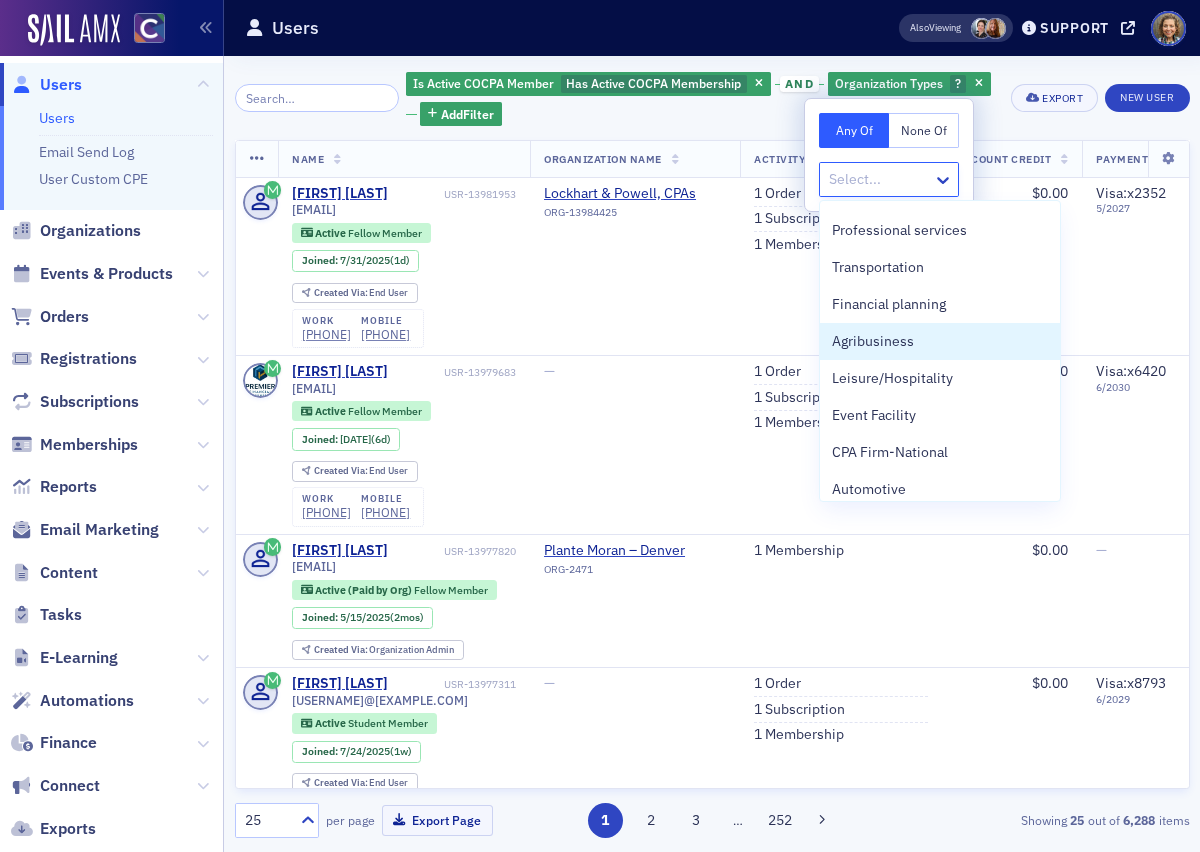 scroll, scrollTop: 5467, scrollLeft: 0, axis: vertical 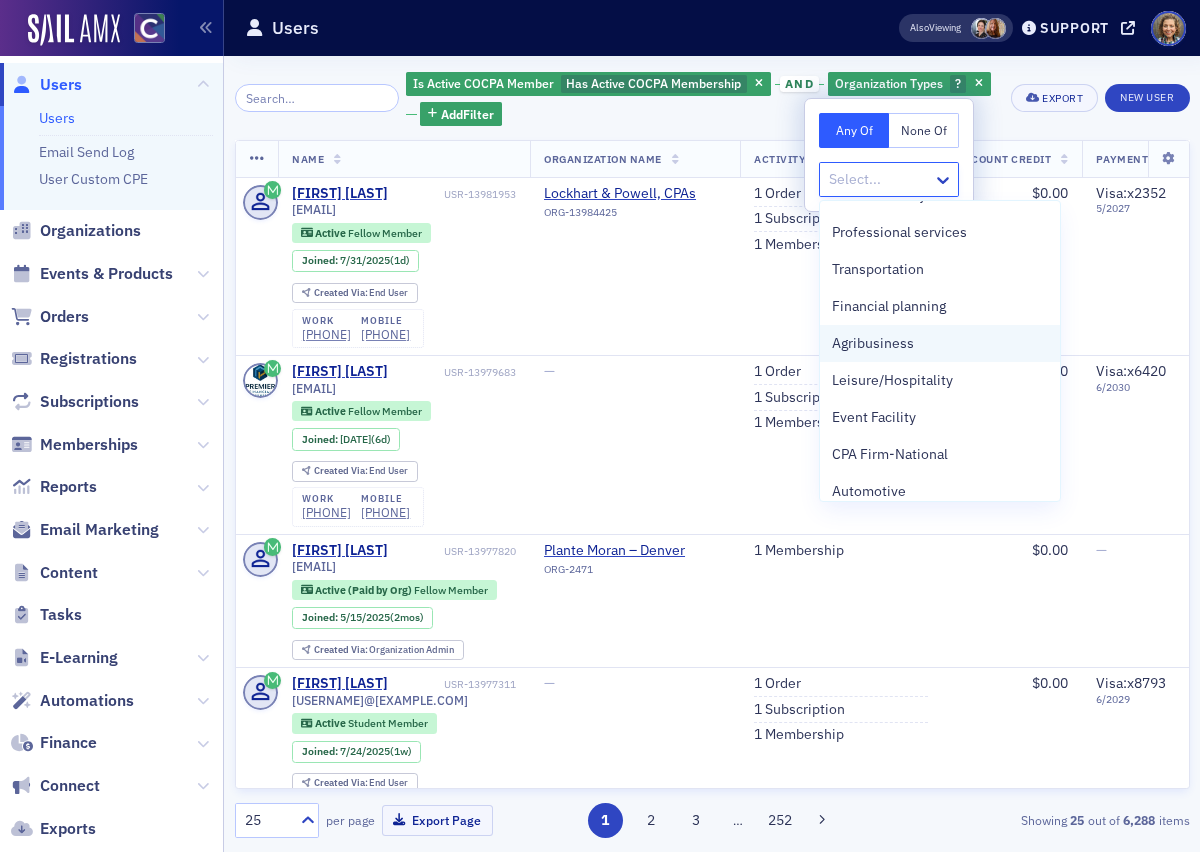 click on "Agribusiness" at bounding box center [873, 343] 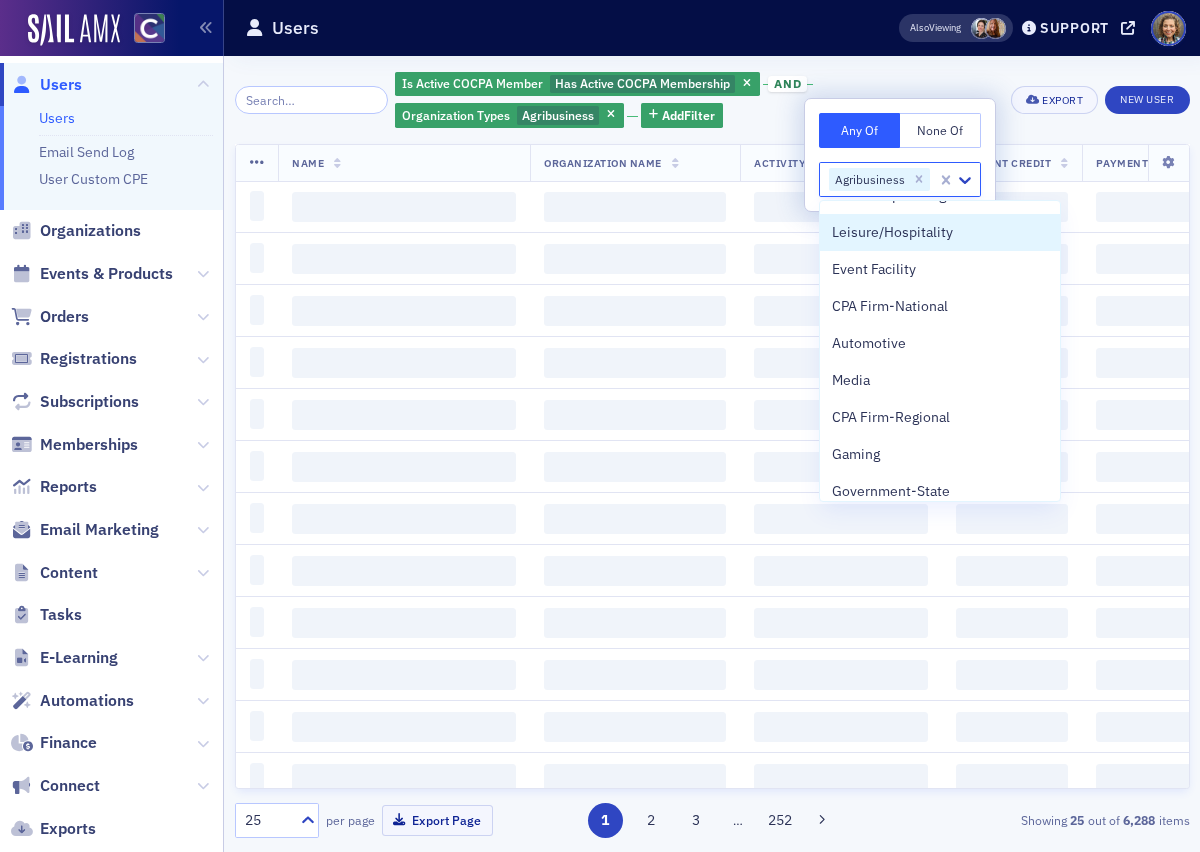 scroll, scrollTop: 5356, scrollLeft: 0, axis: vertical 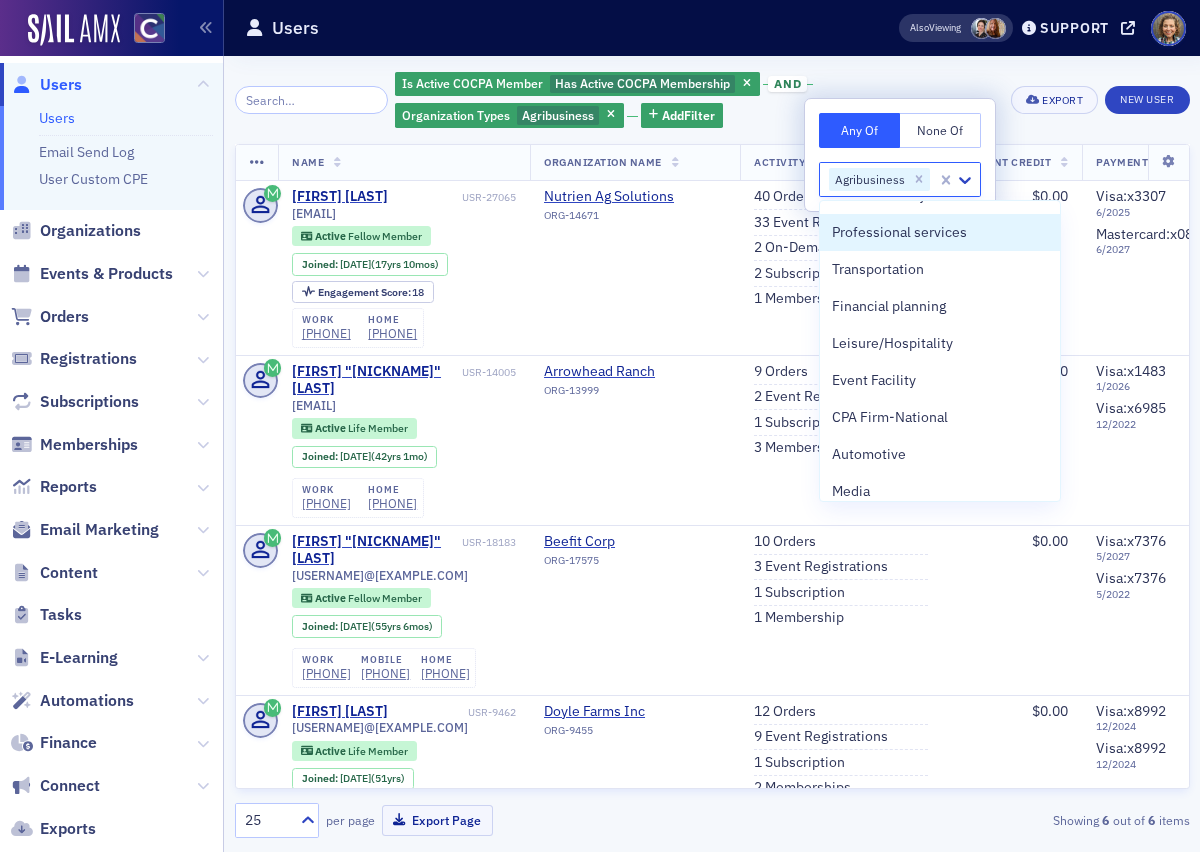 click on "Any Of None Of option Agribusiness, selected. Professional services, 146 of 160. 160 results available. Use Up and Down to choose options, press Enter to select the currently focused option, press Escape to exit the menu, press Tab to select the option and exit the menu. Agribusiness" at bounding box center (900, 155) 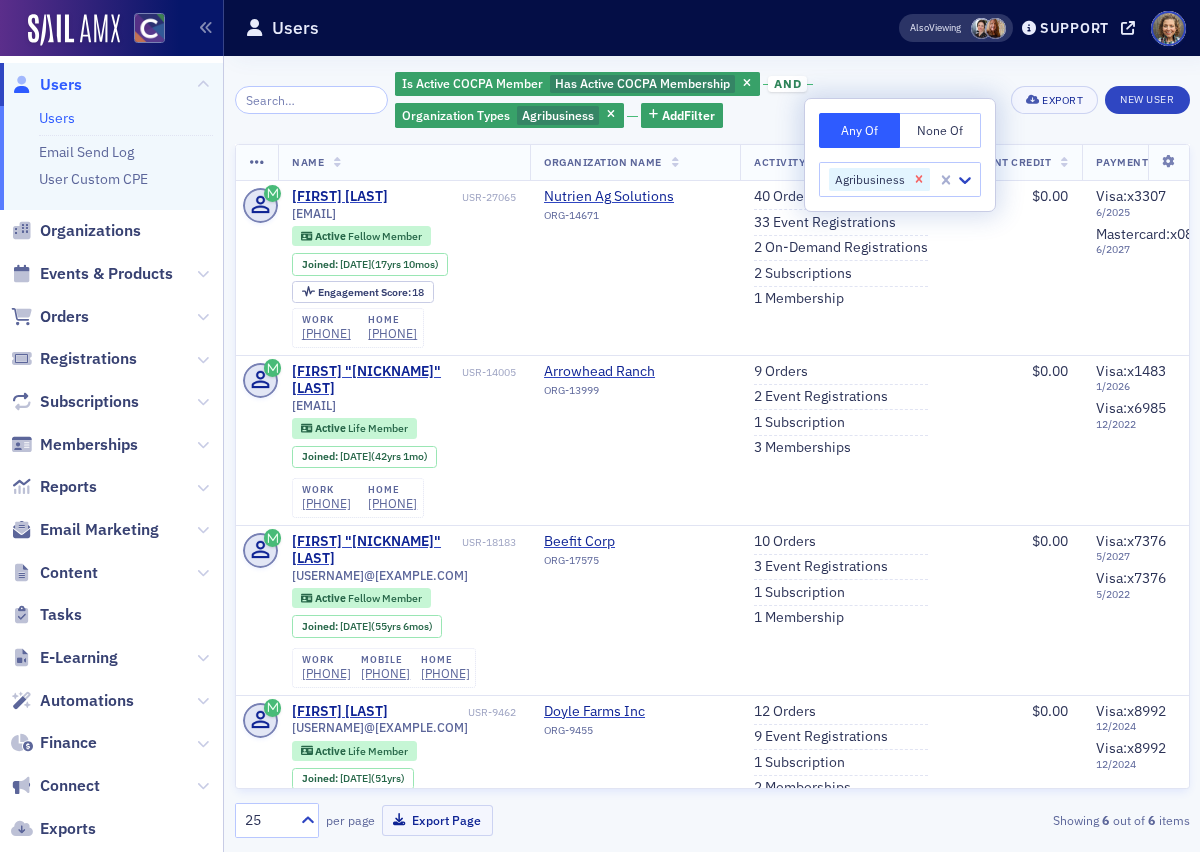 click 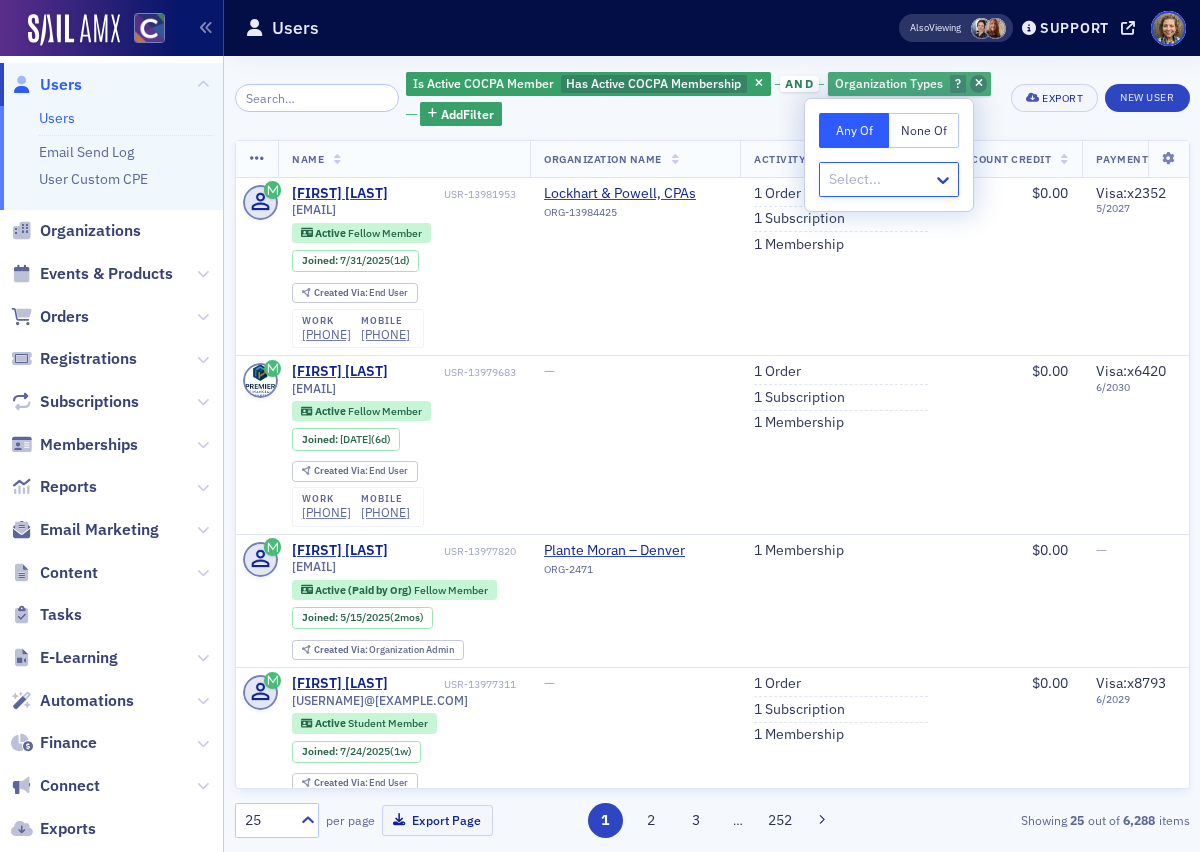 click 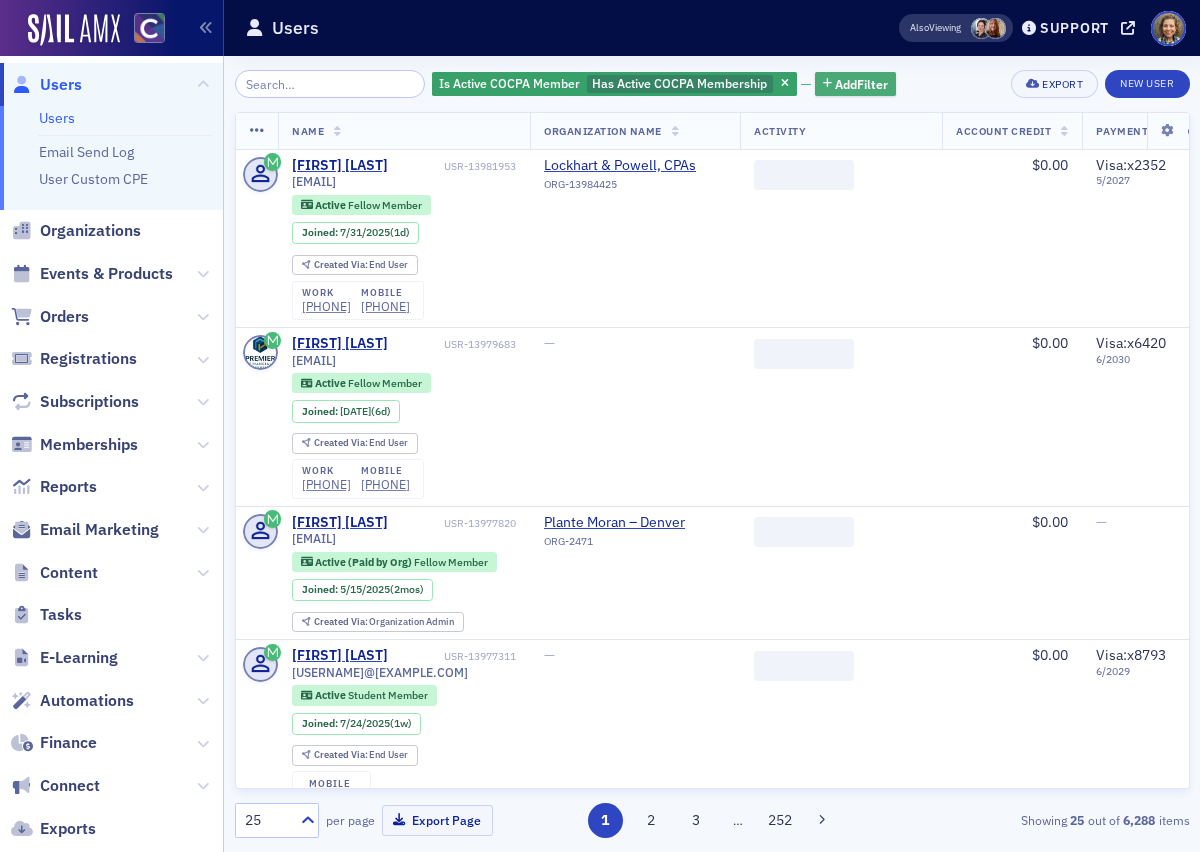 click on "Add  Filter" 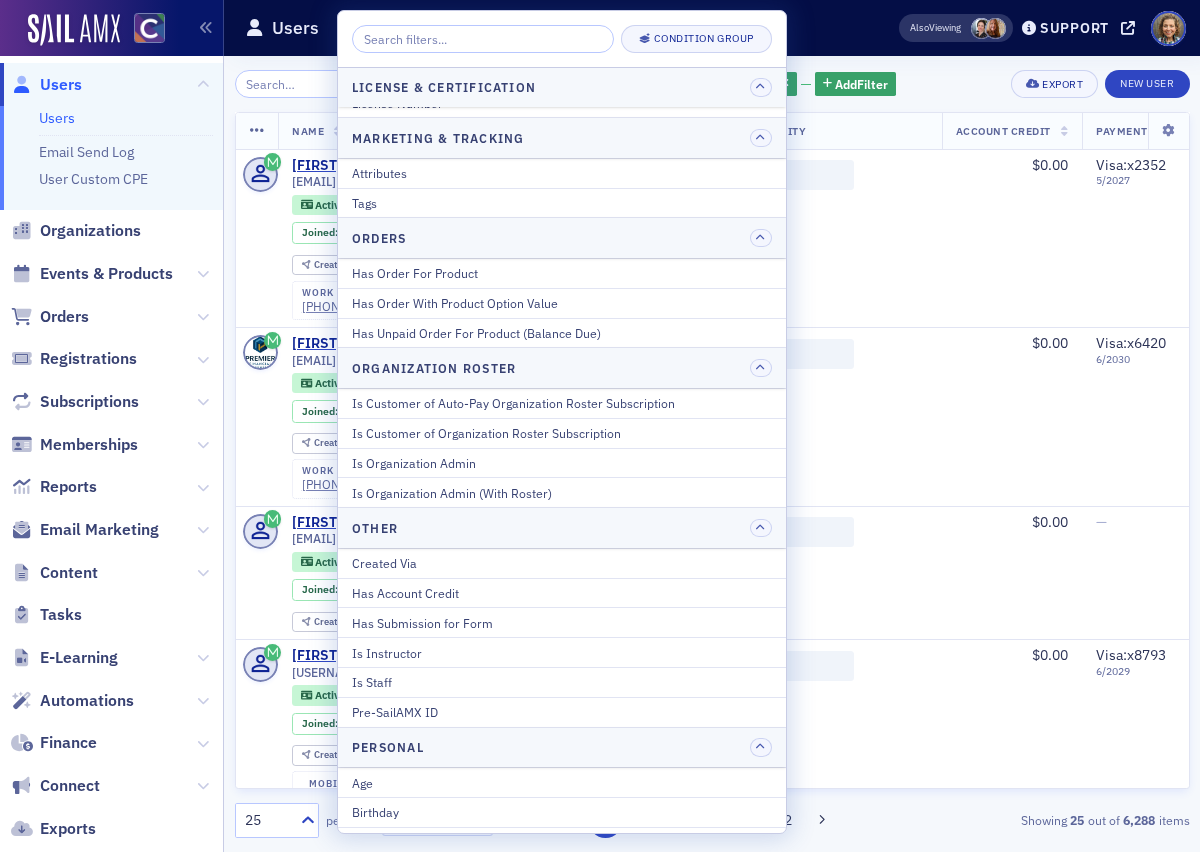 scroll, scrollTop: 2440, scrollLeft: 0, axis: vertical 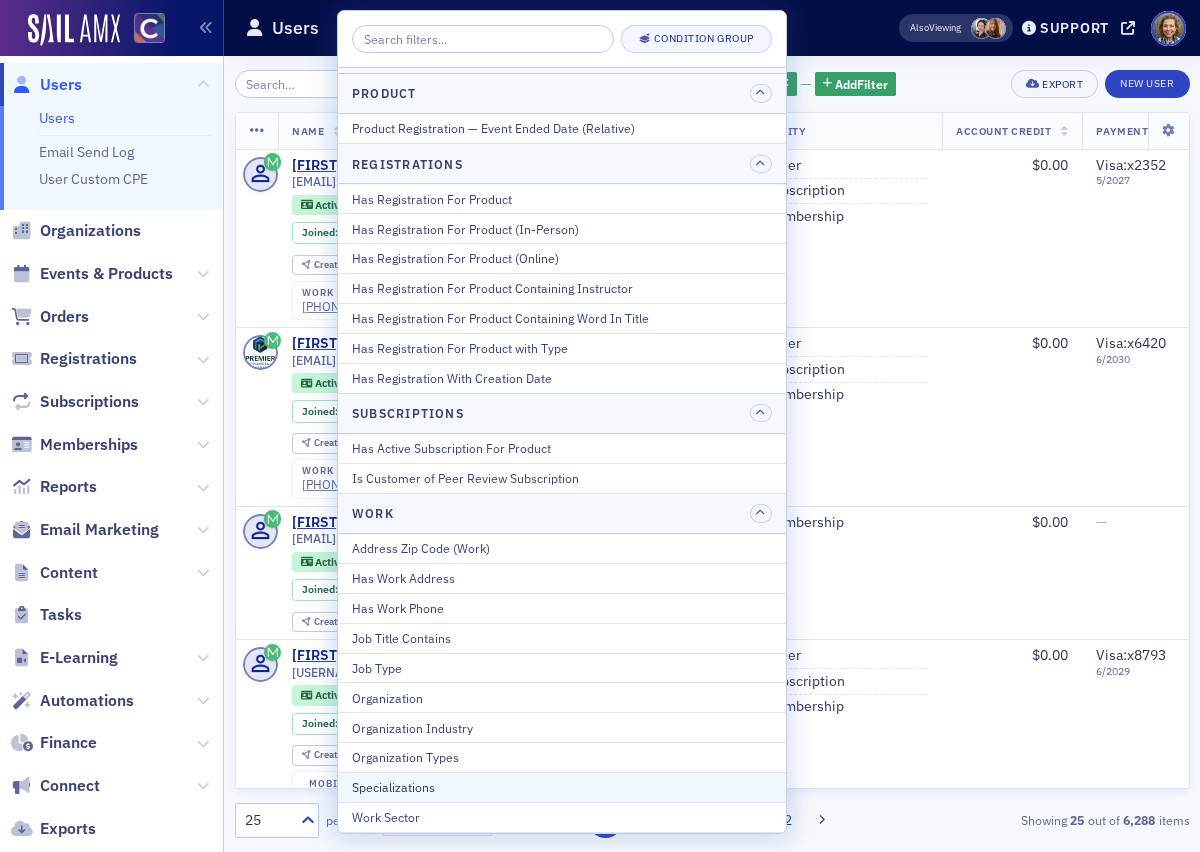 click on "Specializations" at bounding box center [562, 787] 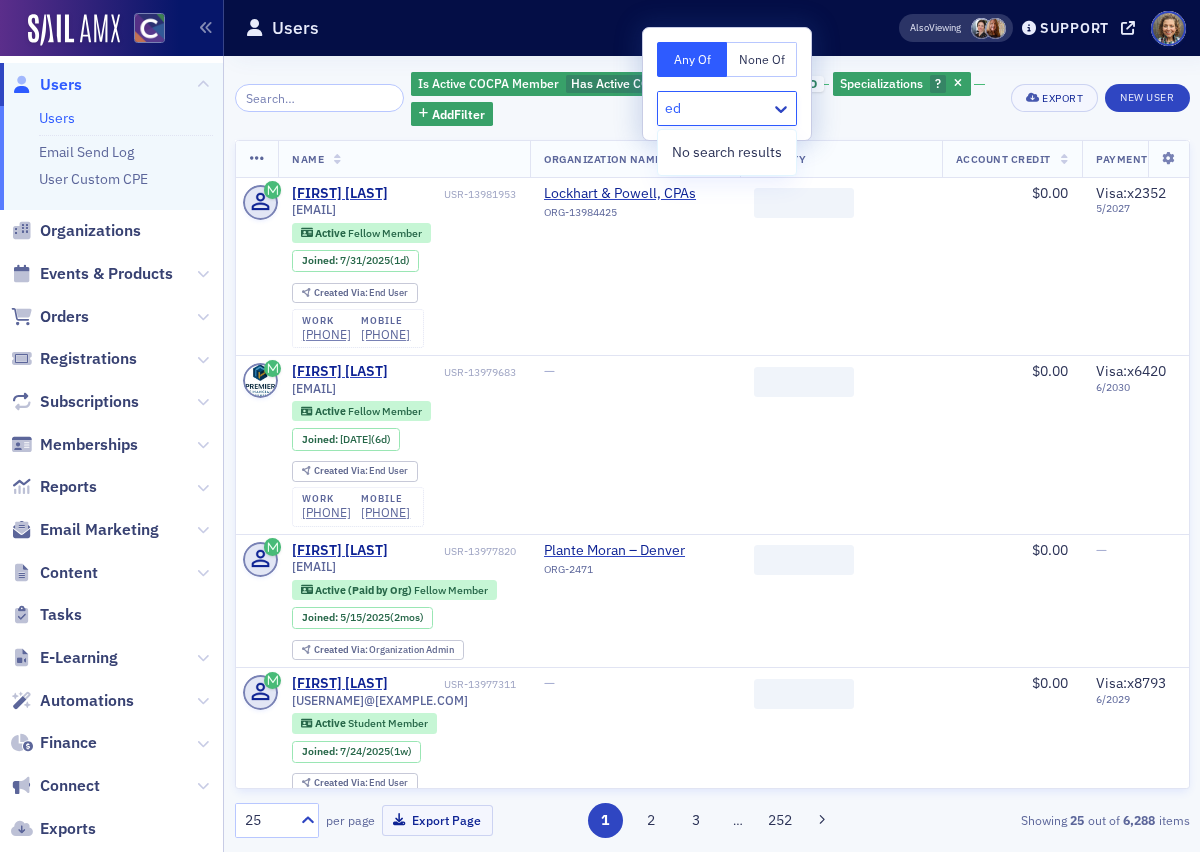 type on "e" 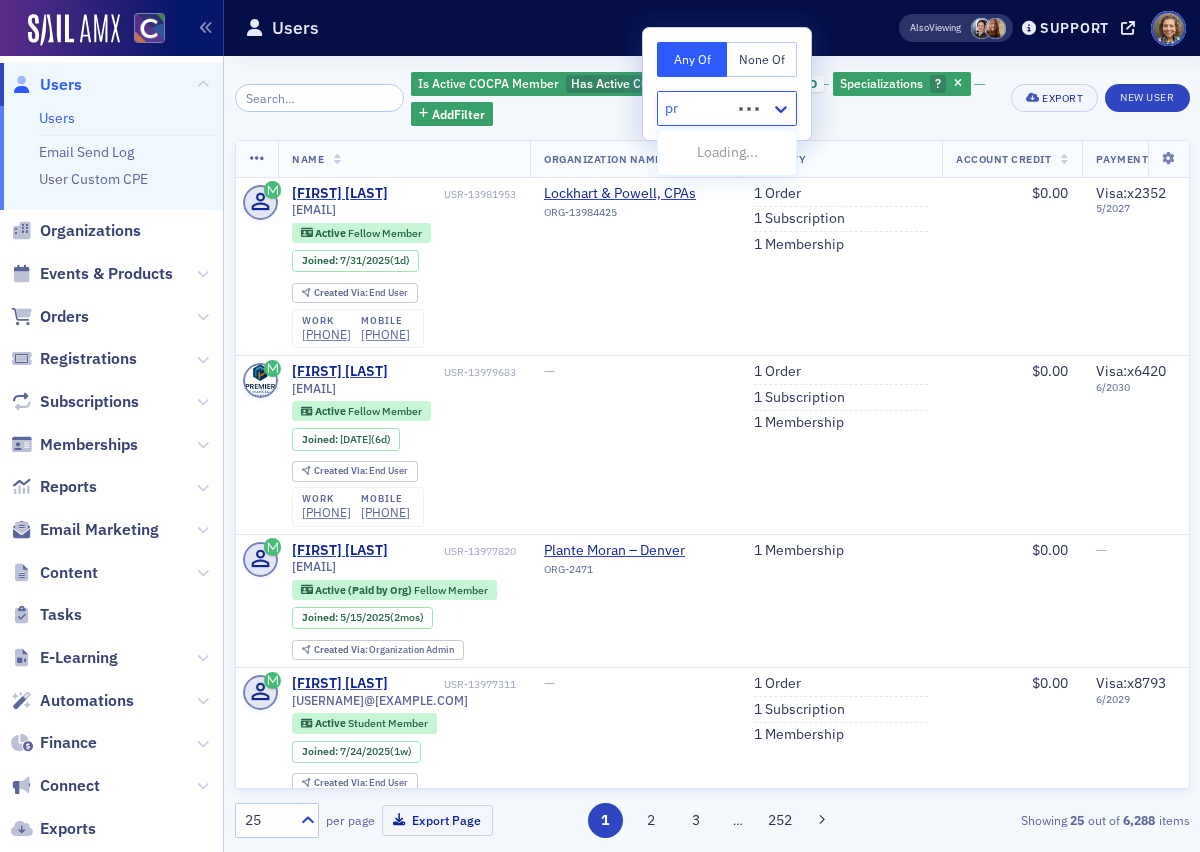 type on "p" 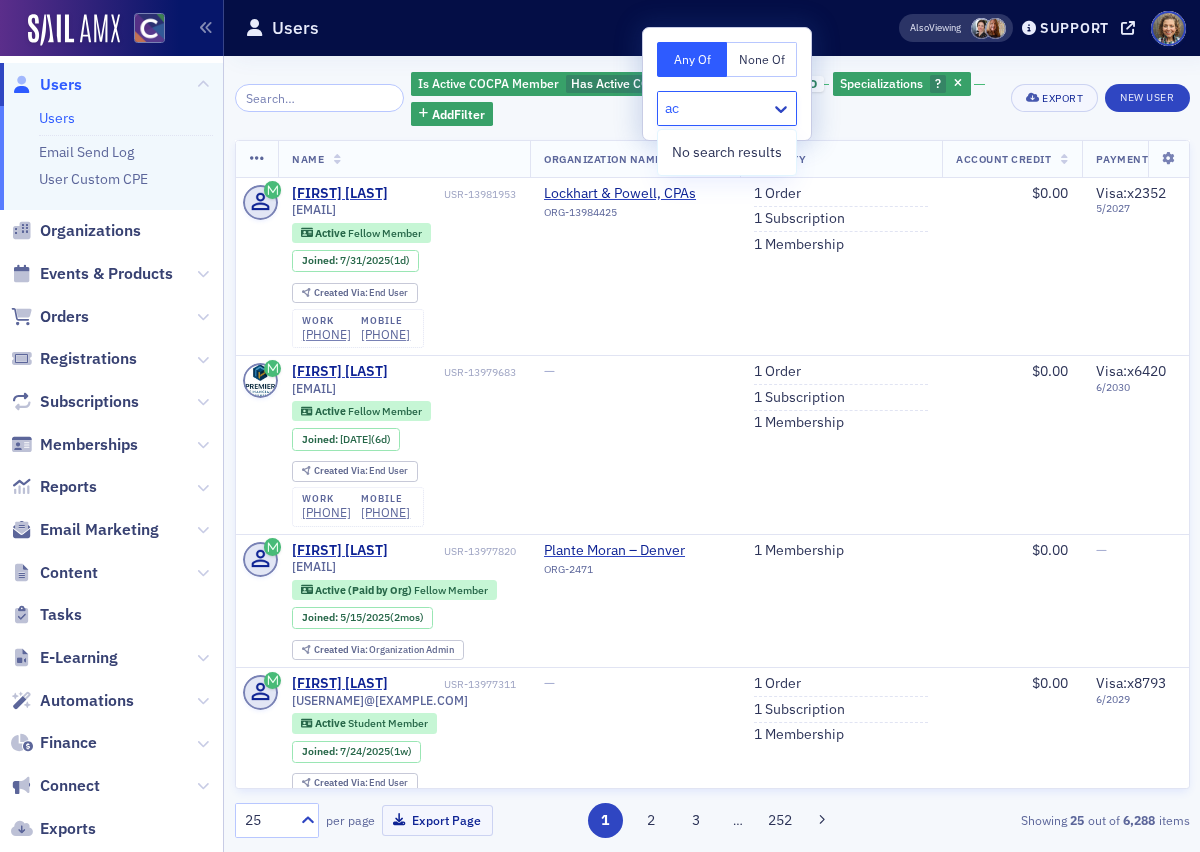 type on "a" 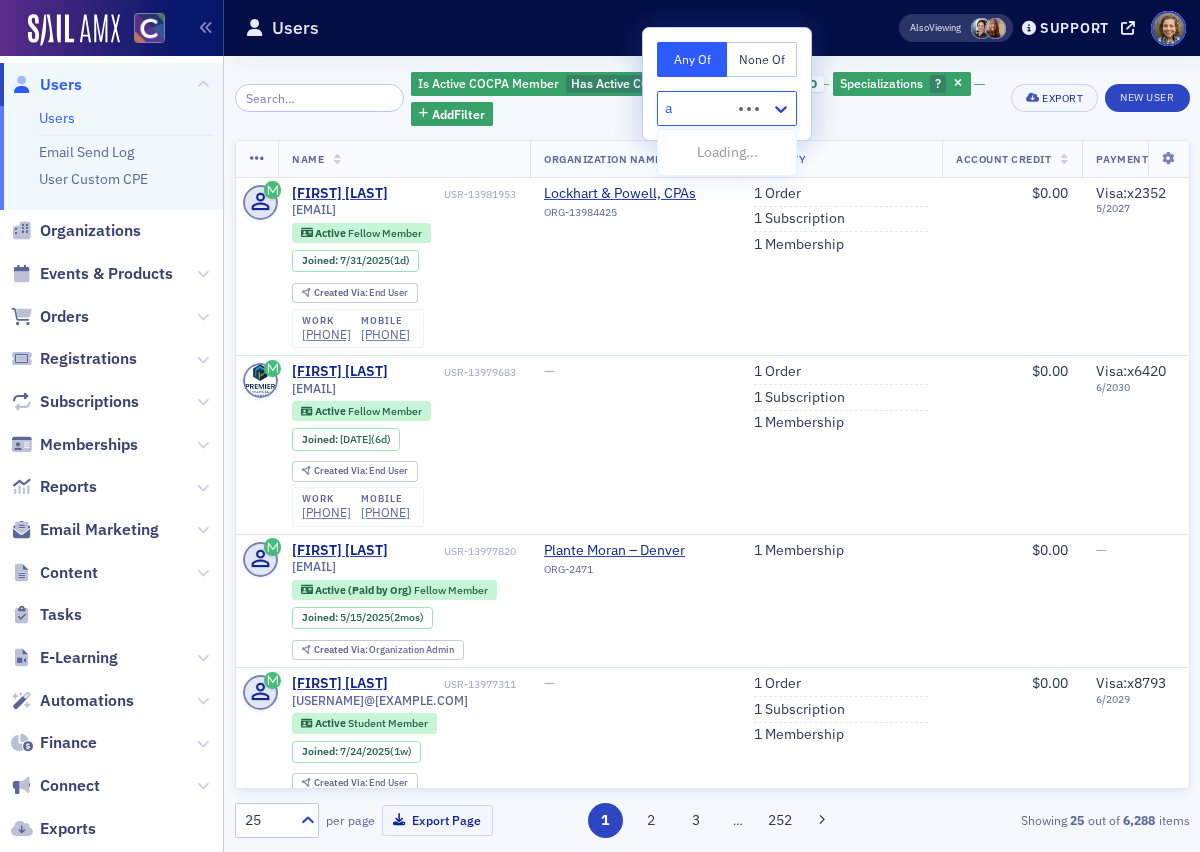 type 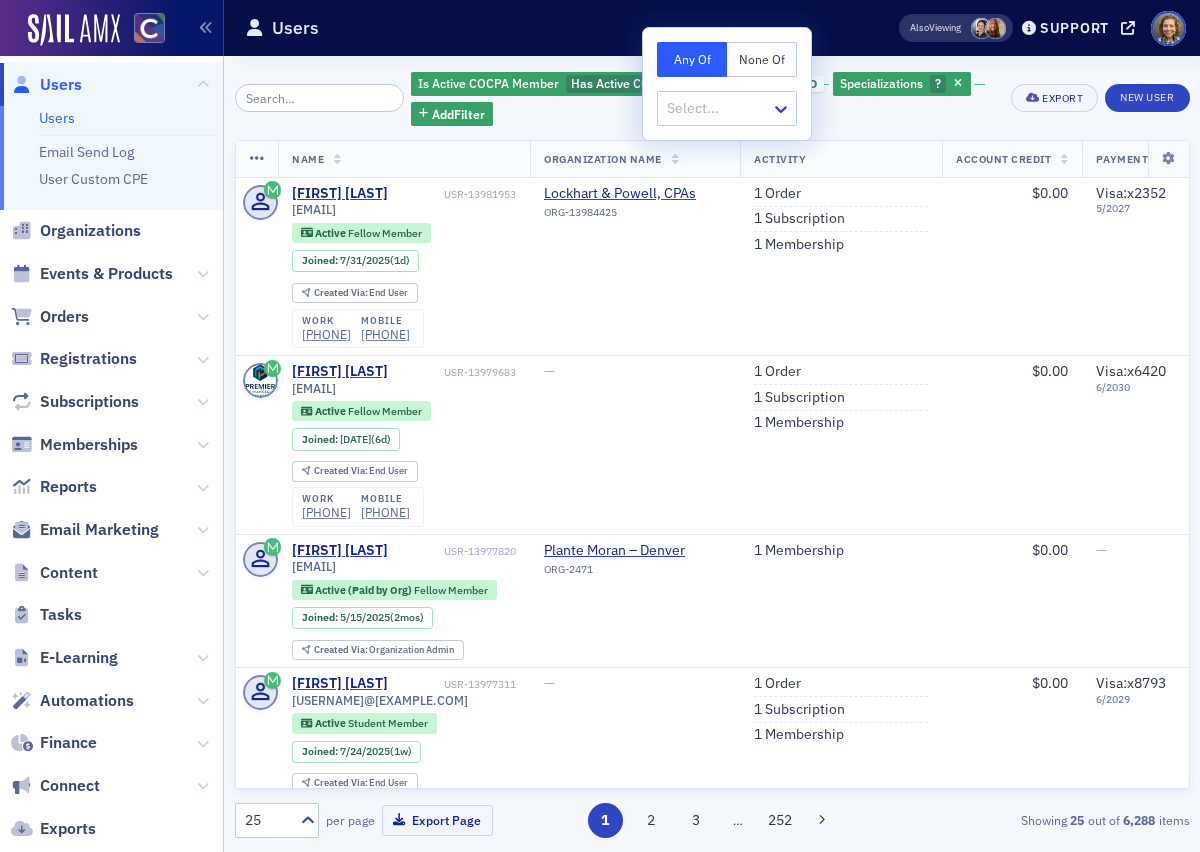 click on "Is Active COCPA Member Has Active COCPA Membership and Specializations ? Add Filter" 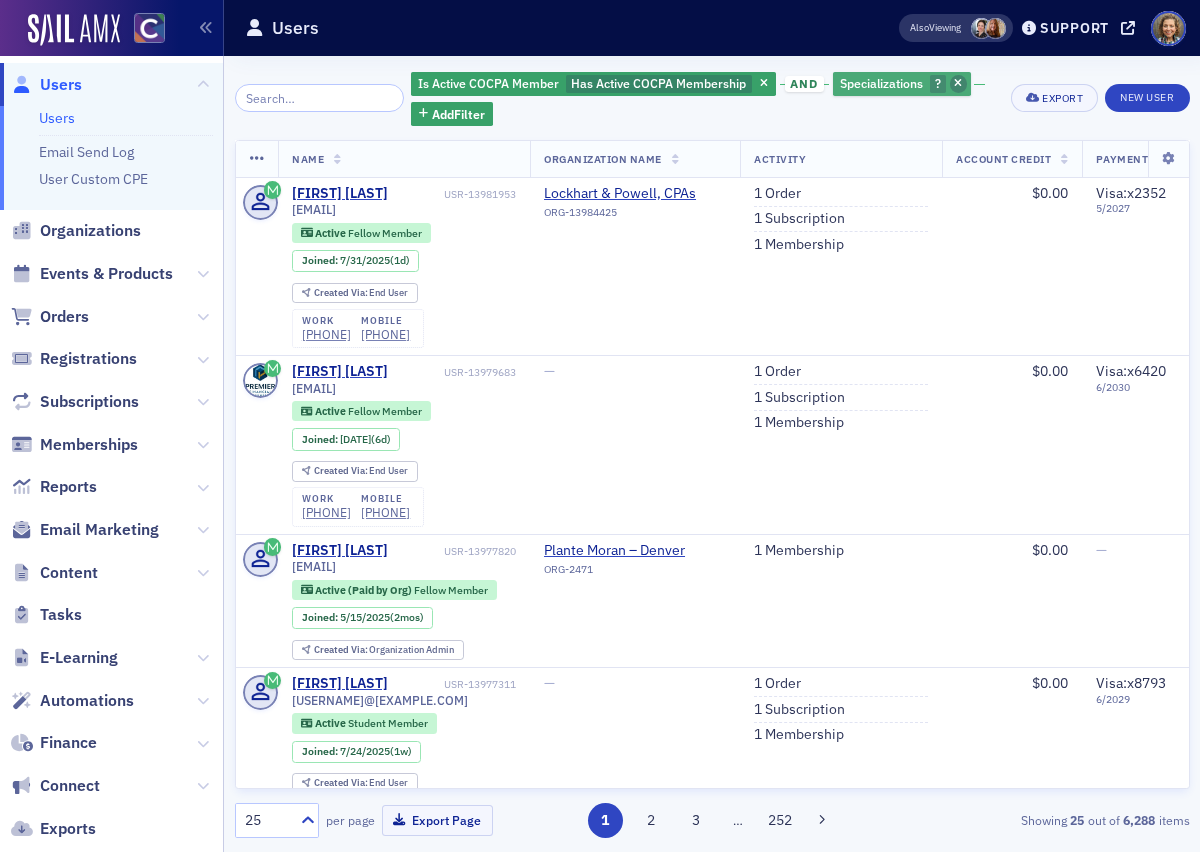 click 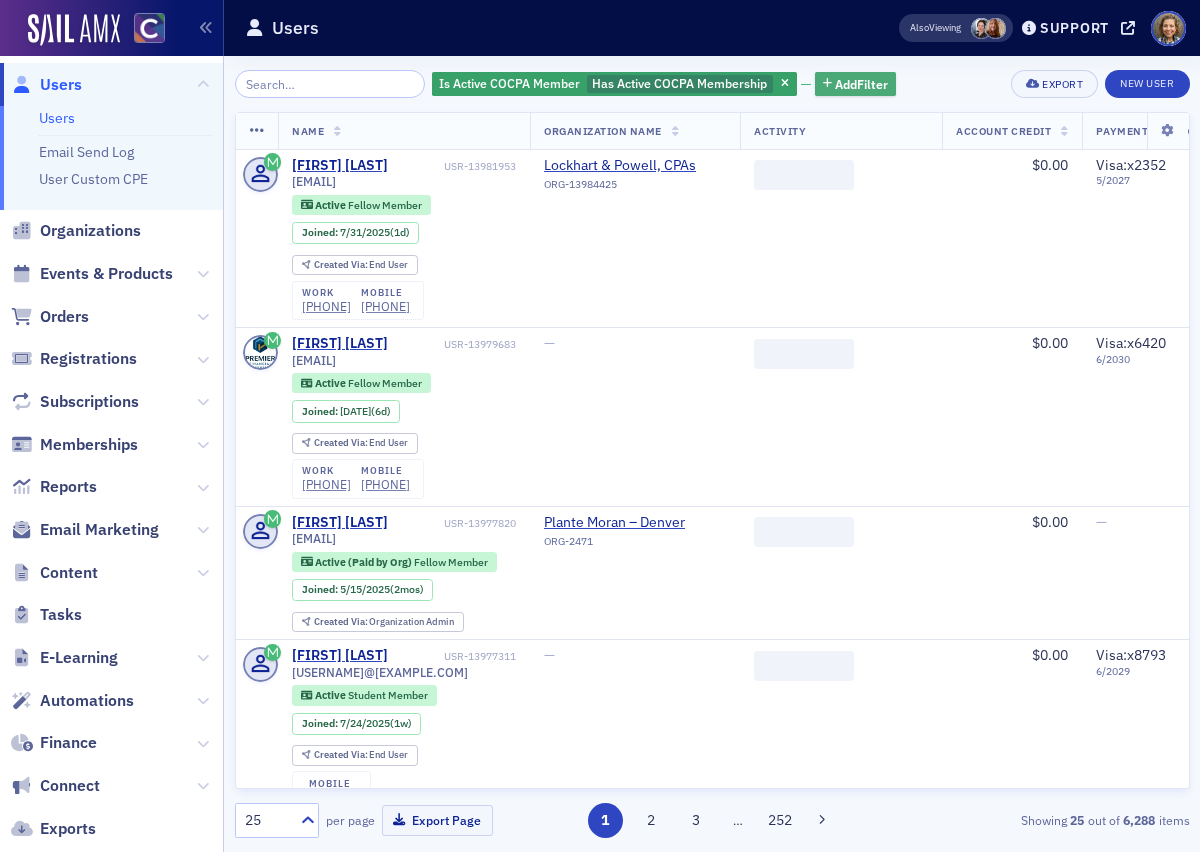 click on "Add  Filter" 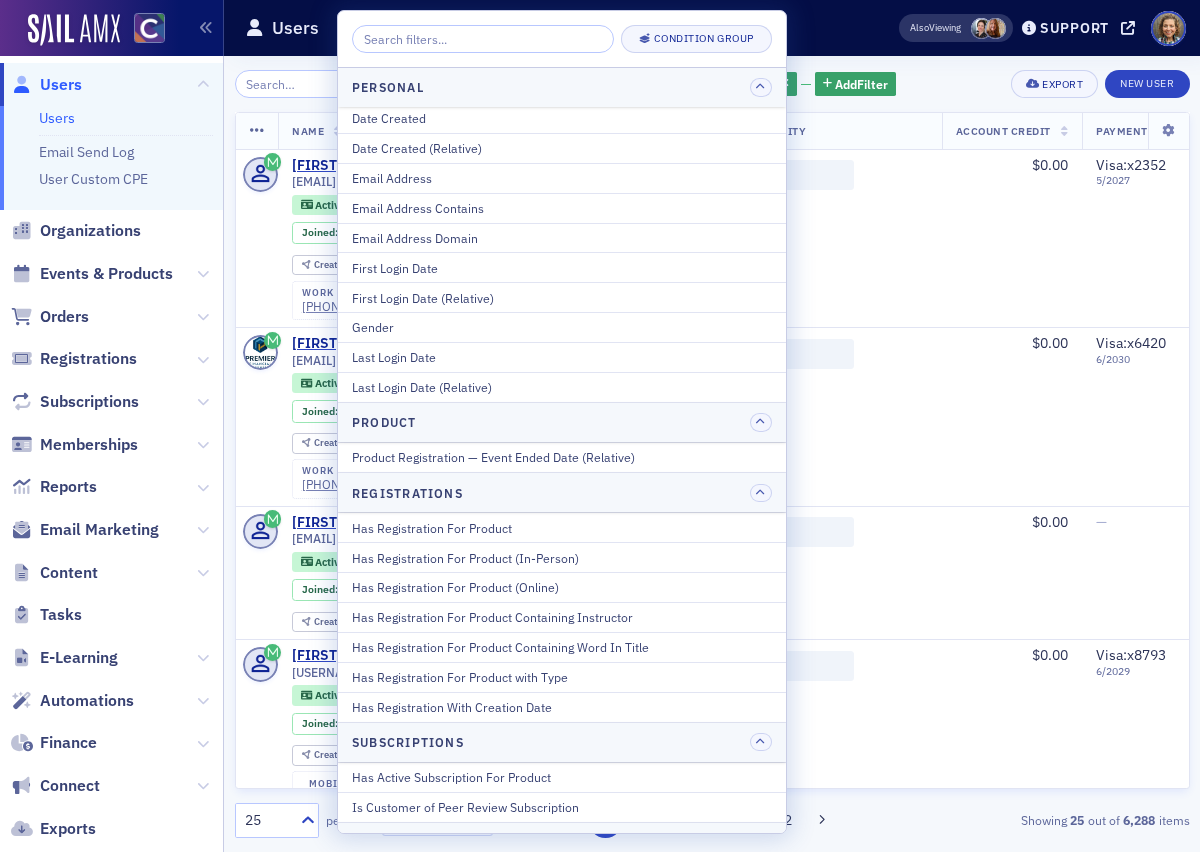 scroll, scrollTop: 2440, scrollLeft: 0, axis: vertical 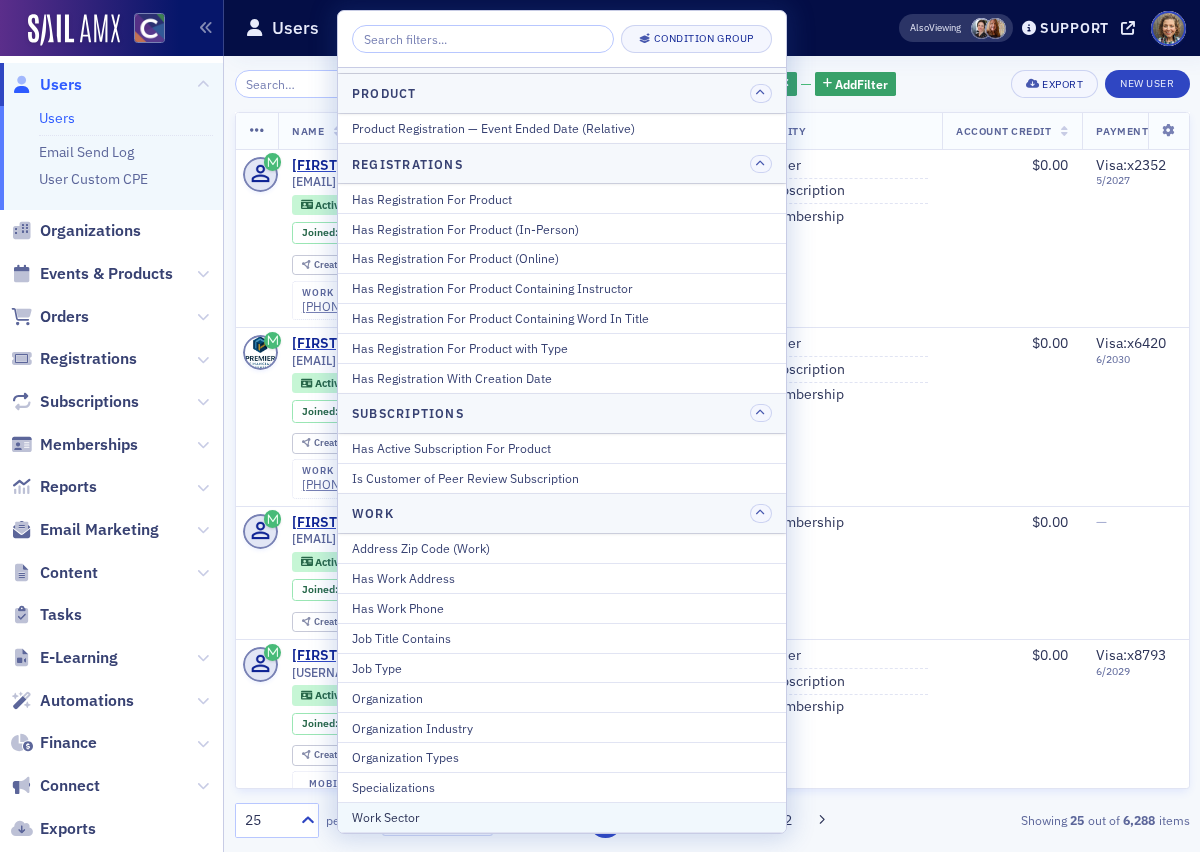 click on "Work Sector" at bounding box center [562, 817] 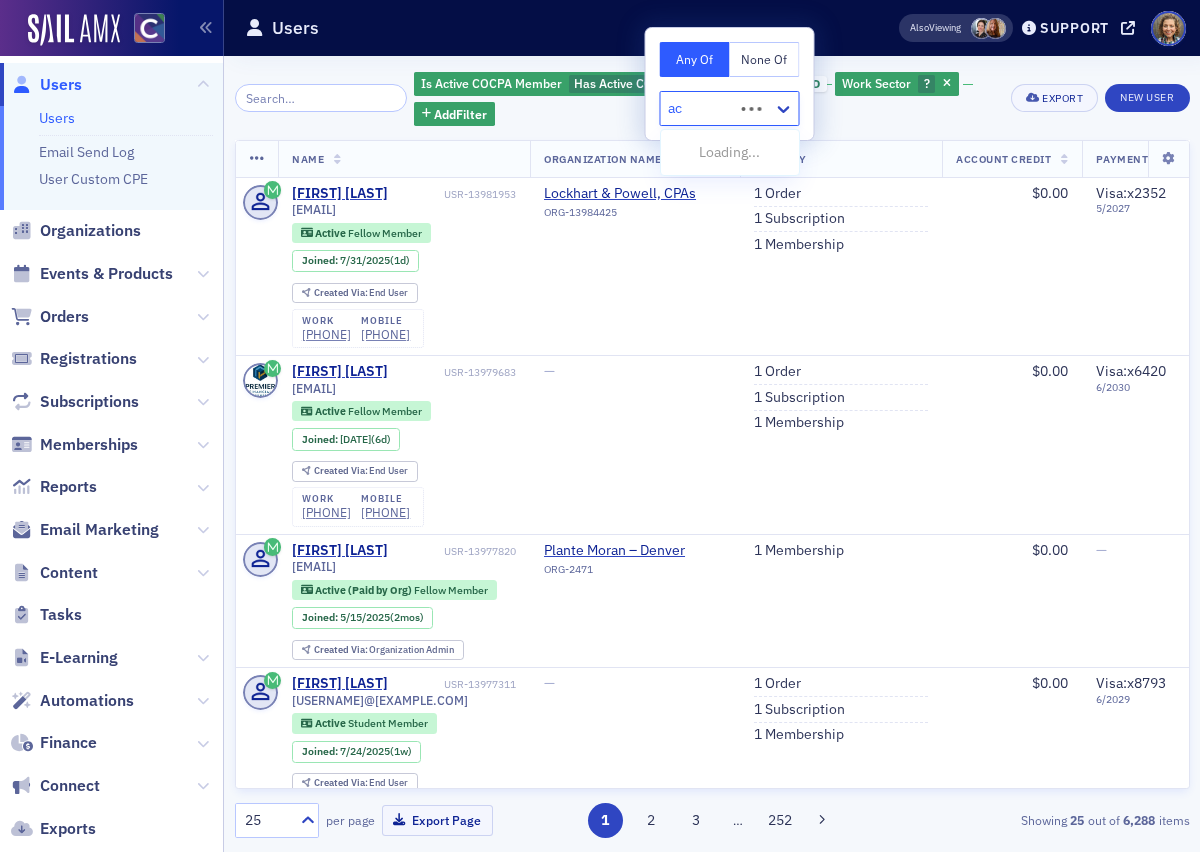 type on "a" 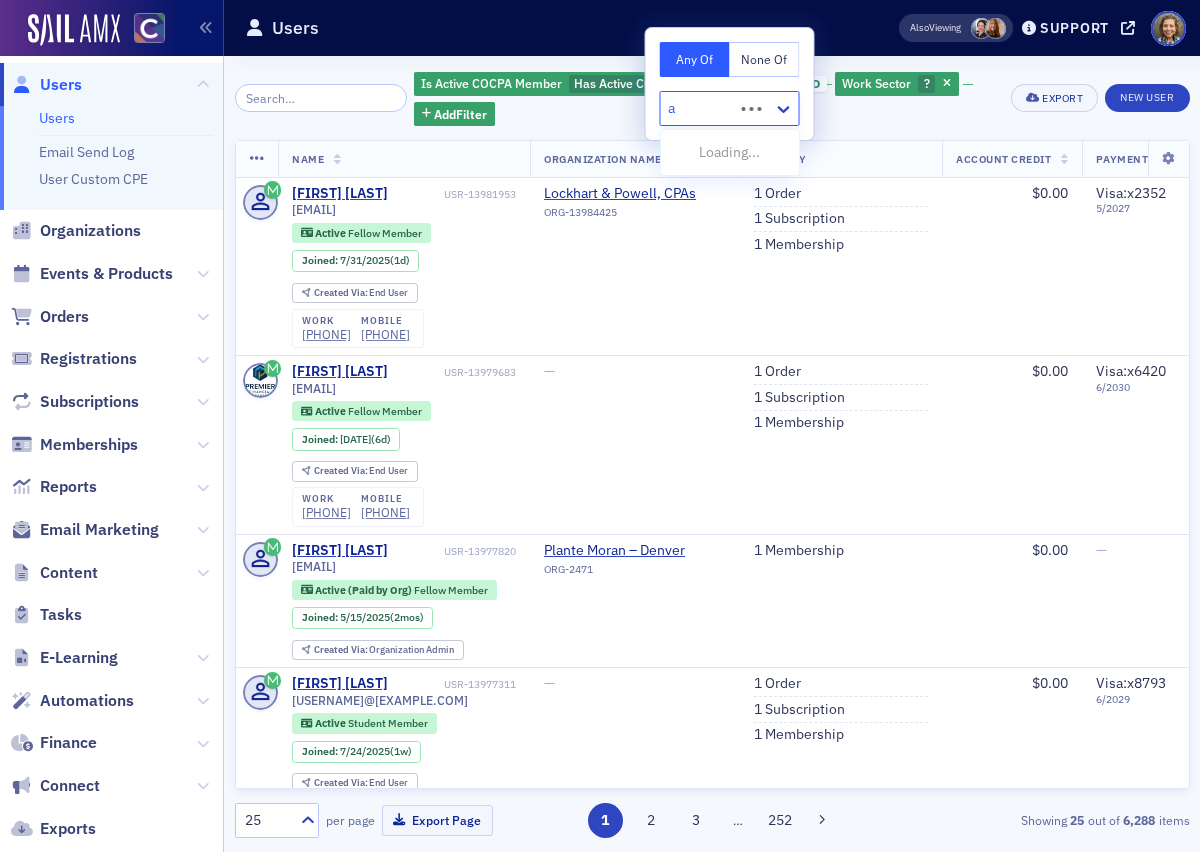 type 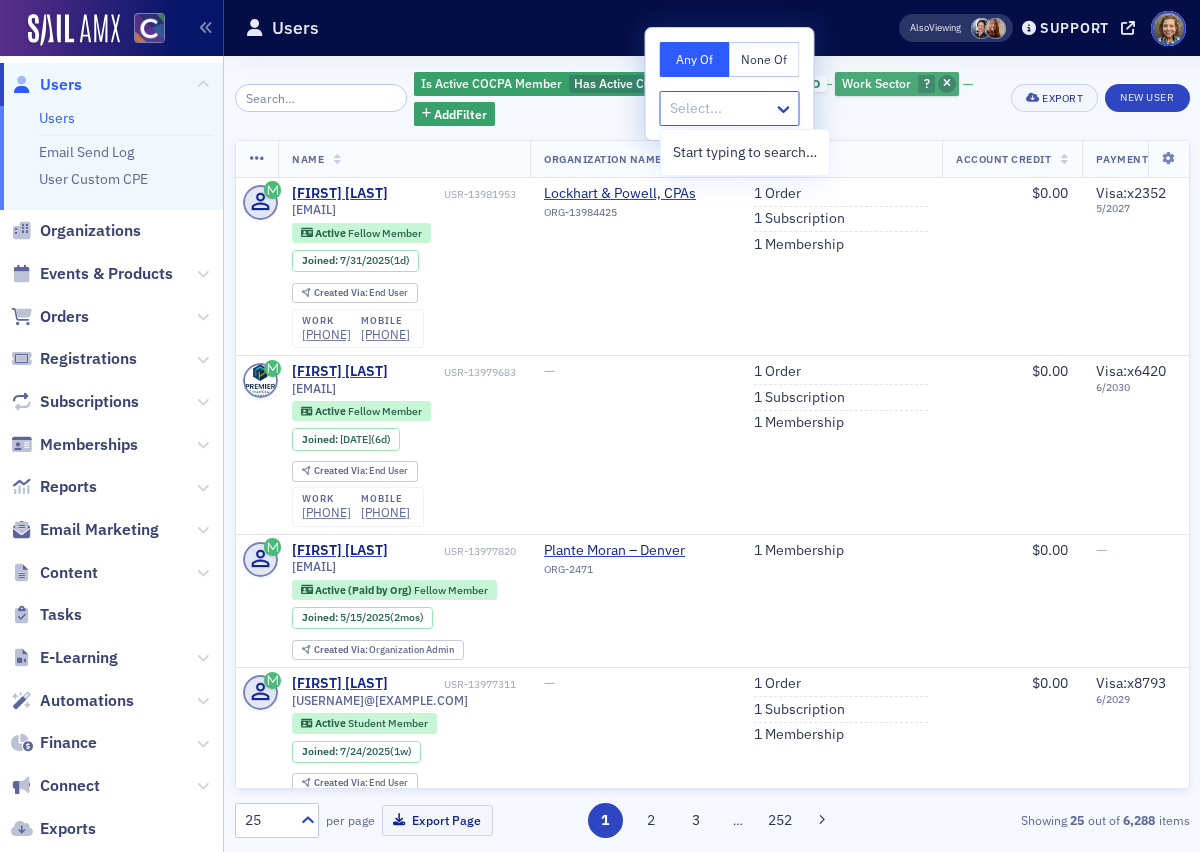 click 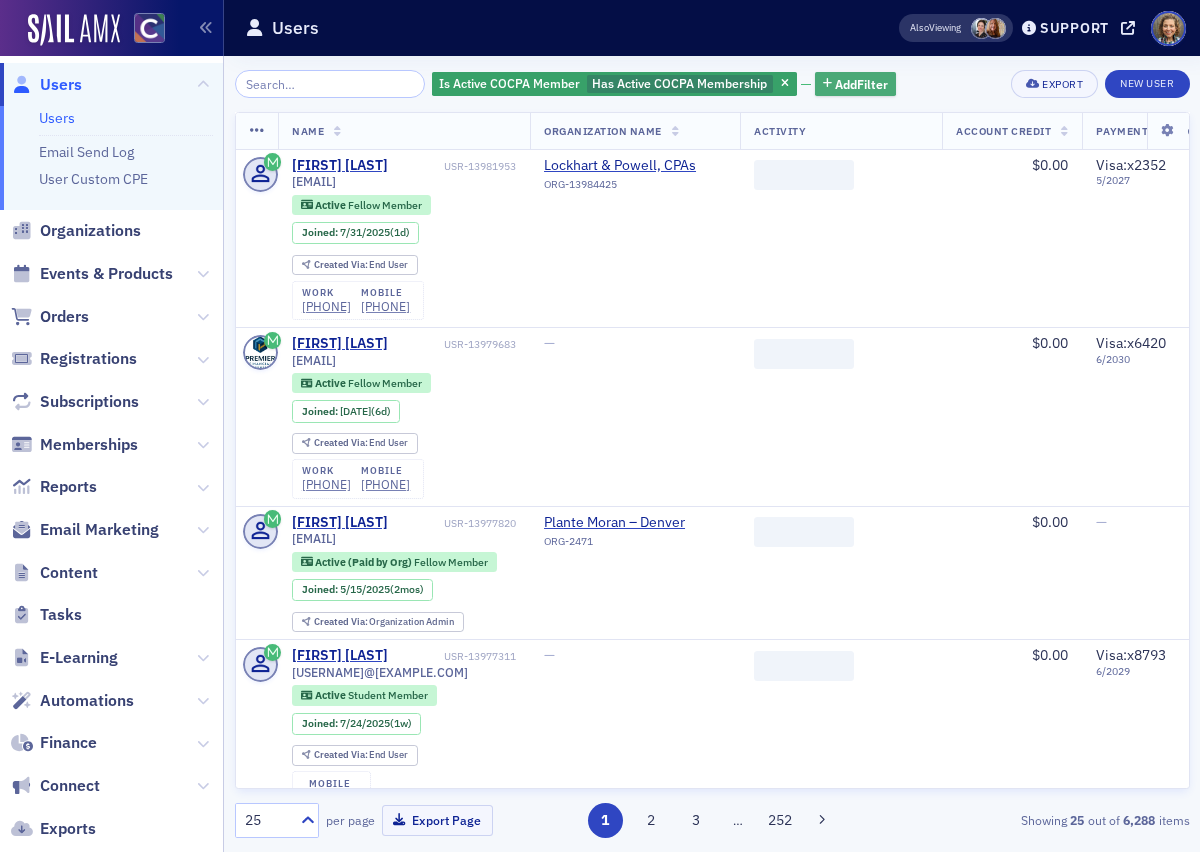 click on "Add  Filter" 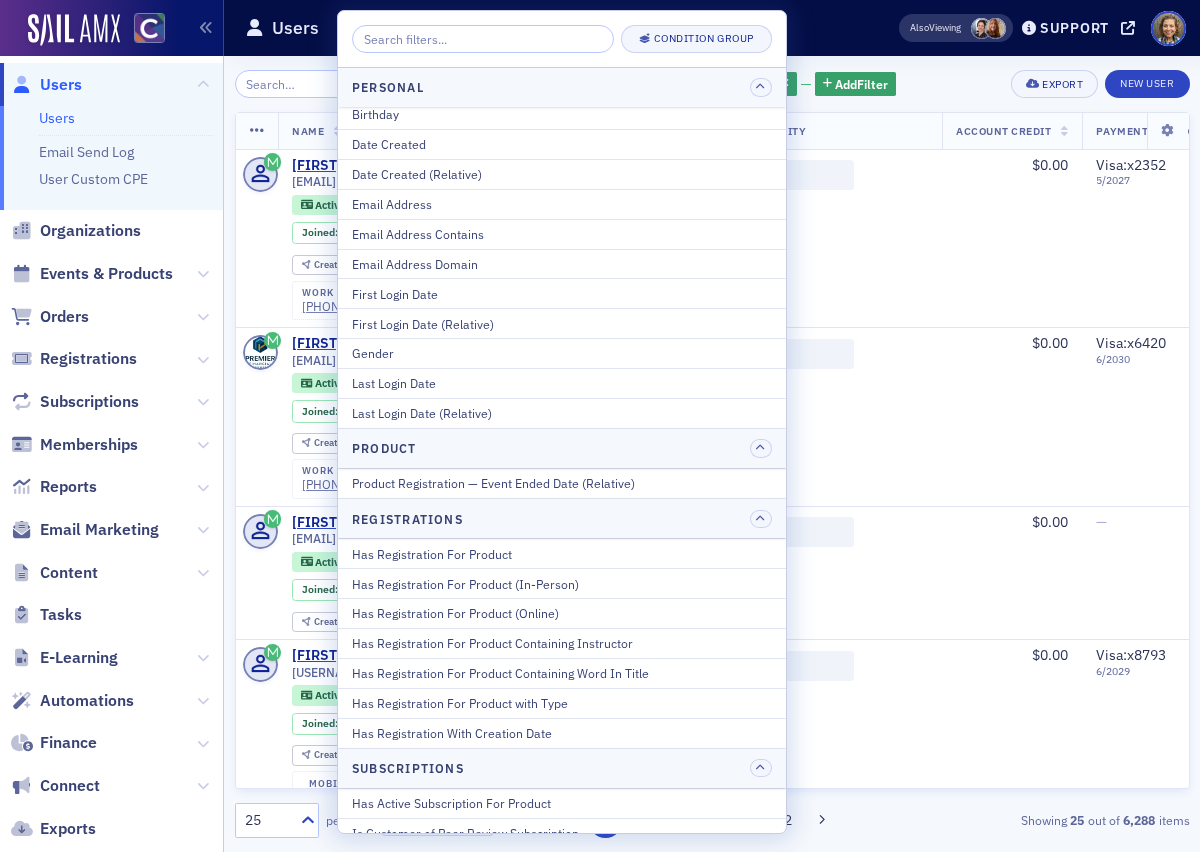 scroll, scrollTop: 2440, scrollLeft: 0, axis: vertical 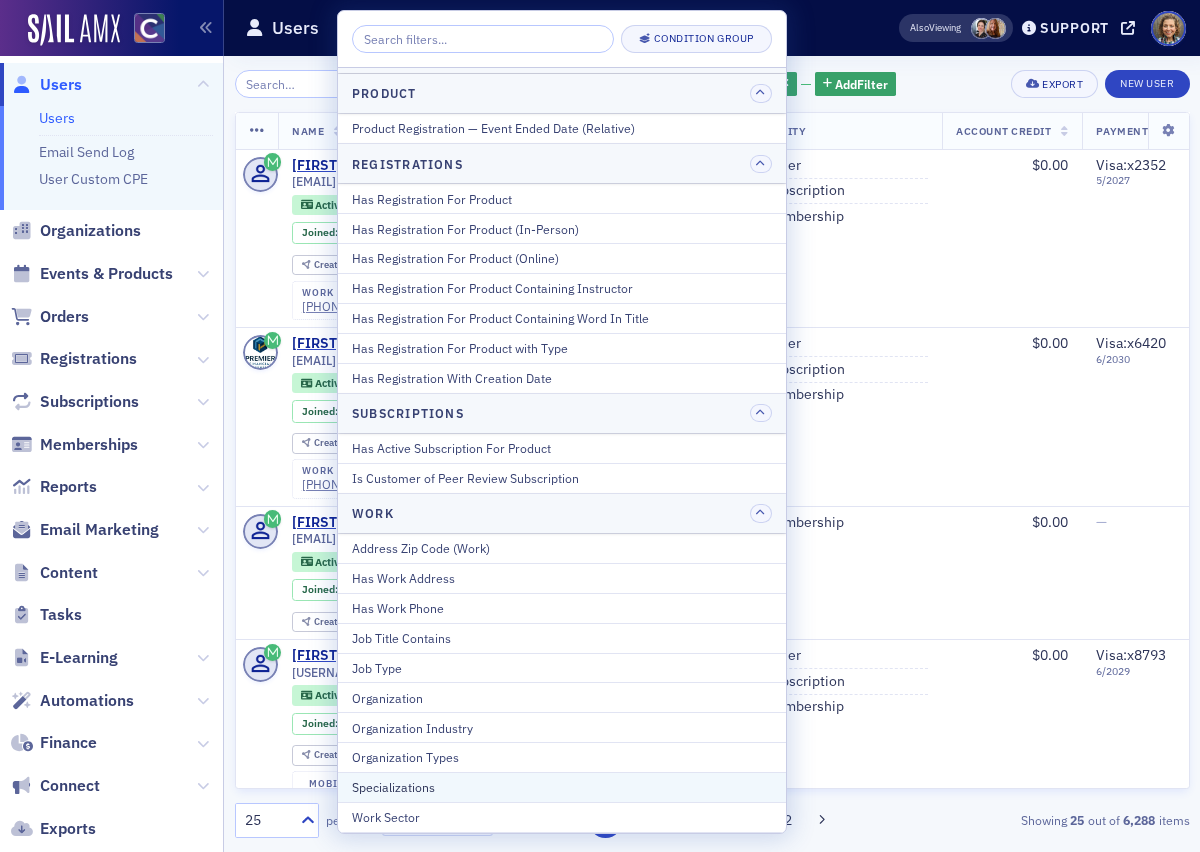 click on "Specializations" at bounding box center [562, 787] 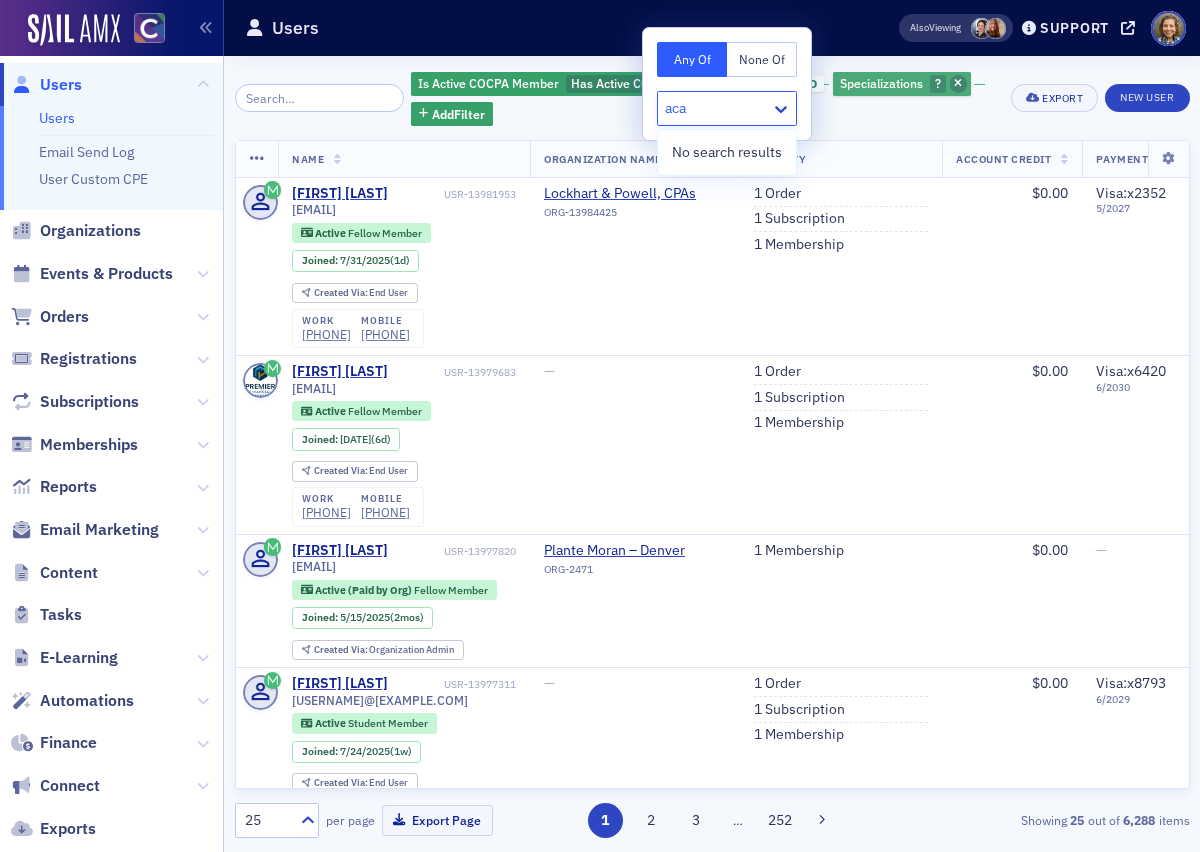 type on "aca" 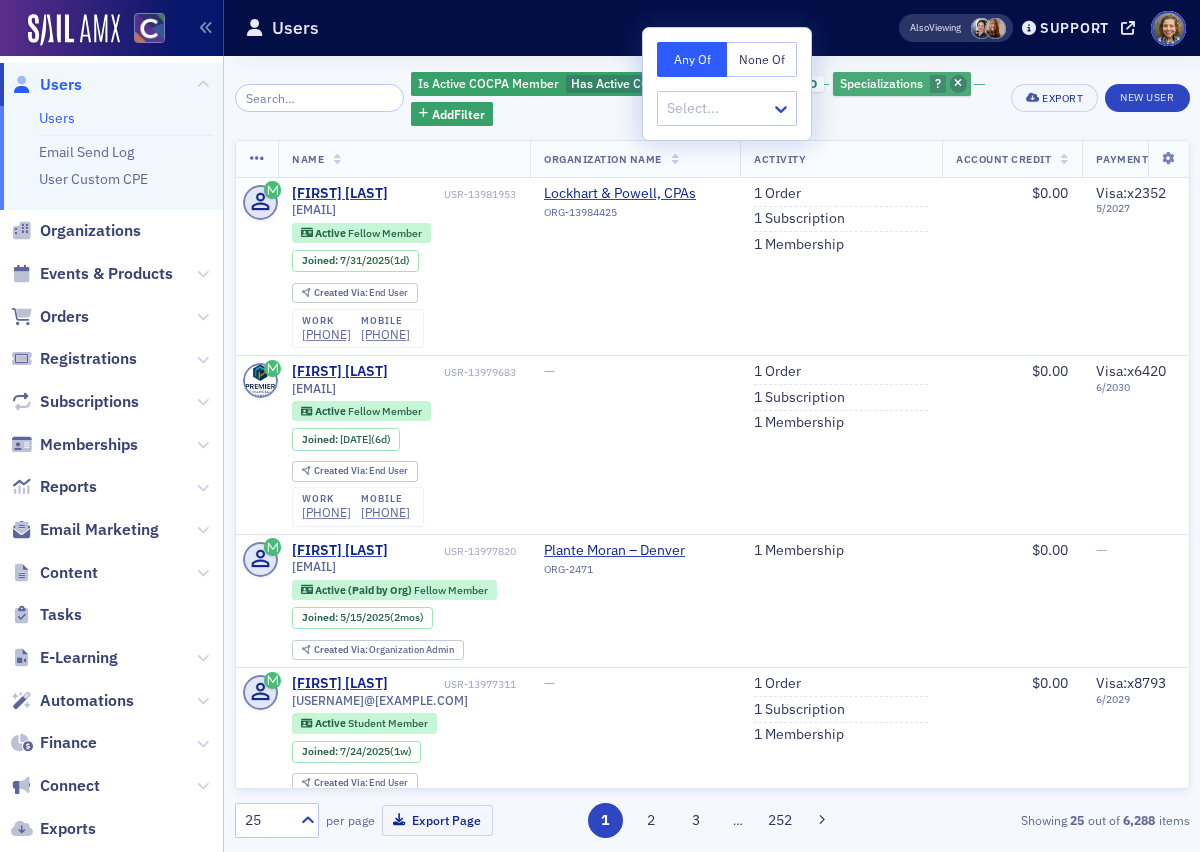 click 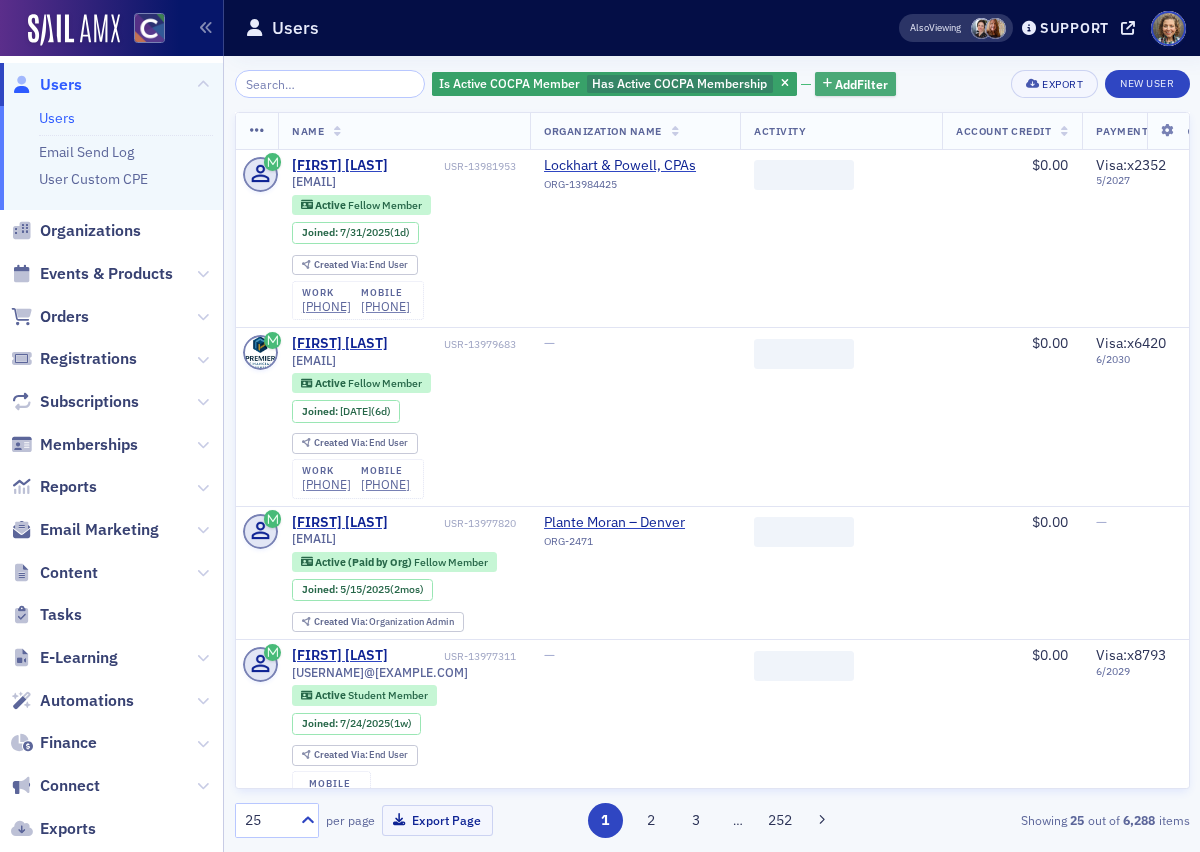 click on "Add  Filter" 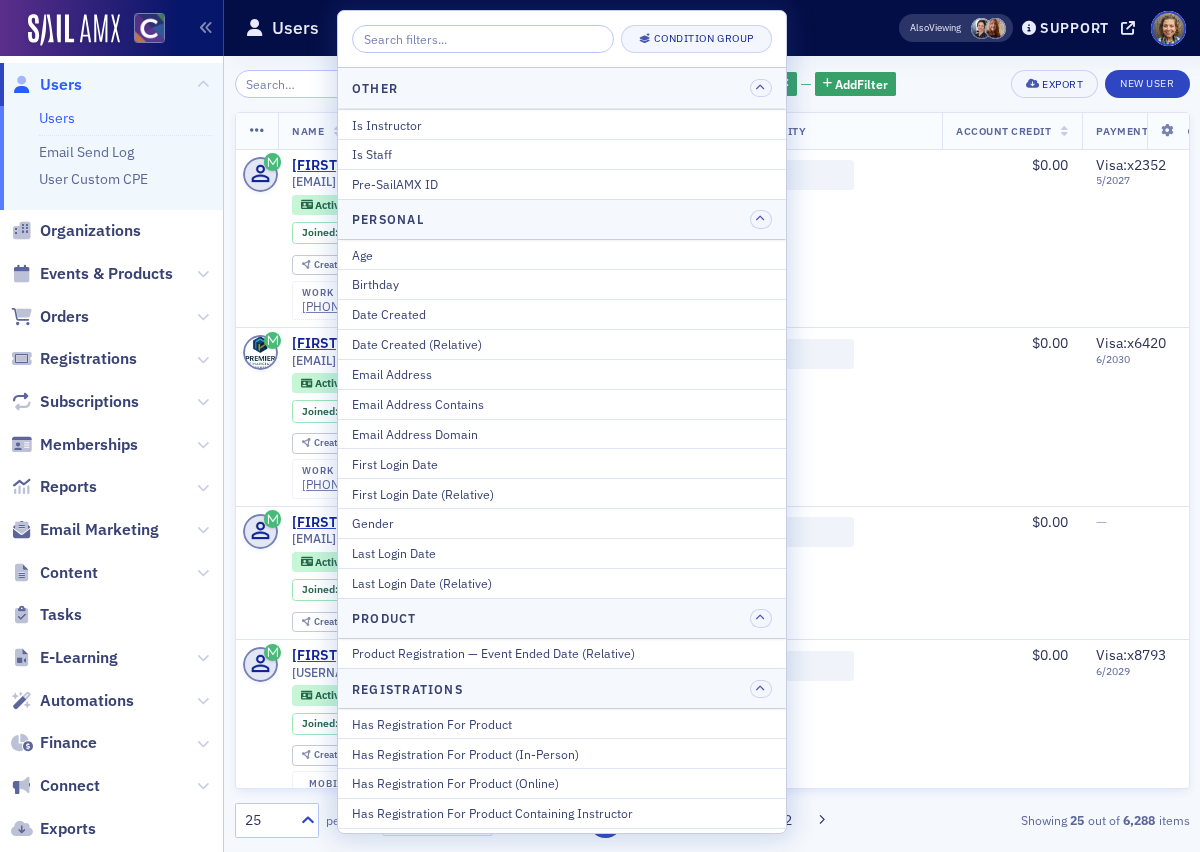 scroll, scrollTop: 2440, scrollLeft: 0, axis: vertical 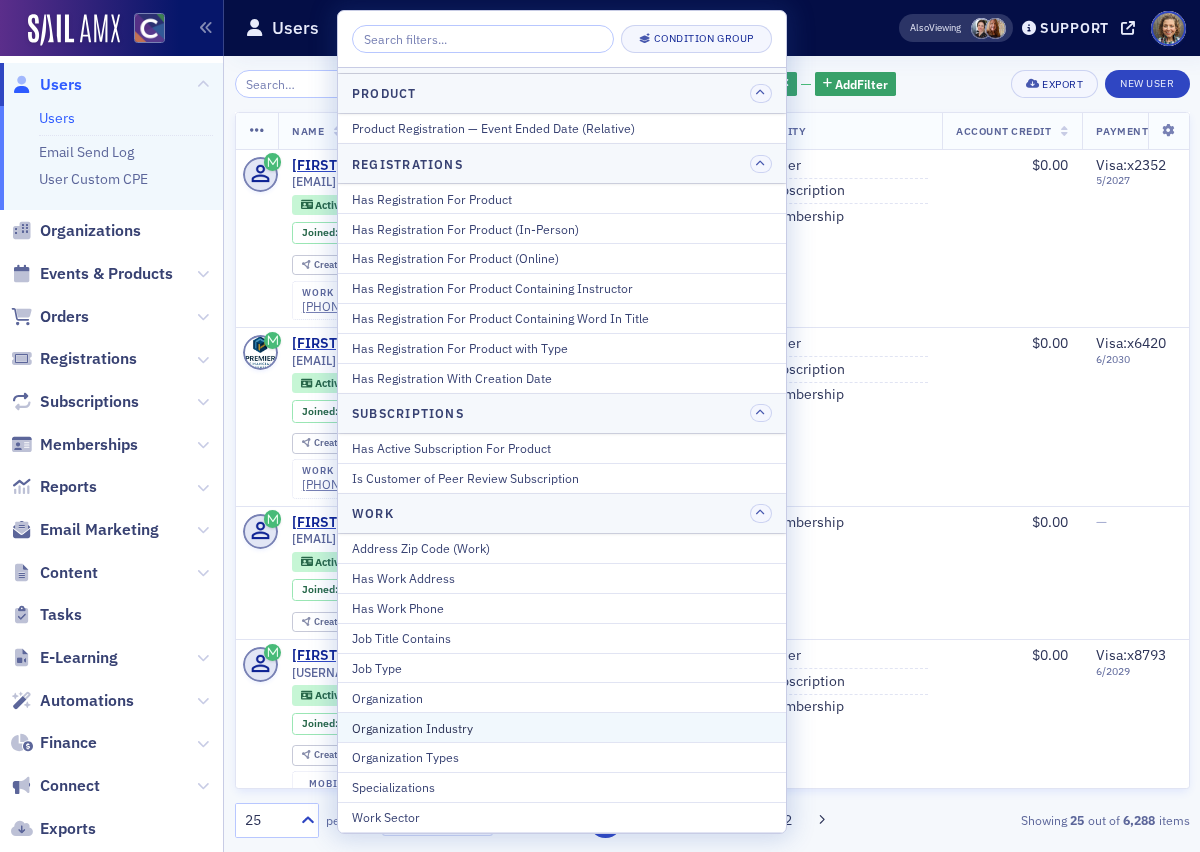 click on "Organization Industry" at bounding box center [562, 728] 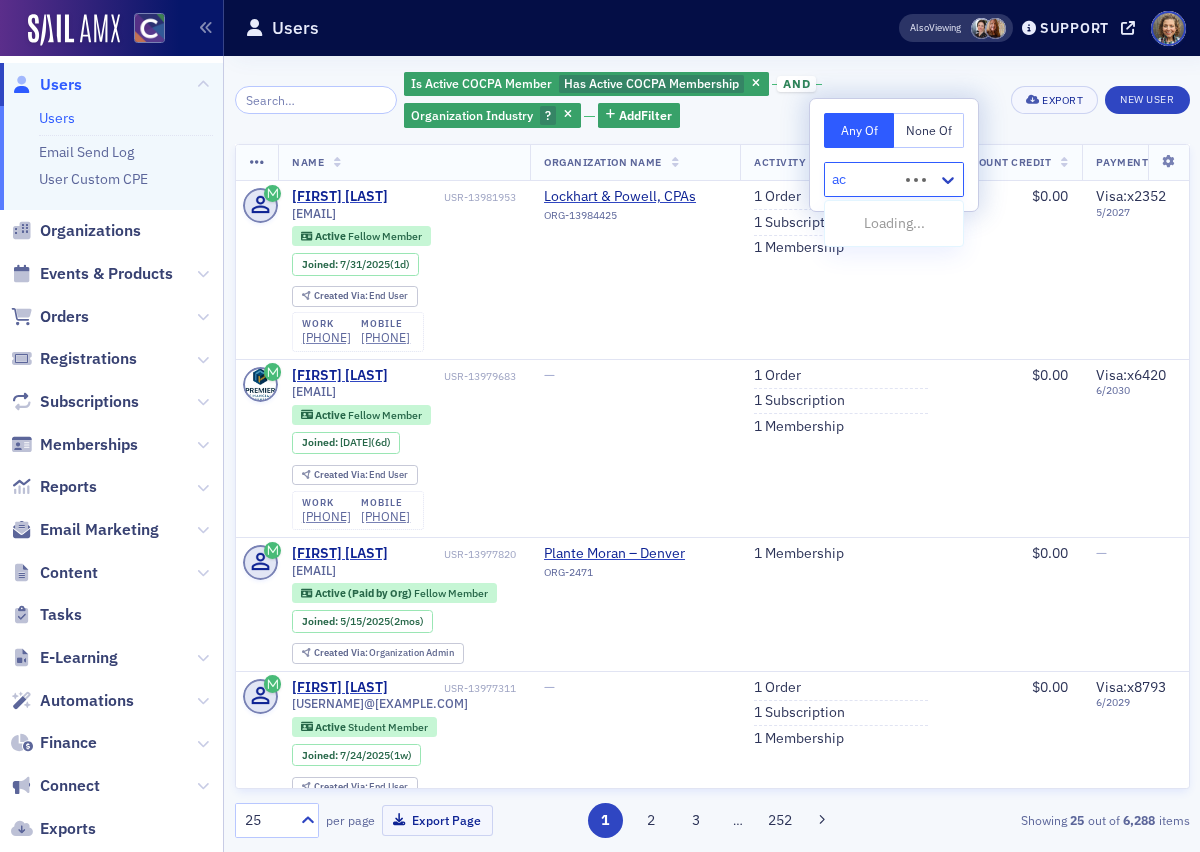type on "a" 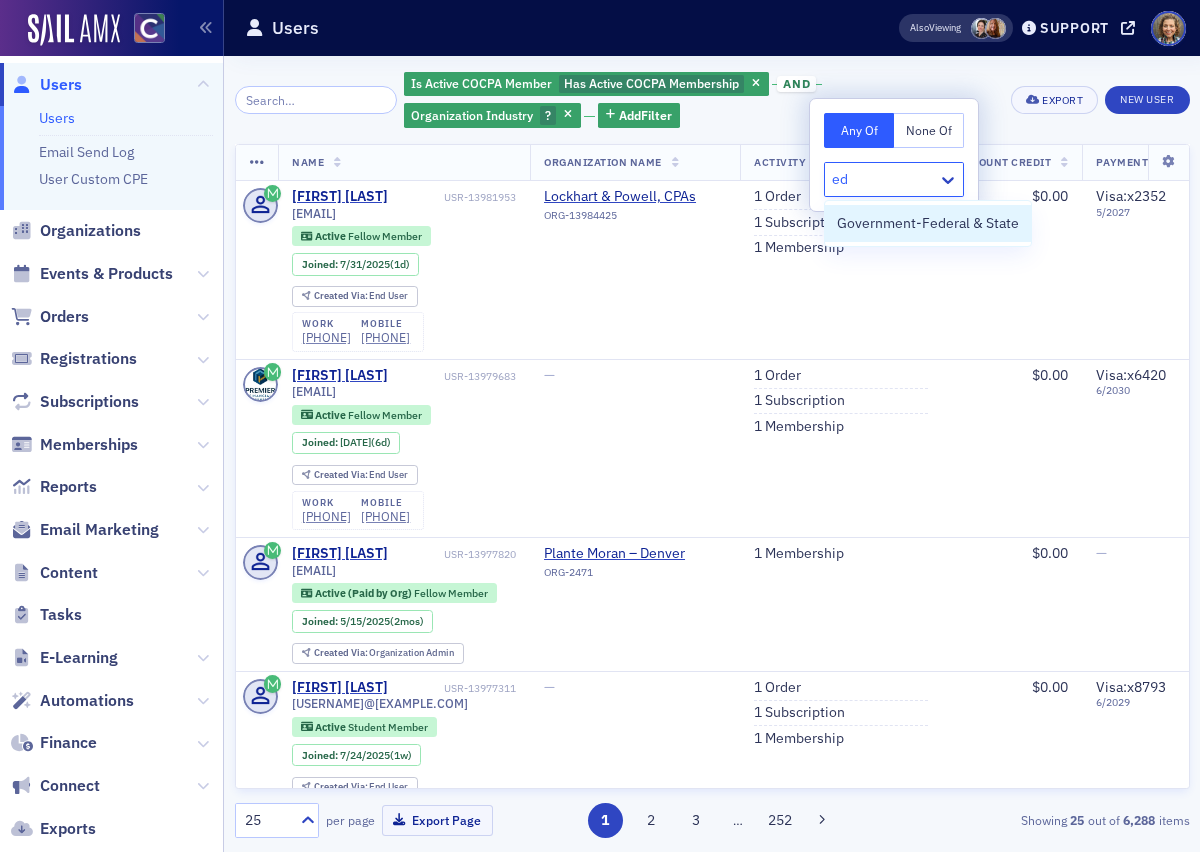 type on "e" 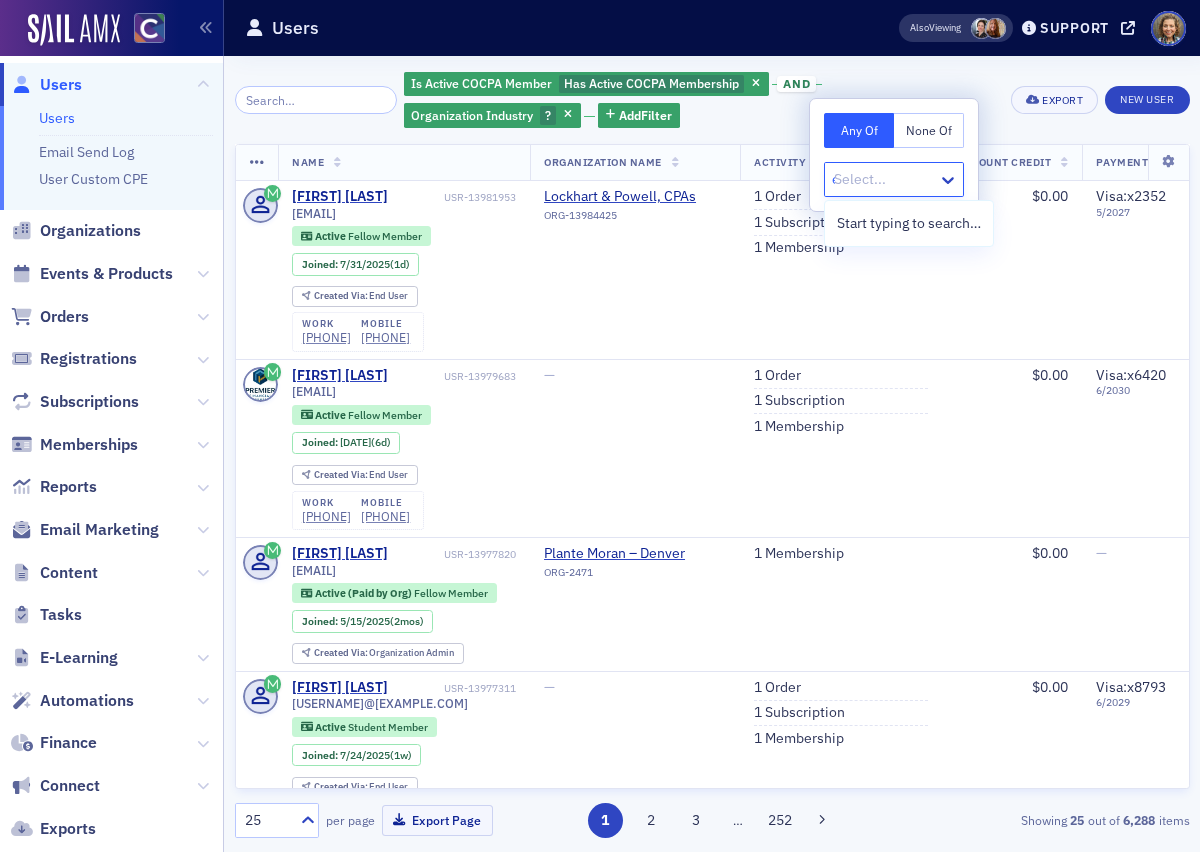 type 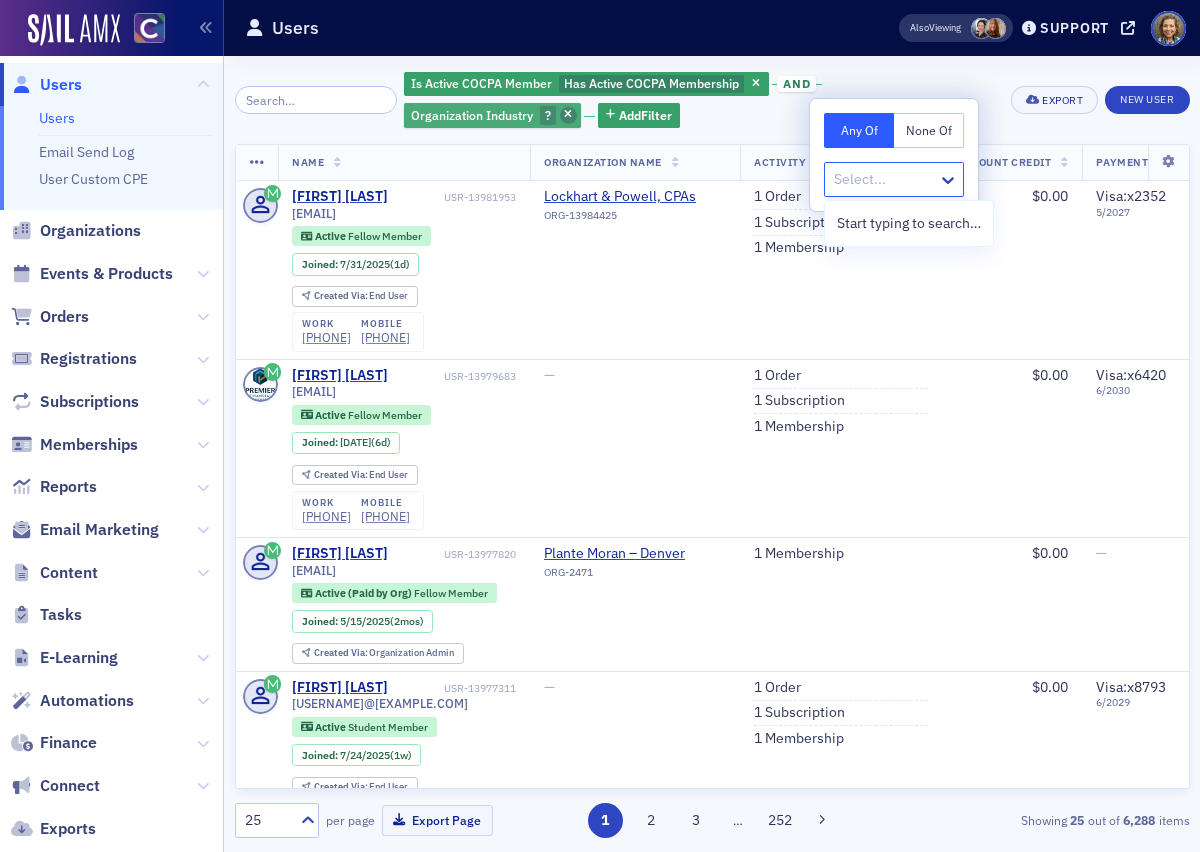 click 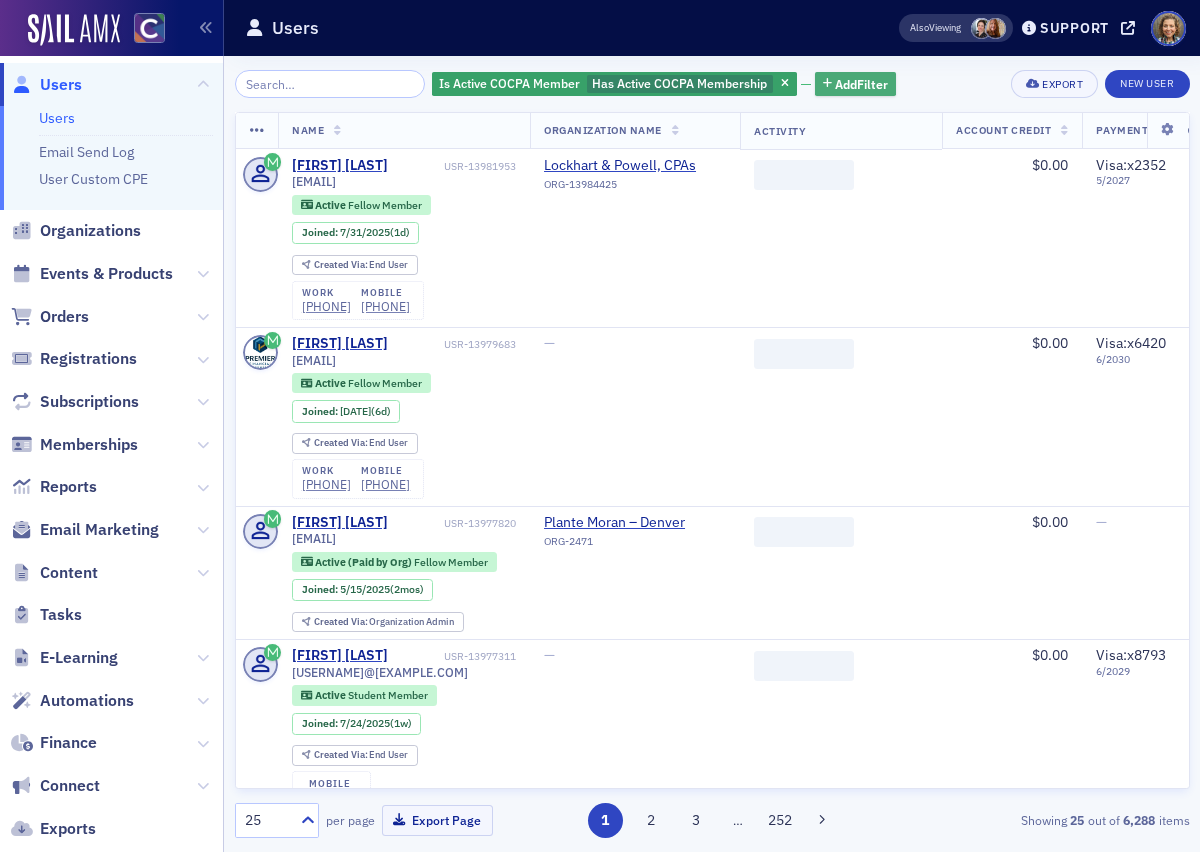 click on "Add  Filter" 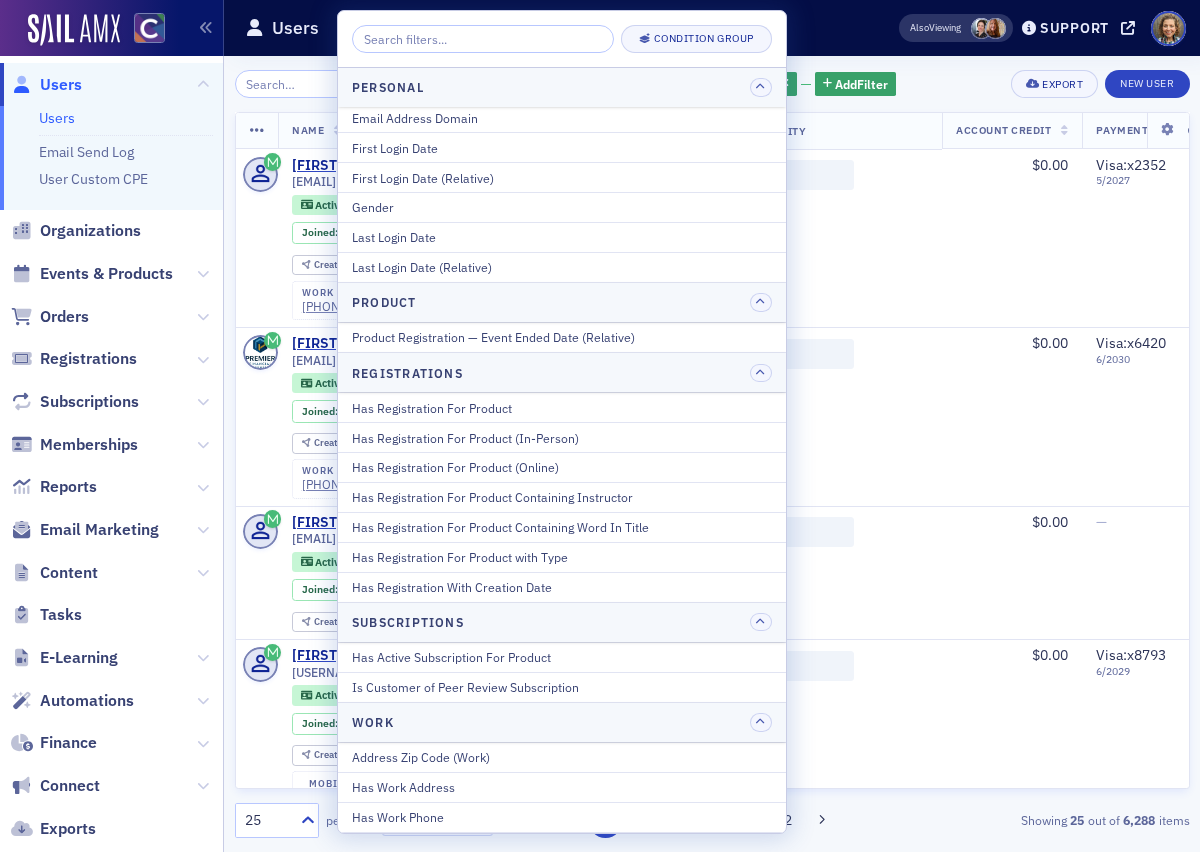 scroll, scrollTop: 2440, scrollLeft: 0, axis: vertical 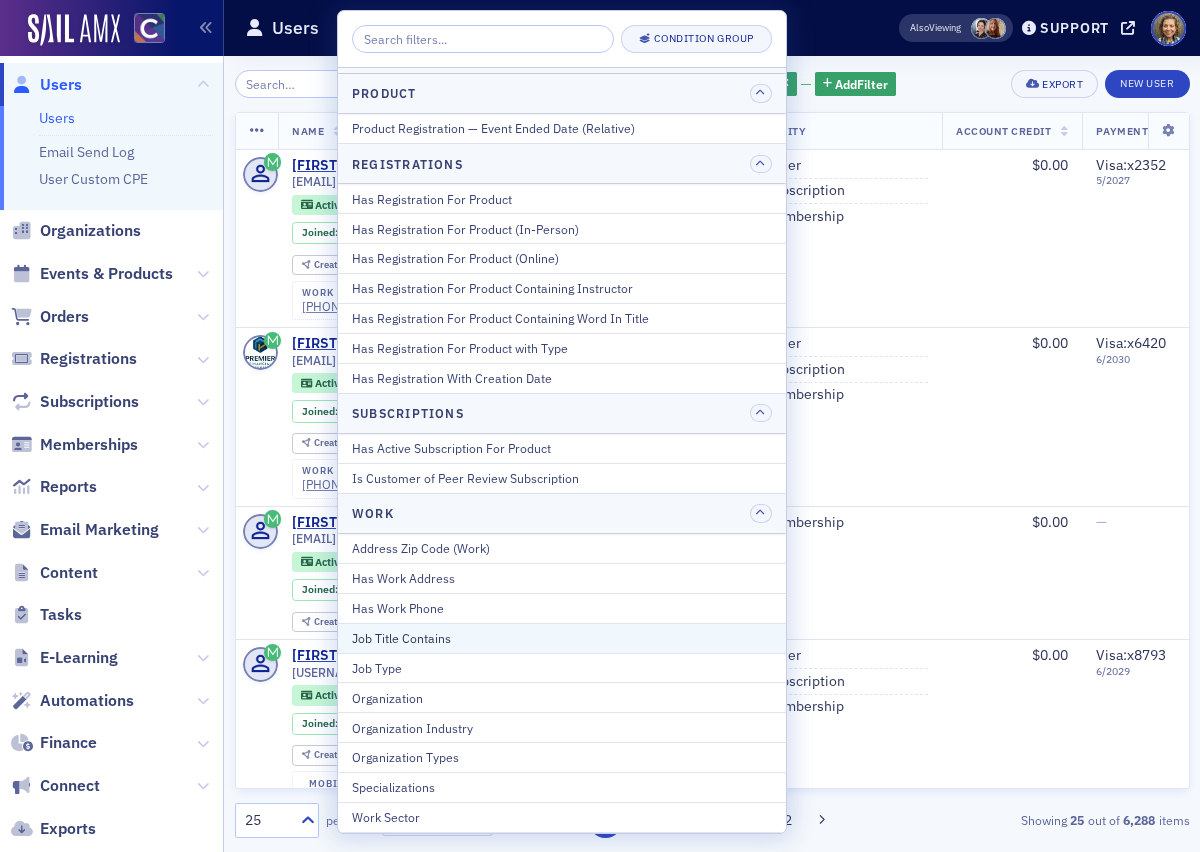 click on "Job Title Contains" at bounding box center (562, 638) 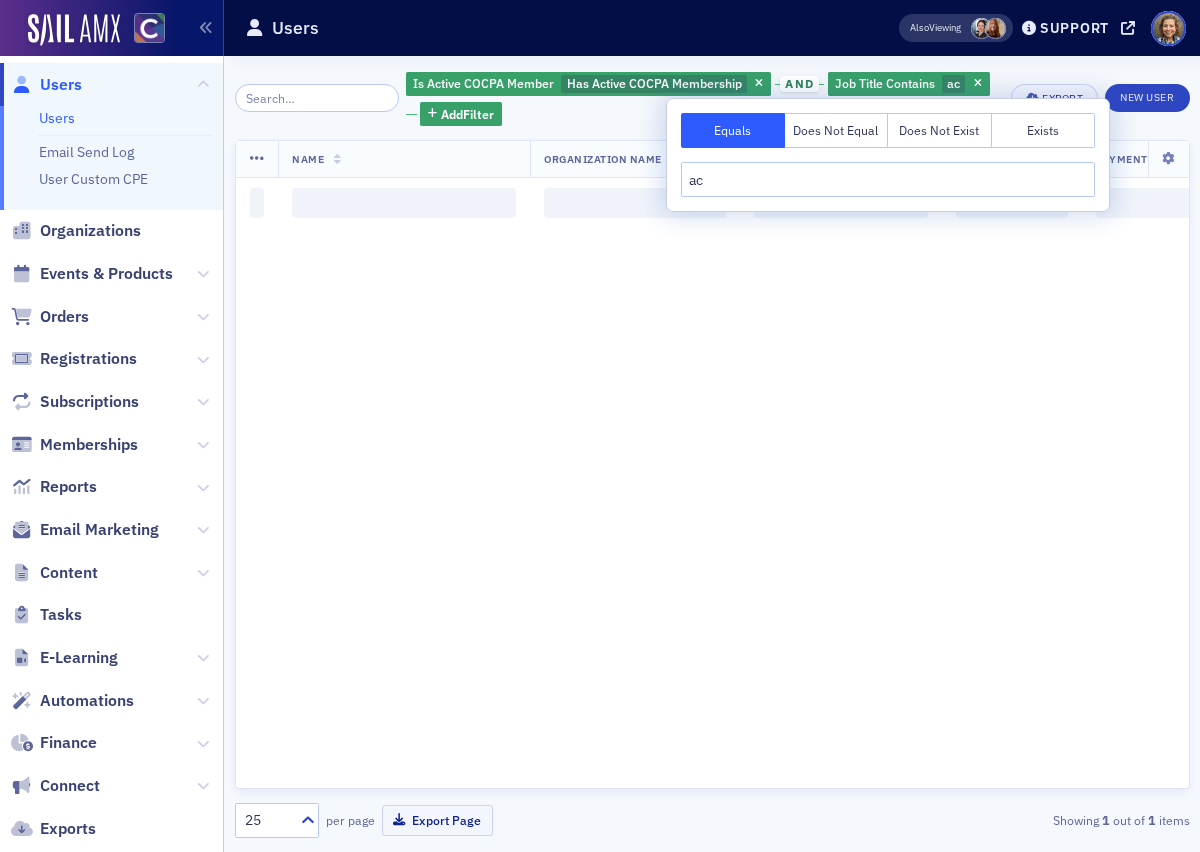 type on "a" 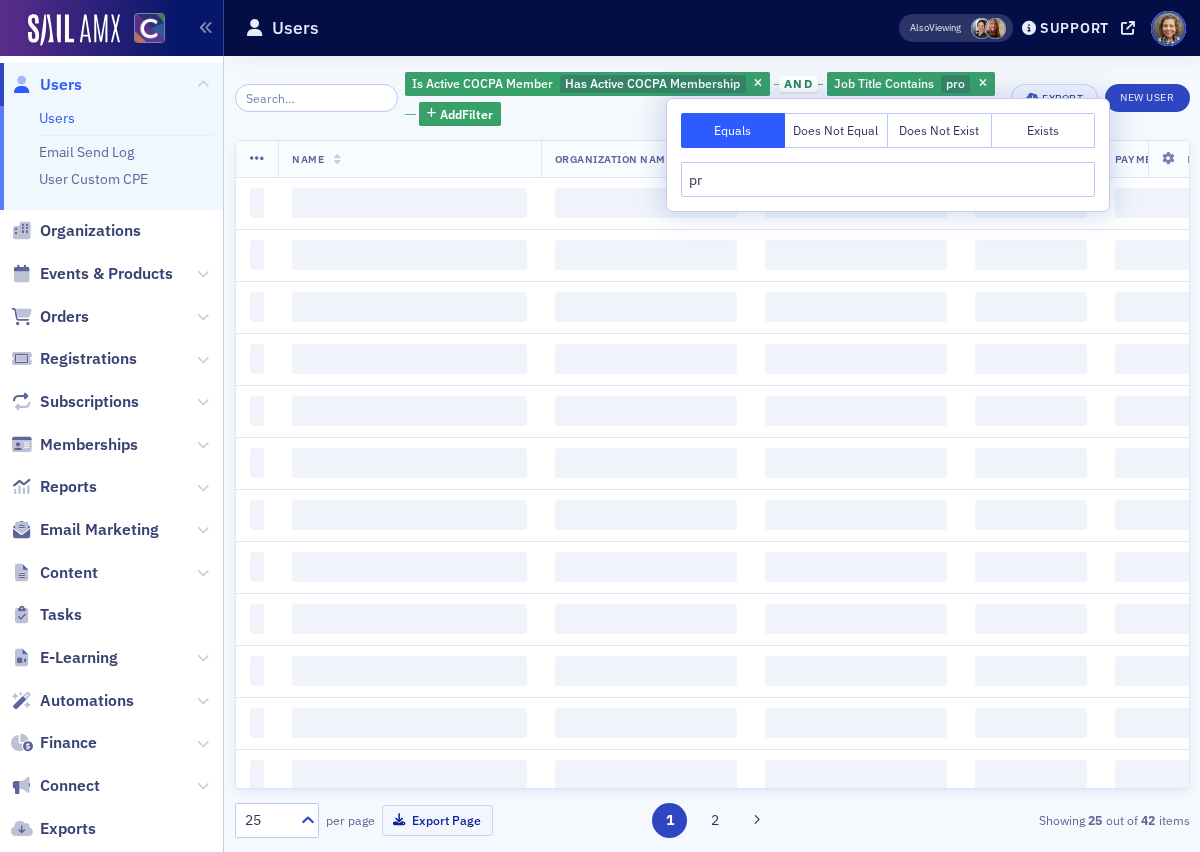type on "p" 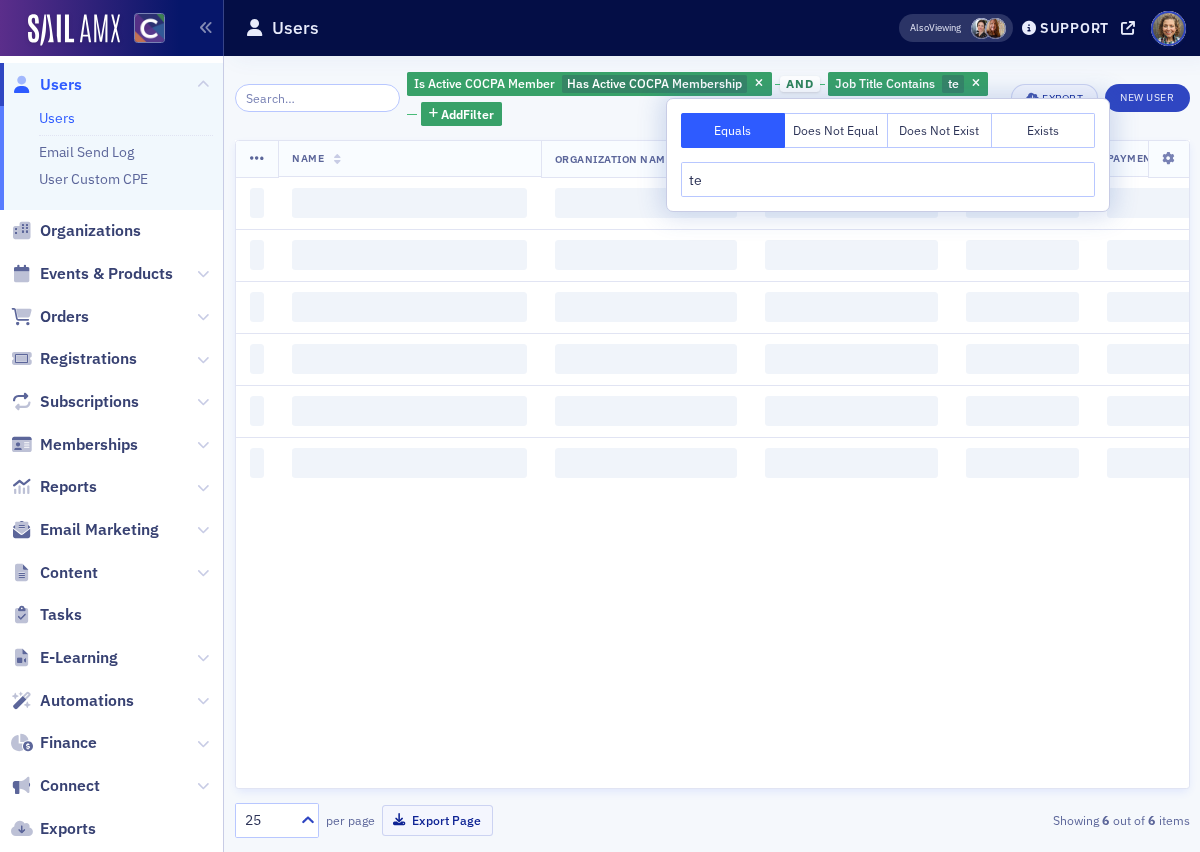 type on "t" 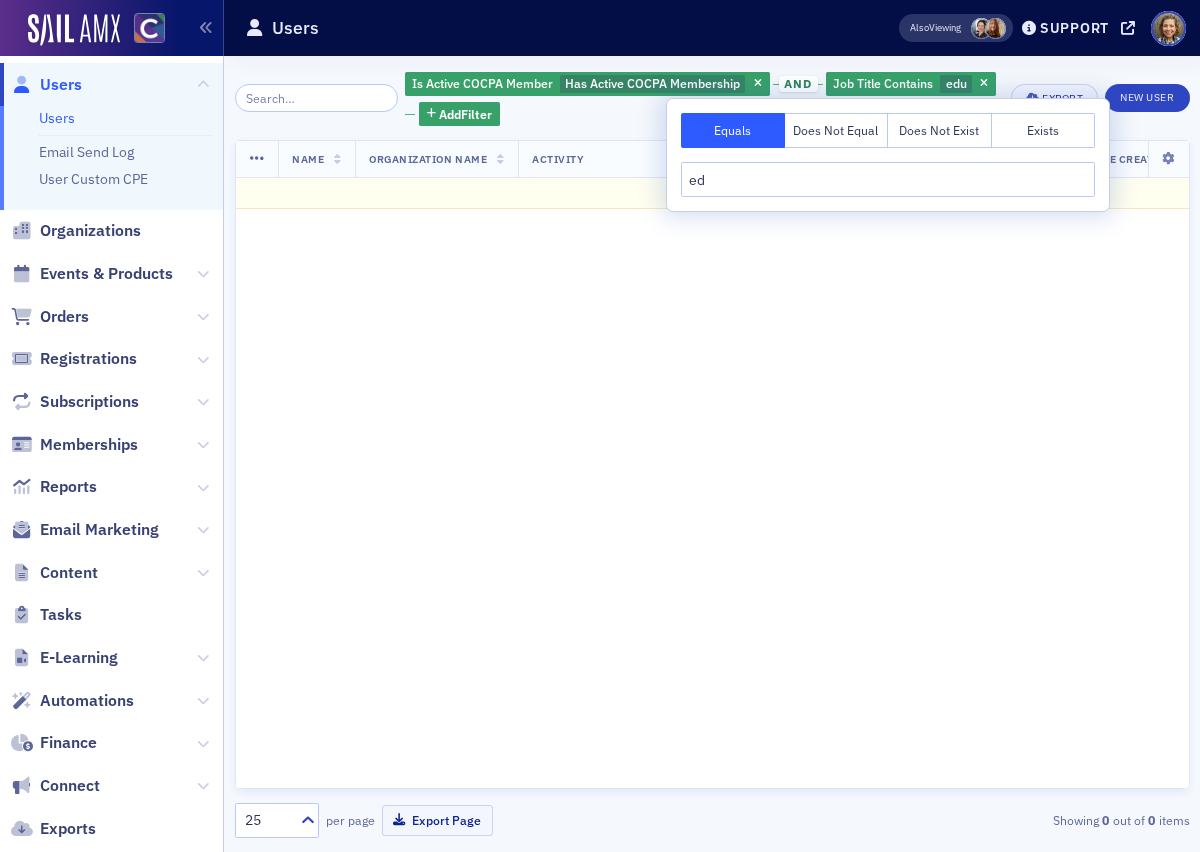 type on "e" 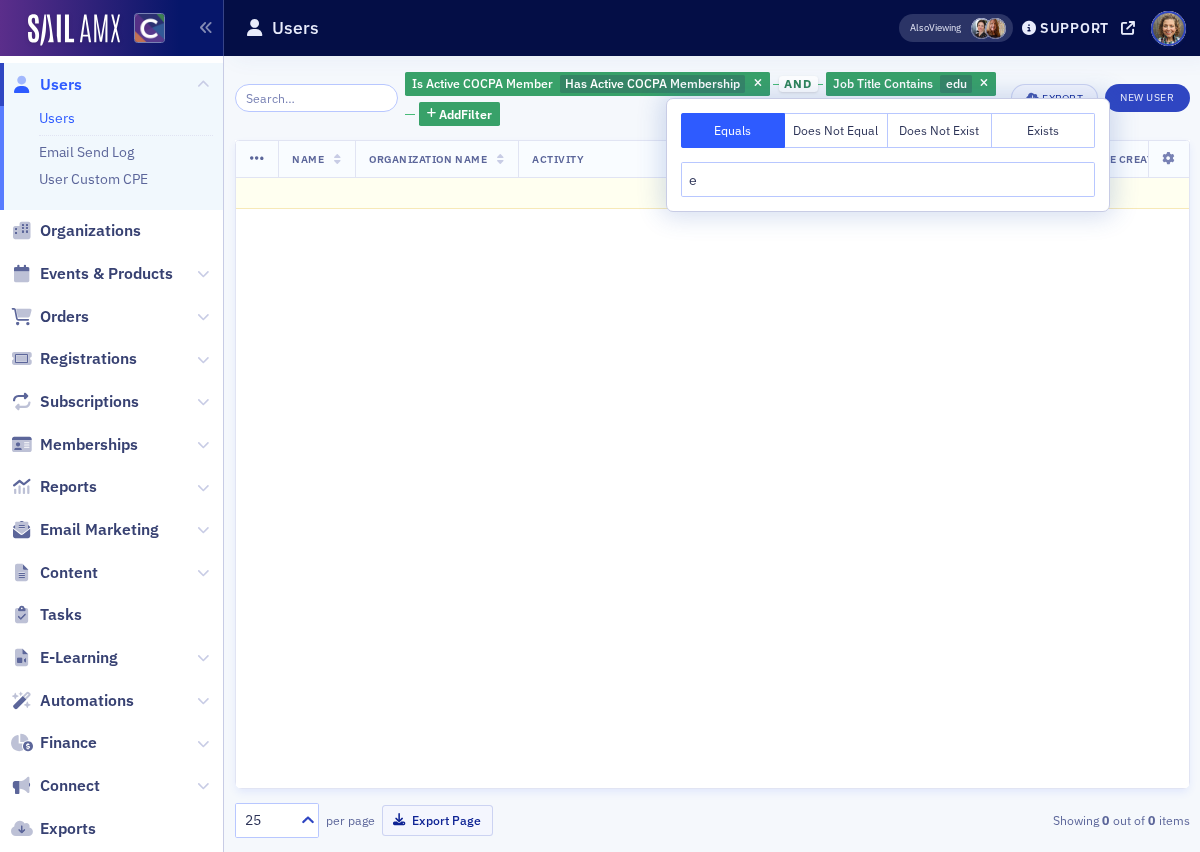 type 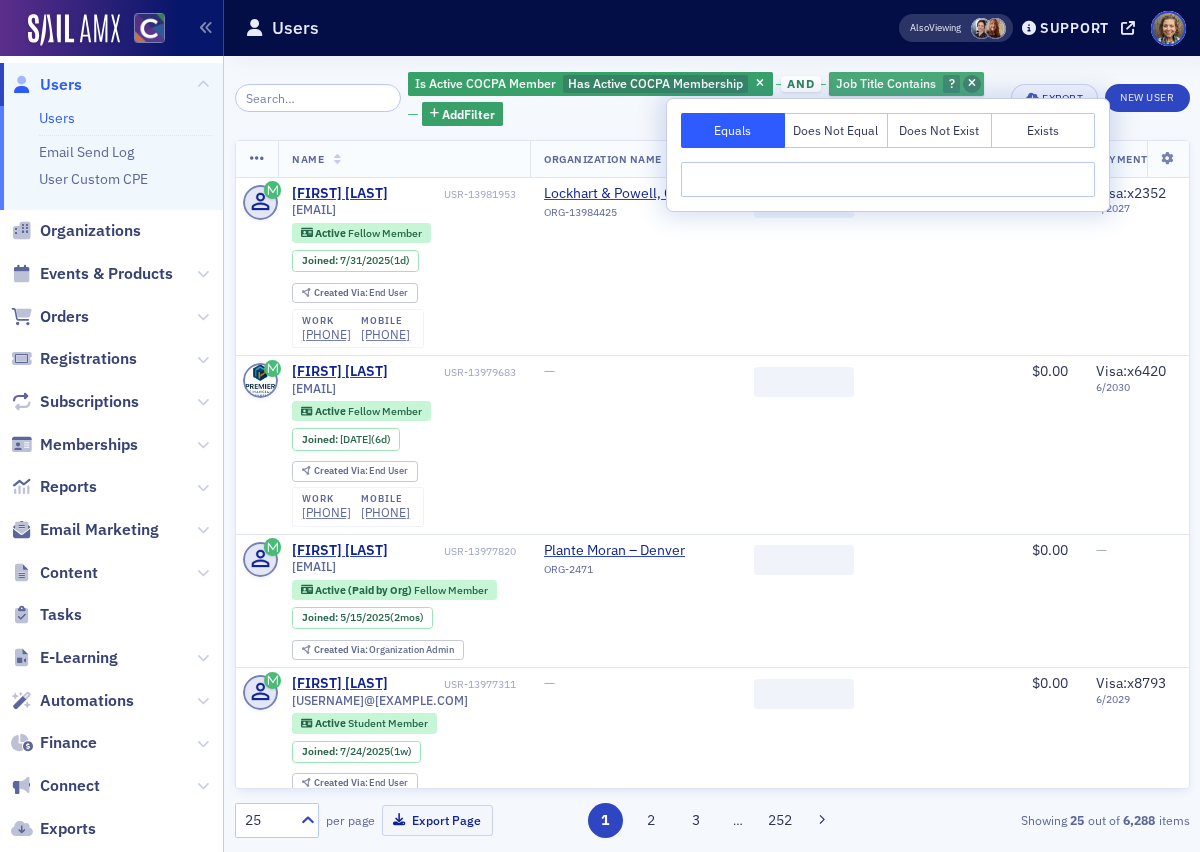 click 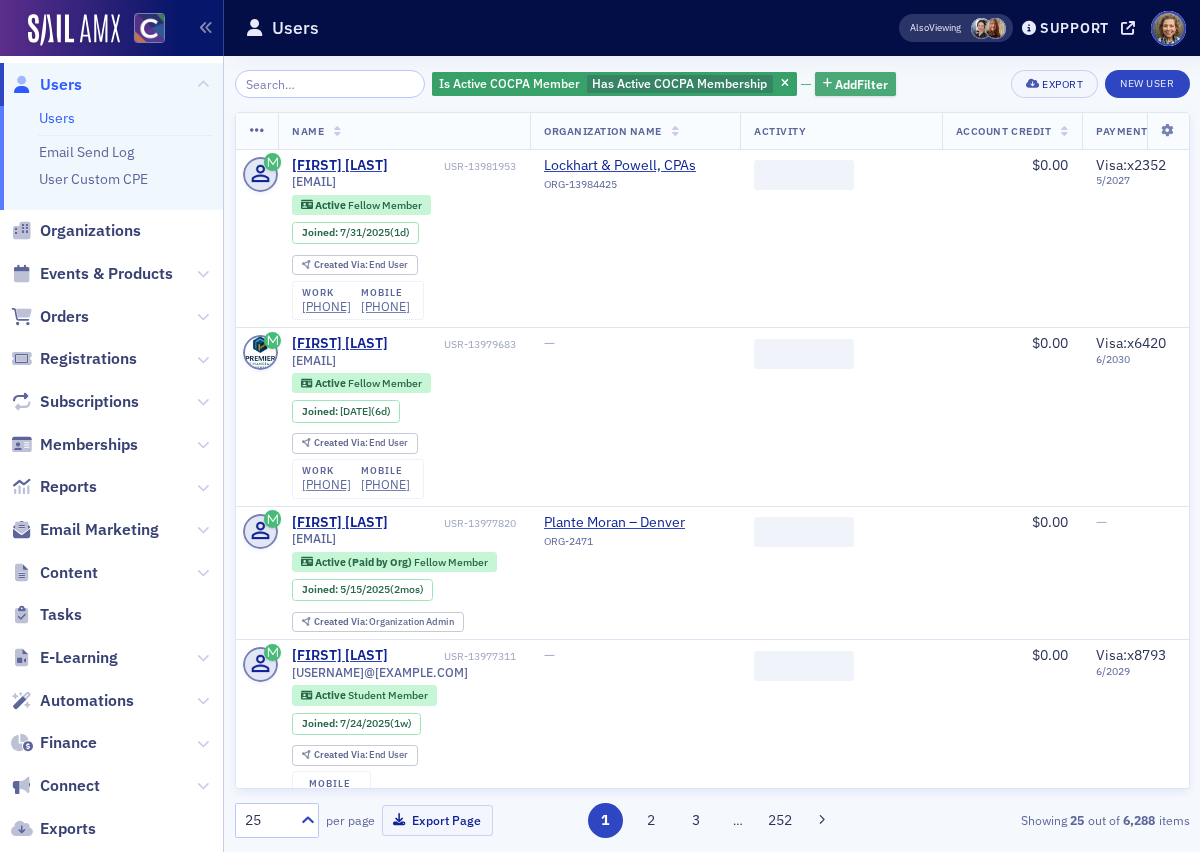 click on "Add  Filter" 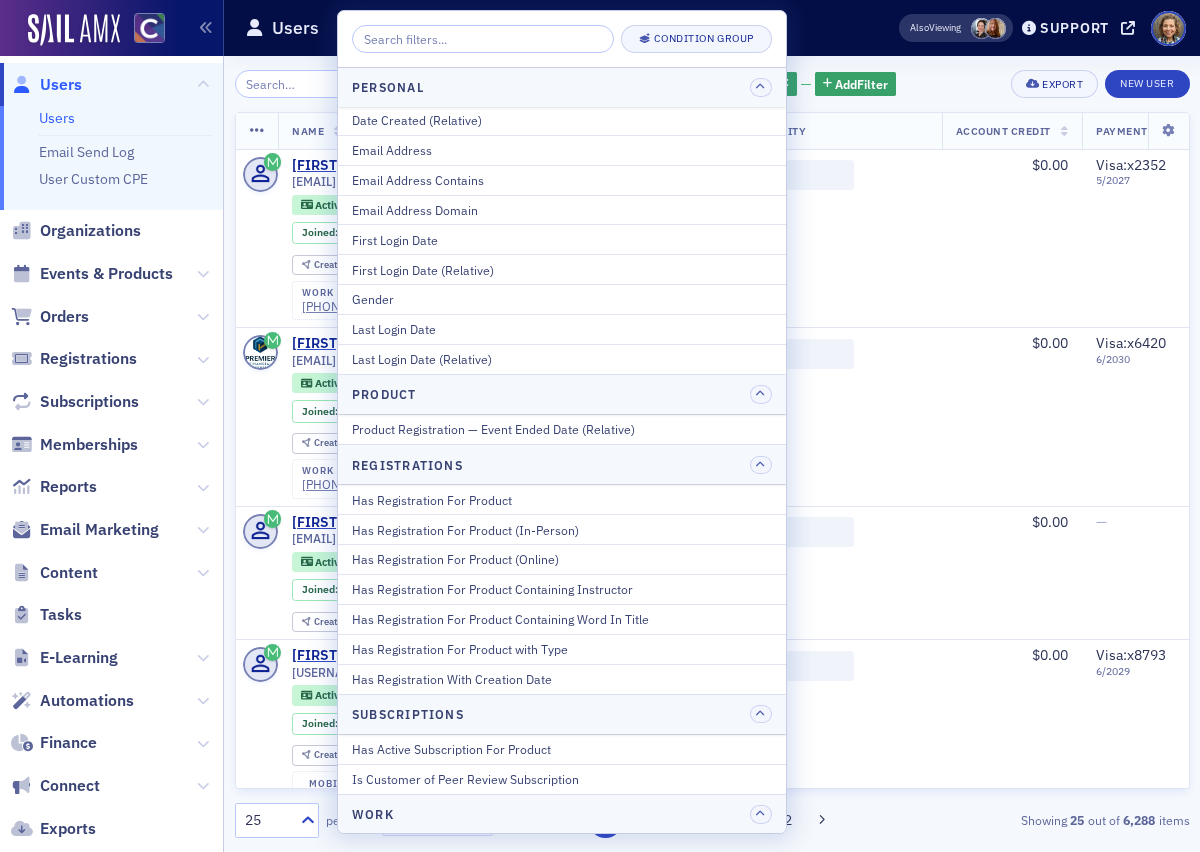 scroll, scrollTop: 2440, scrollLeft: 0, axis: vertical 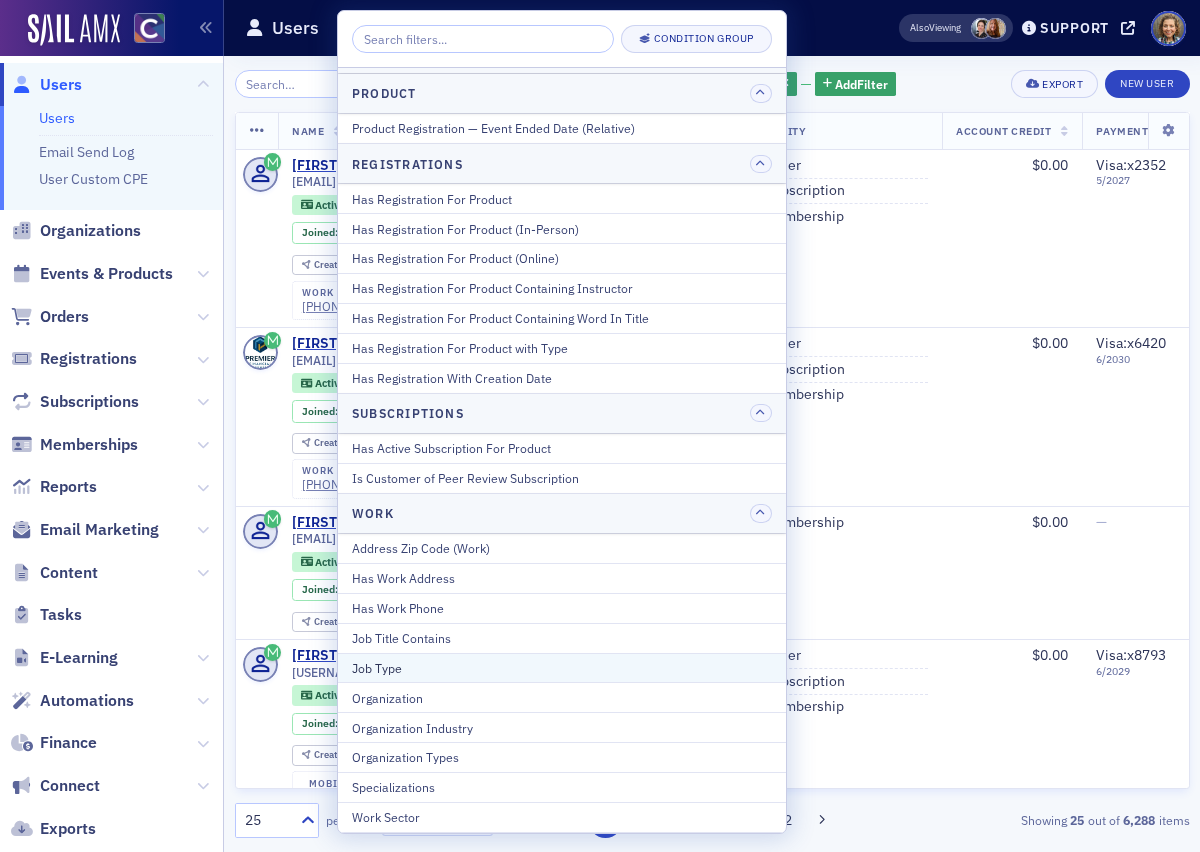 click on "Job Type" at bounding box center (562, 668) 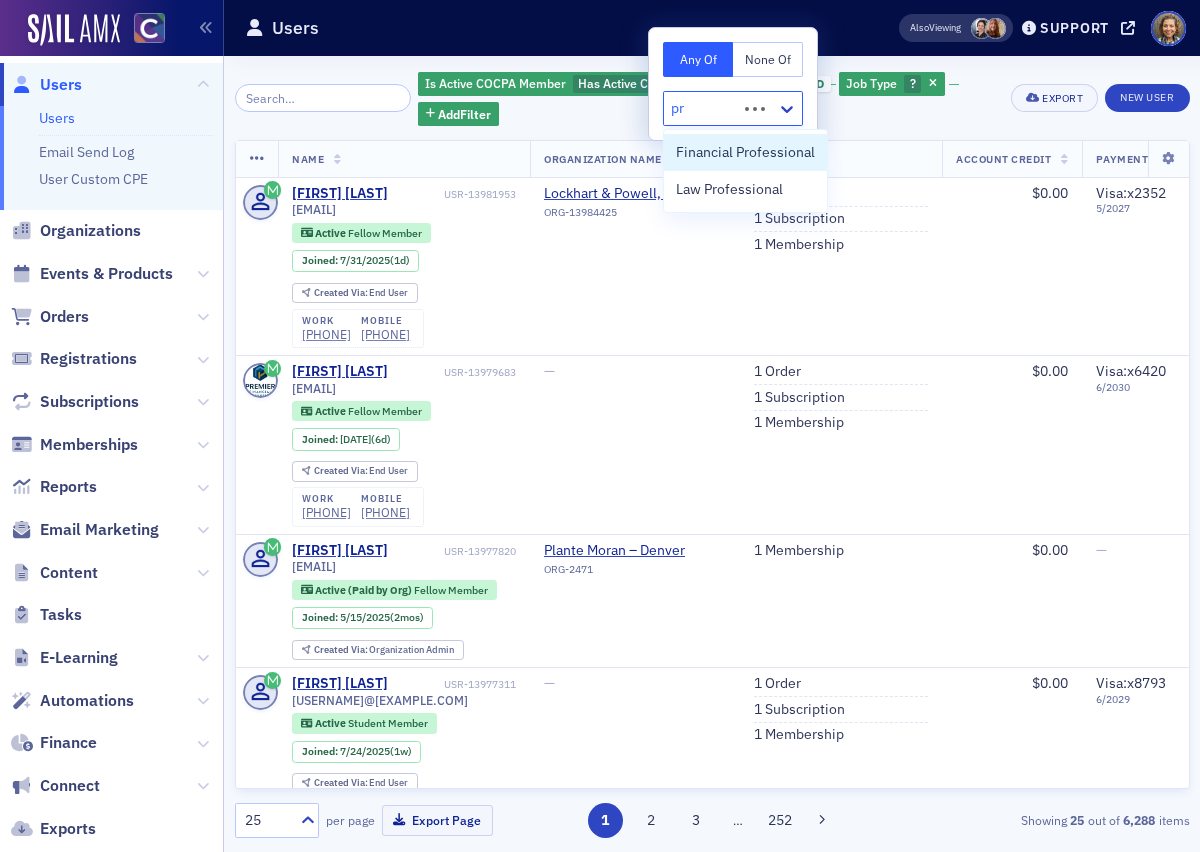 type on "p" 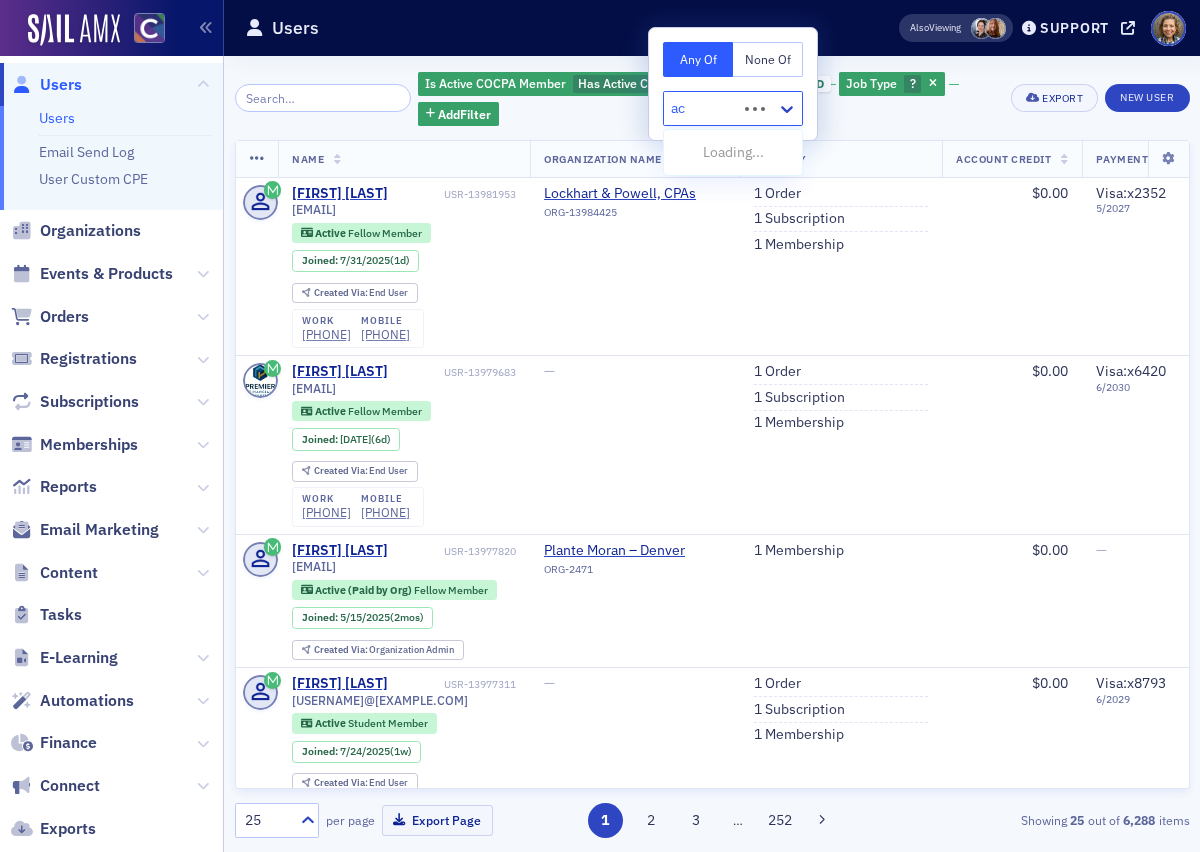 type on "a" 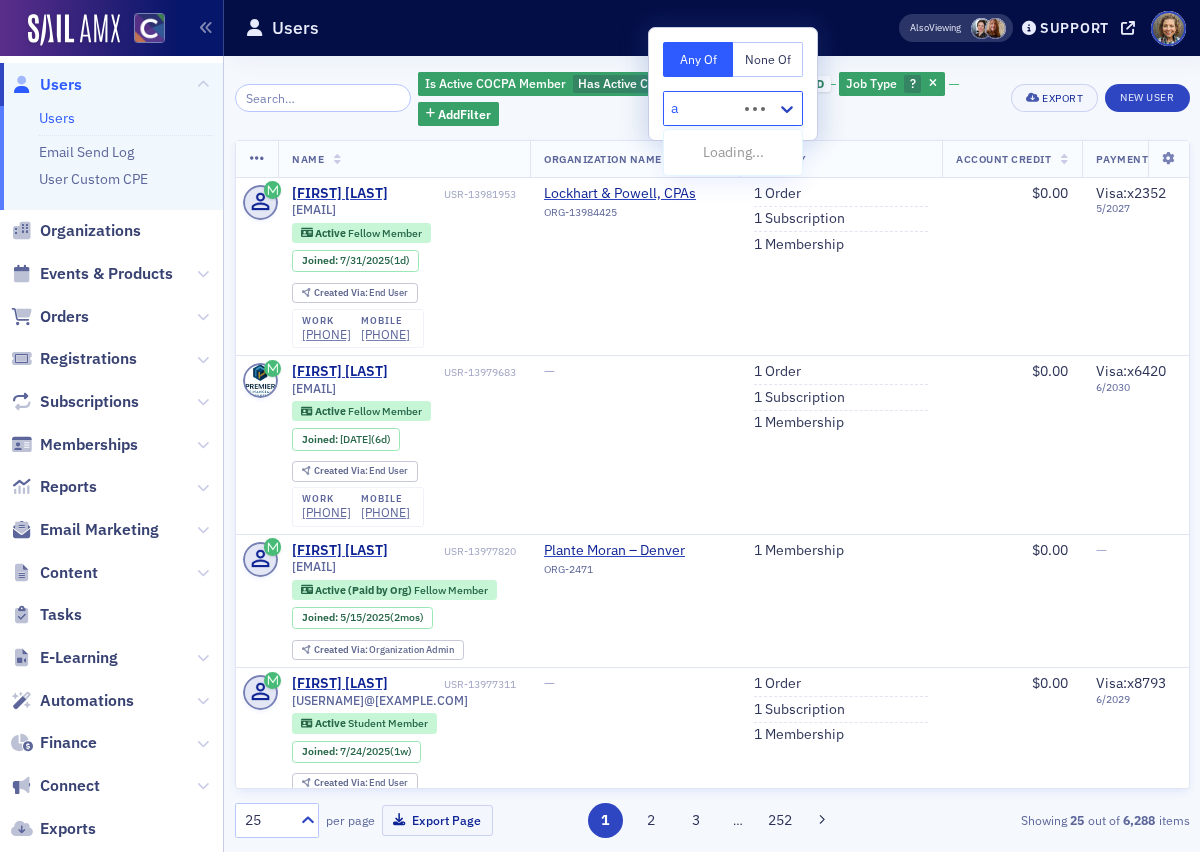 type 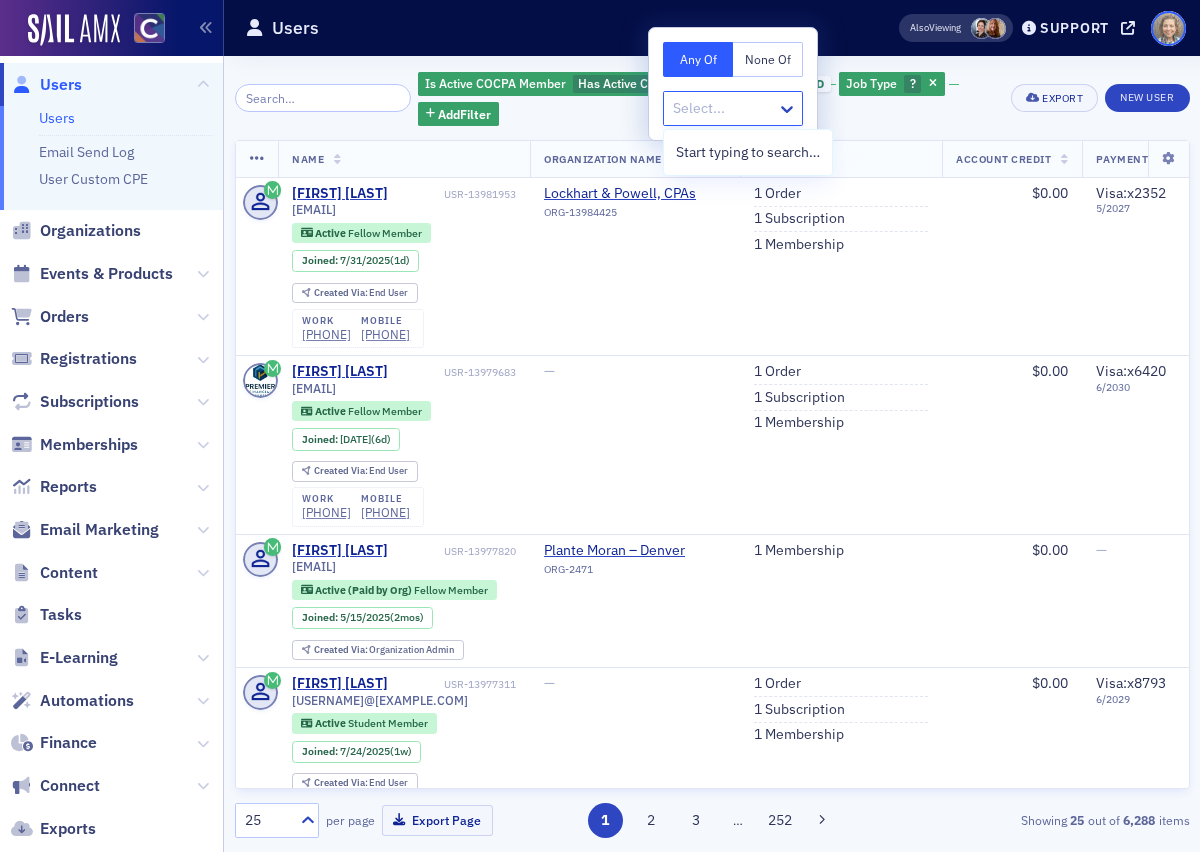 click 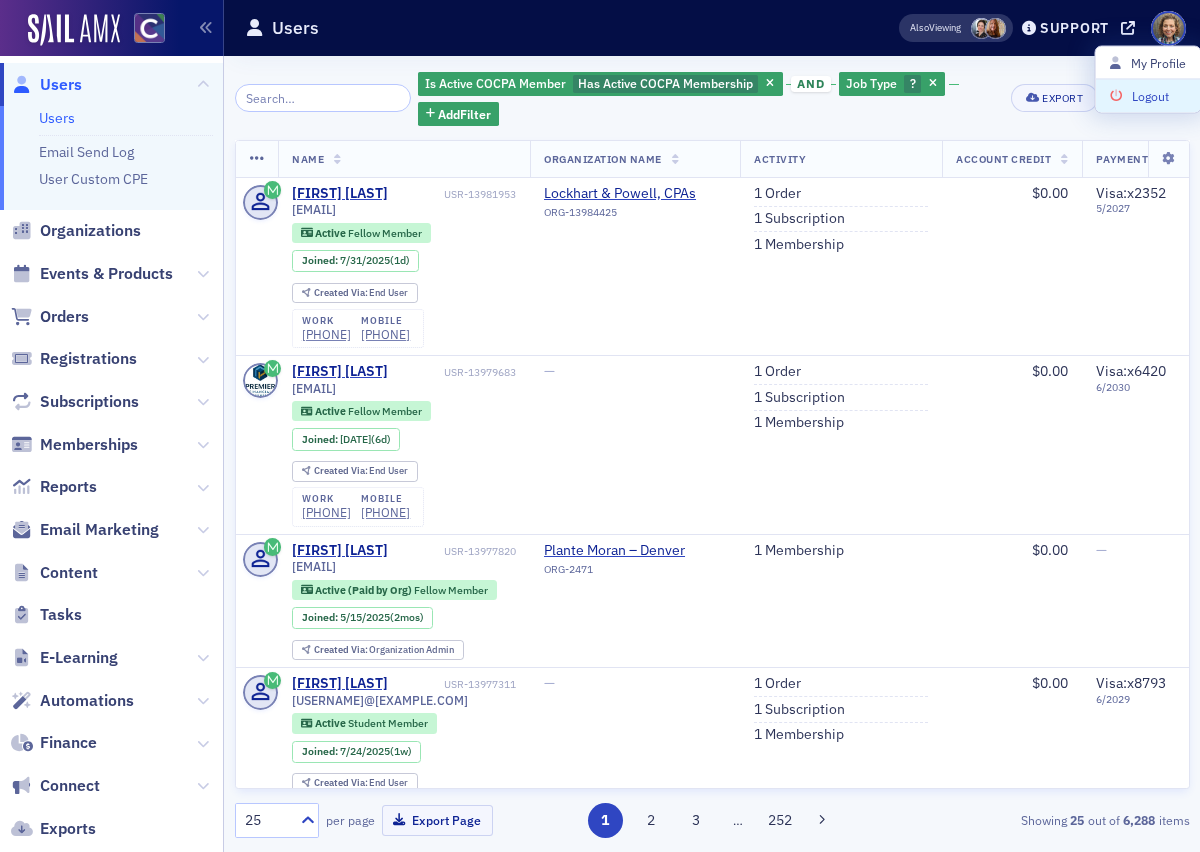 click on "Logout" at bounding box center (1148, 96) 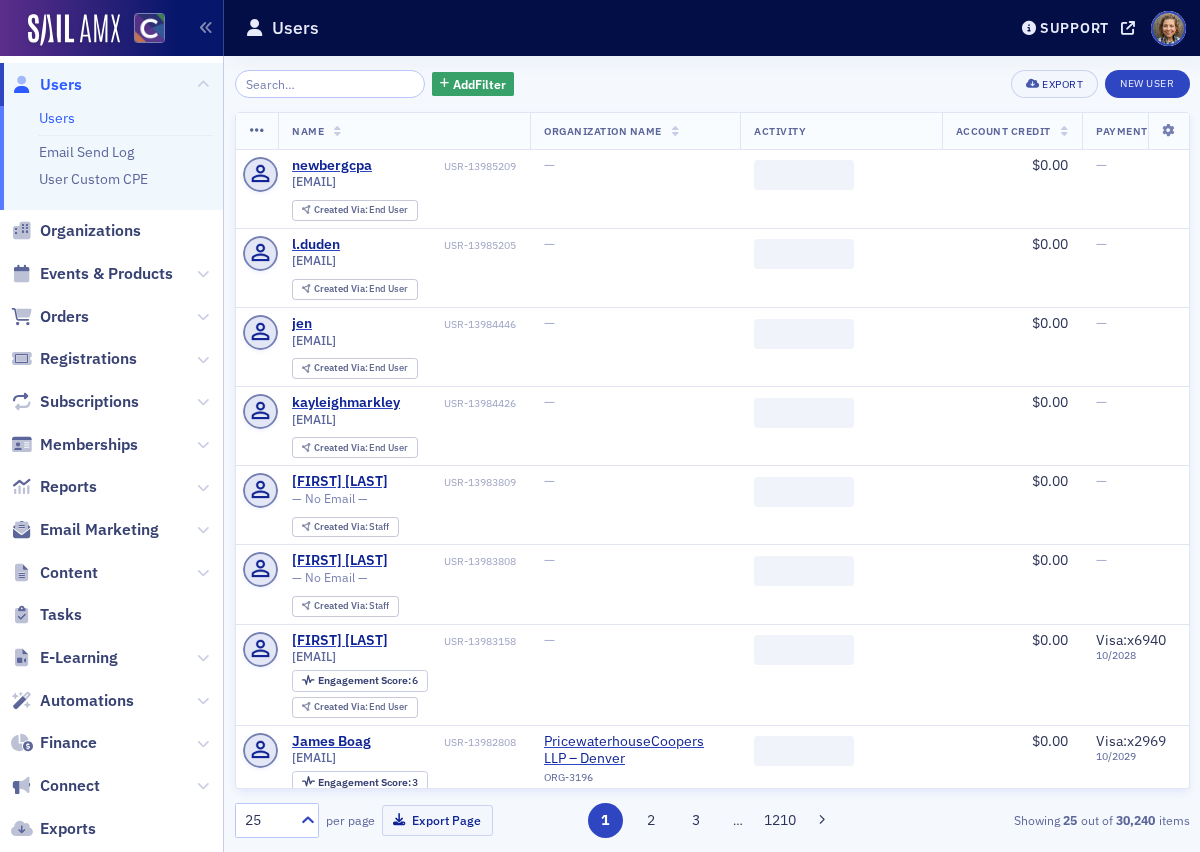 scroll, scrollTop: 0, scrollLeft: 0, axis: both 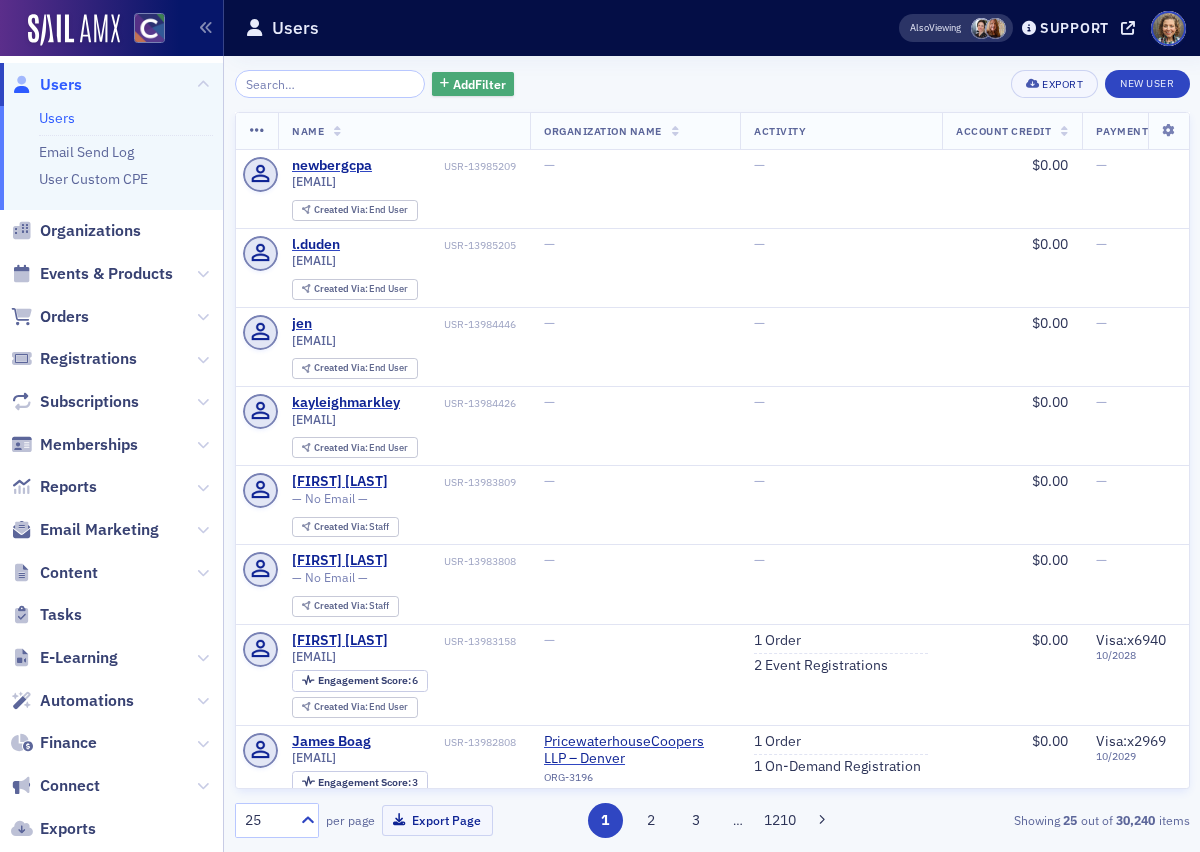 click on "Add  Filter" 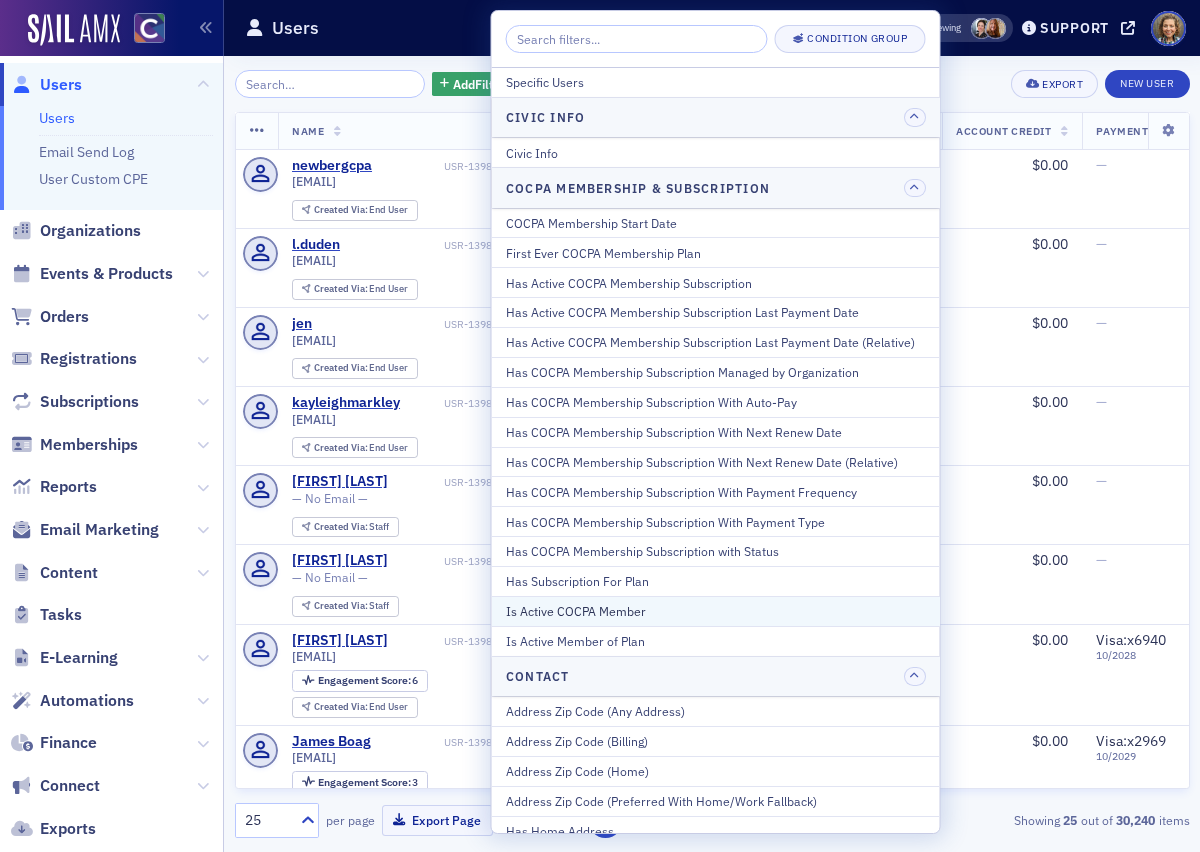 click on "Is Active COCPA Member" at bounding box center [716, 611] 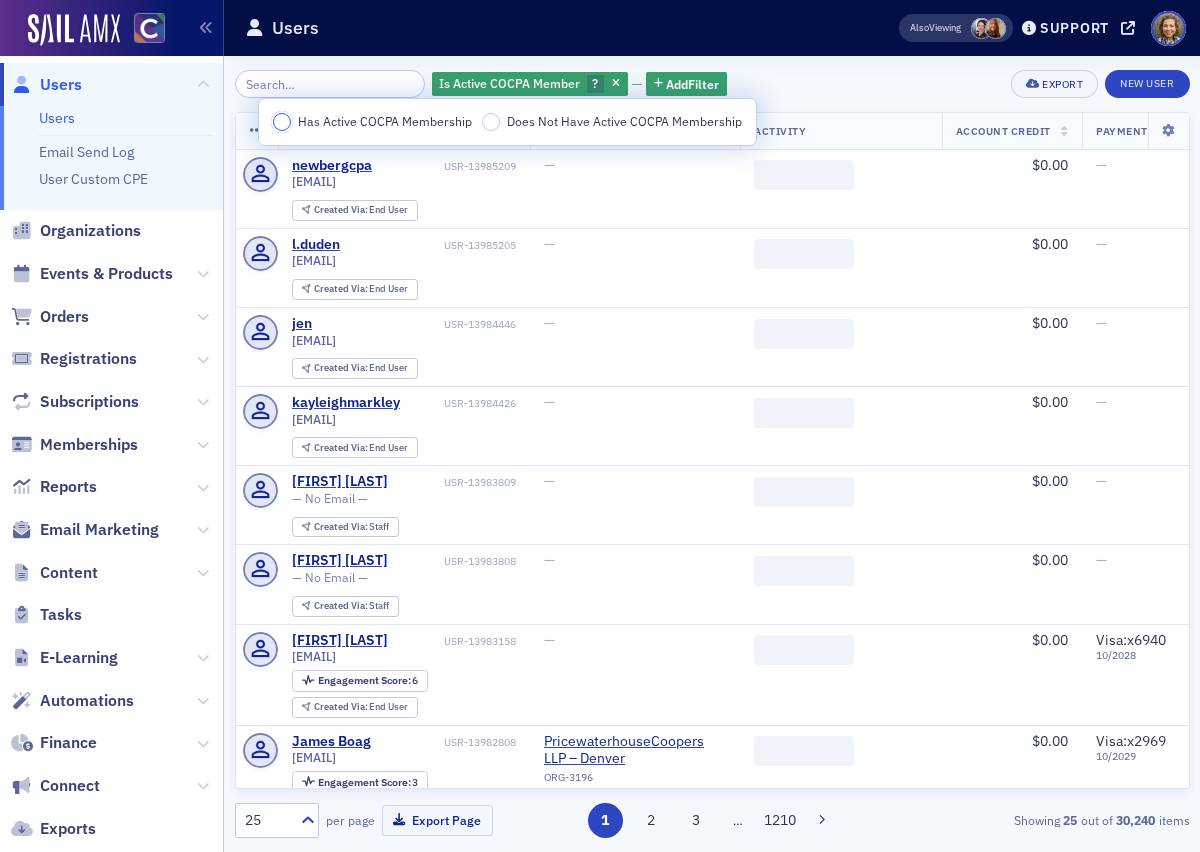 click on "Has Active COCPA Membership" at bounding box center [282, 122] 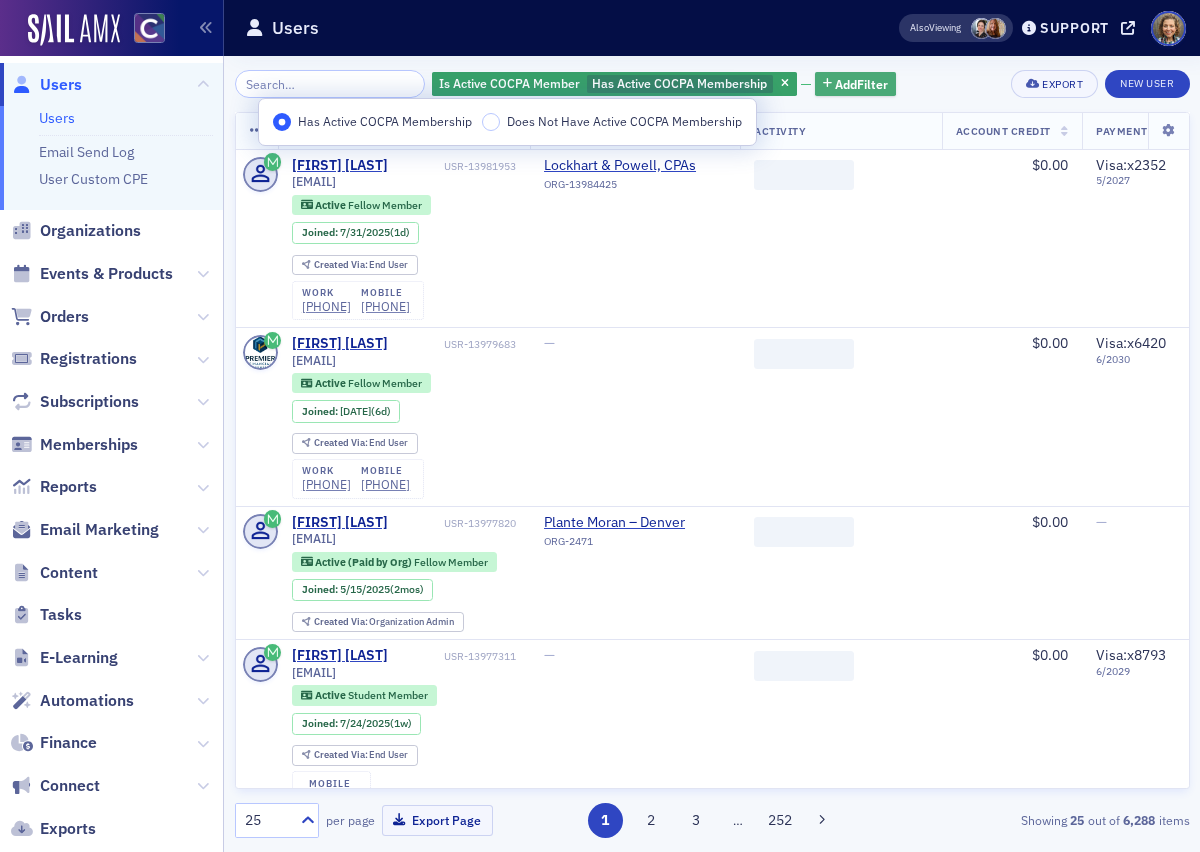 click on "Add  Filter" 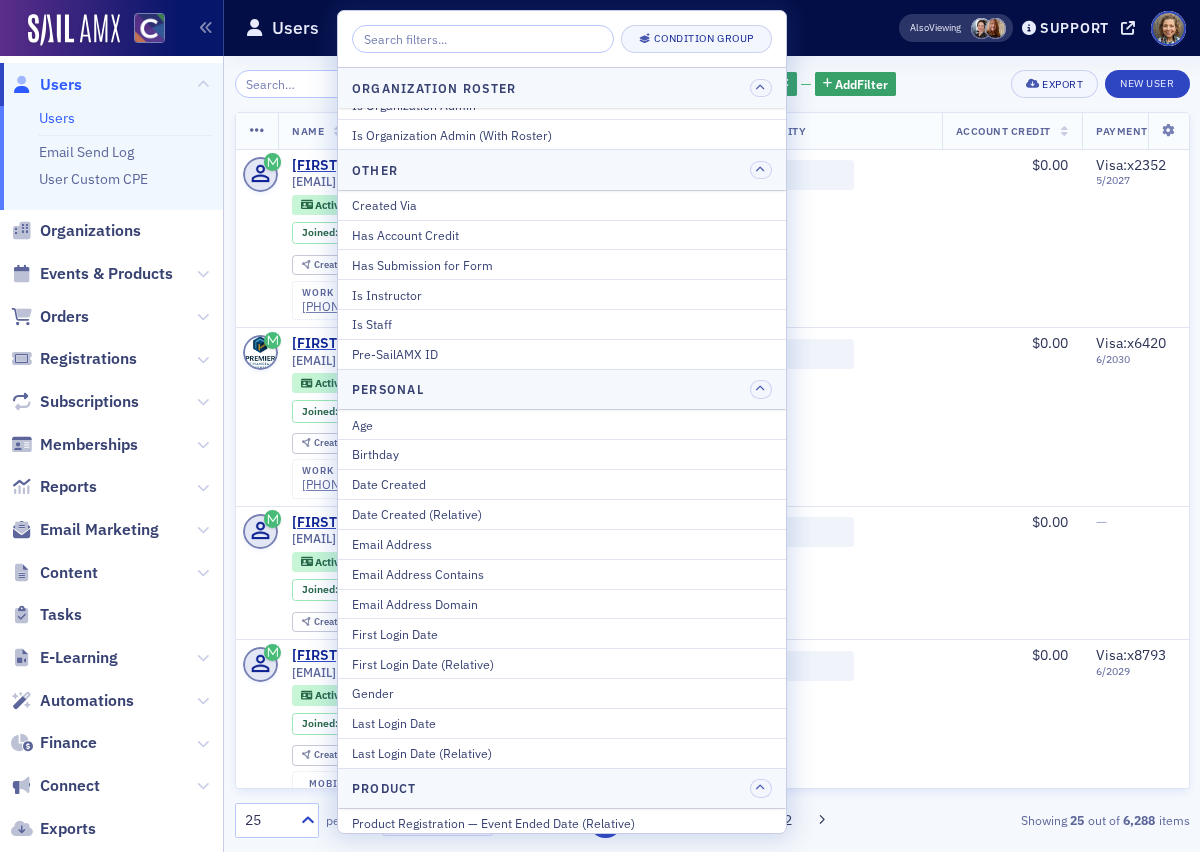 scroll, scrollTop: 2440, scrollLeft: 0, axis: vertical 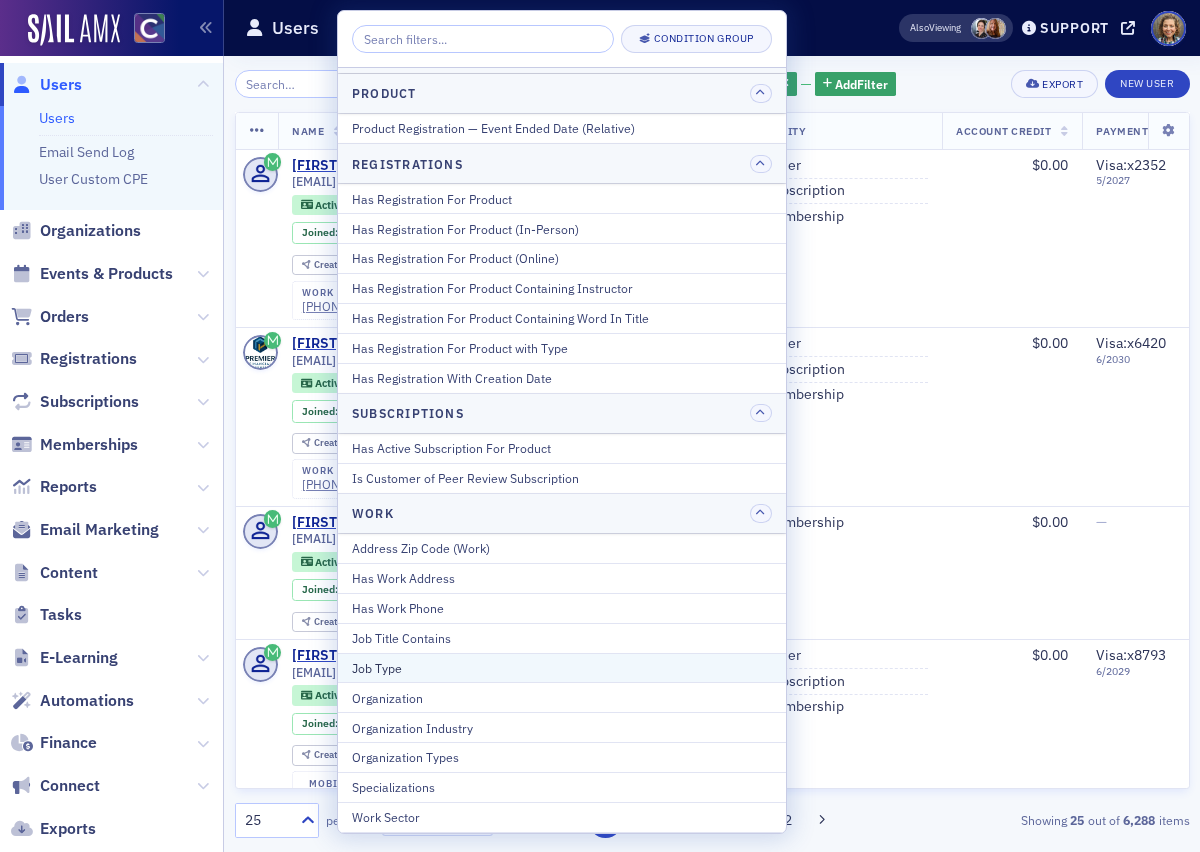 click on "Job Type" at bounding box center [562, 668] 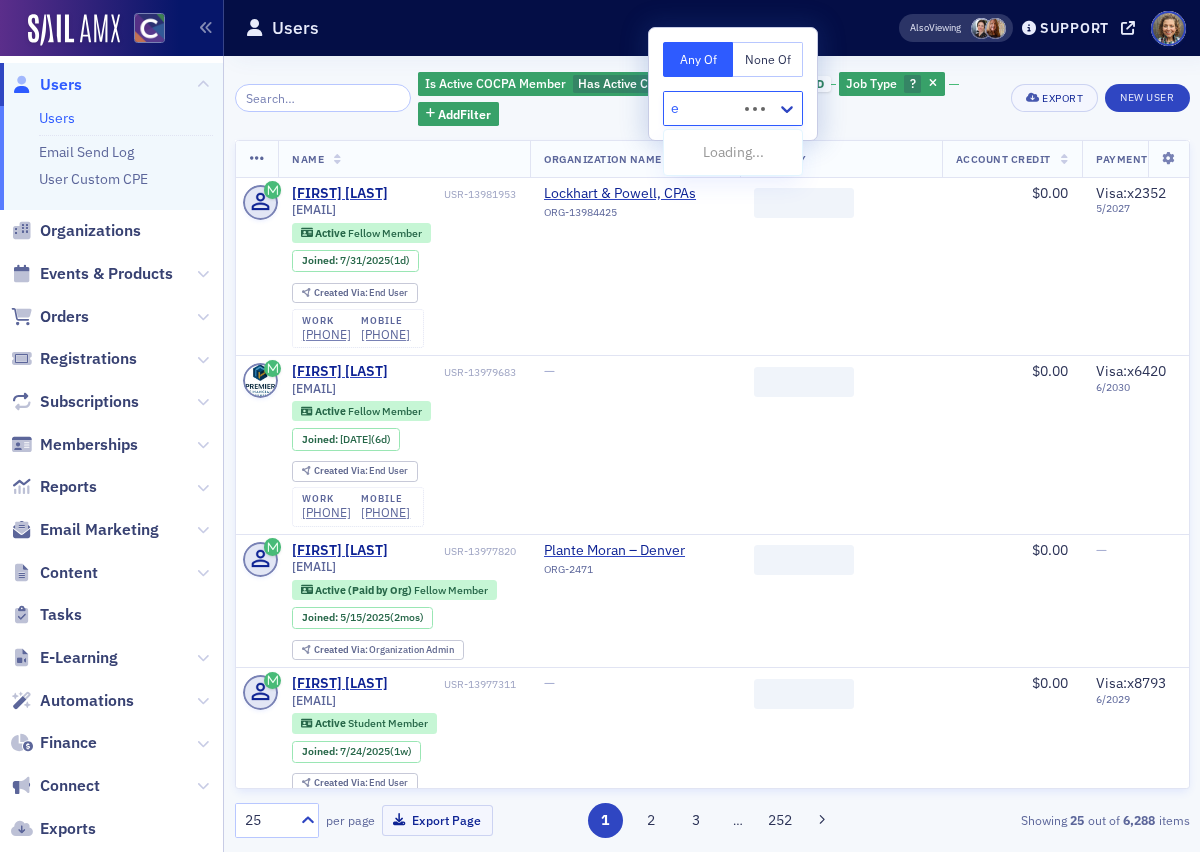 type on "ed" 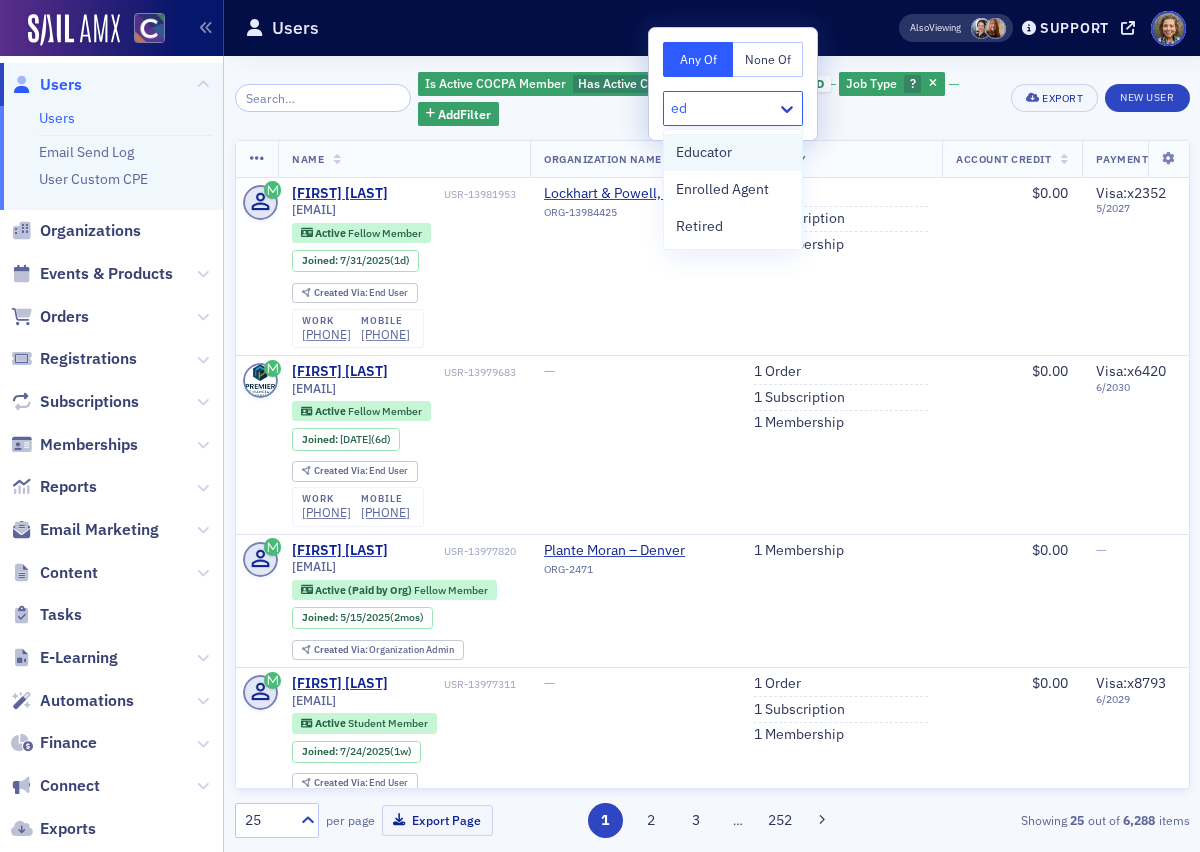 click on "Educator" at bounding box center [733, 152] 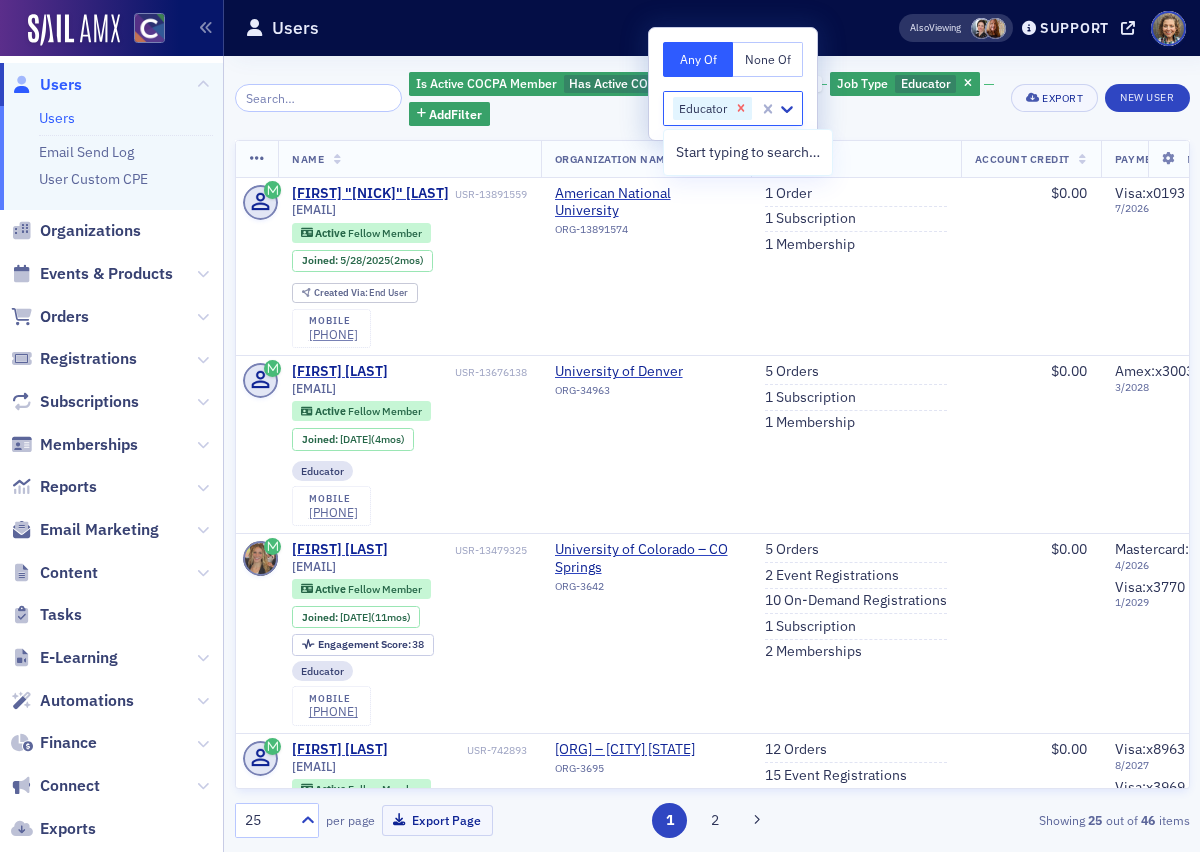 click 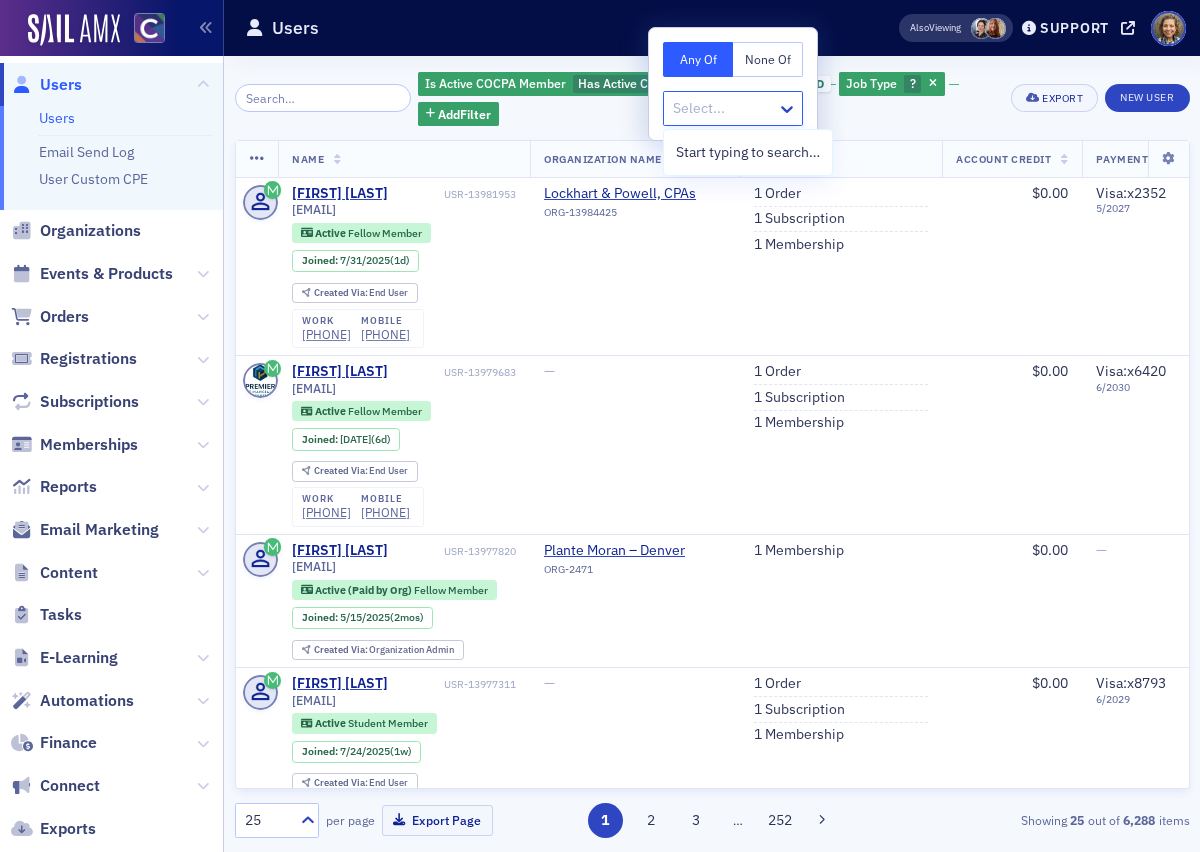 click on "Is Active COCPA Member Has Active COCPA Membership and Job Type ? Add  Filter Export New User   Name   Organization Name   Activity   Account Credit   Payment Methods   Job Type   Date Created   Last Updated   Brandon Lockhart USR-13981953 brandon@lockhartandpowell.com Active   Fellow Member Joined :  7/31/2025  (1d) Created Via :  End User work (719) 578-8200 mobile (719) 400-8180 Lockhart & Powell, CPAs ORG-13984425 1   Order 1   Subscription 1   Membership $0.00 Visa :   x2352   5 / 2027 CPA Practitioner 7/29/2025 10:50 AM 7/31/2025 2:27 PM Vanya Pashaliyska USR-13979683 vanya@premierfinancialforensics.com Active   Fellow Member Joined :  7/26/2025  (6d) Created Via :  End User work (303) 409-7778 mobile (720) 210-4645 — 1   Order 1   Subscription 1   Membership $0.00 Visa :   x6420   6 / 2030 Forensic Accountant 7/26/2025 1:08 PM 7/26/2025 1:20 PM Baird Kingswell-Smith USR-13977820 baird.kingswell-smith@plantemoran.com Active (Paid by Org)   Fellow Member Joined :  5/15/2025  (2mos) Created Via :  1" 